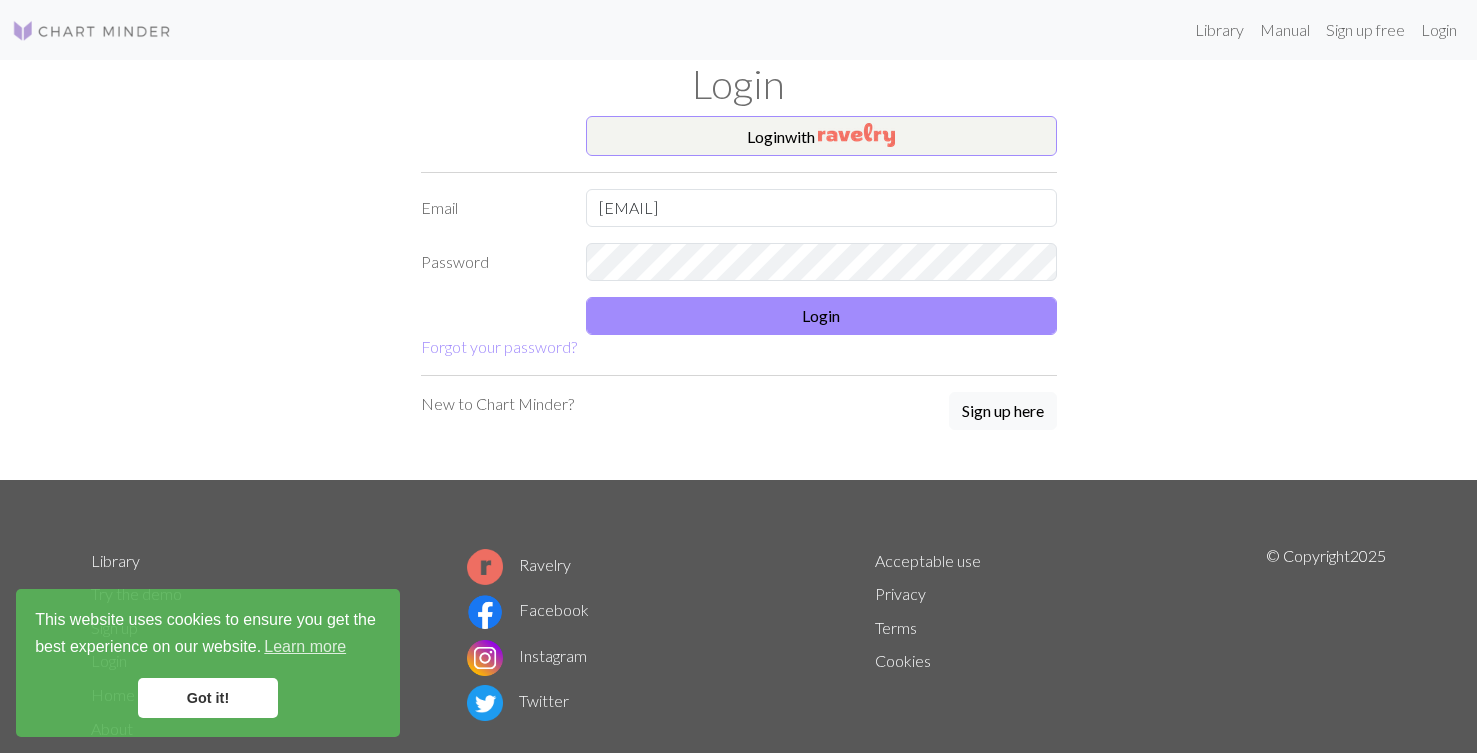 scroll, scrollTop: 0, scrollLeft: 0, axis: both 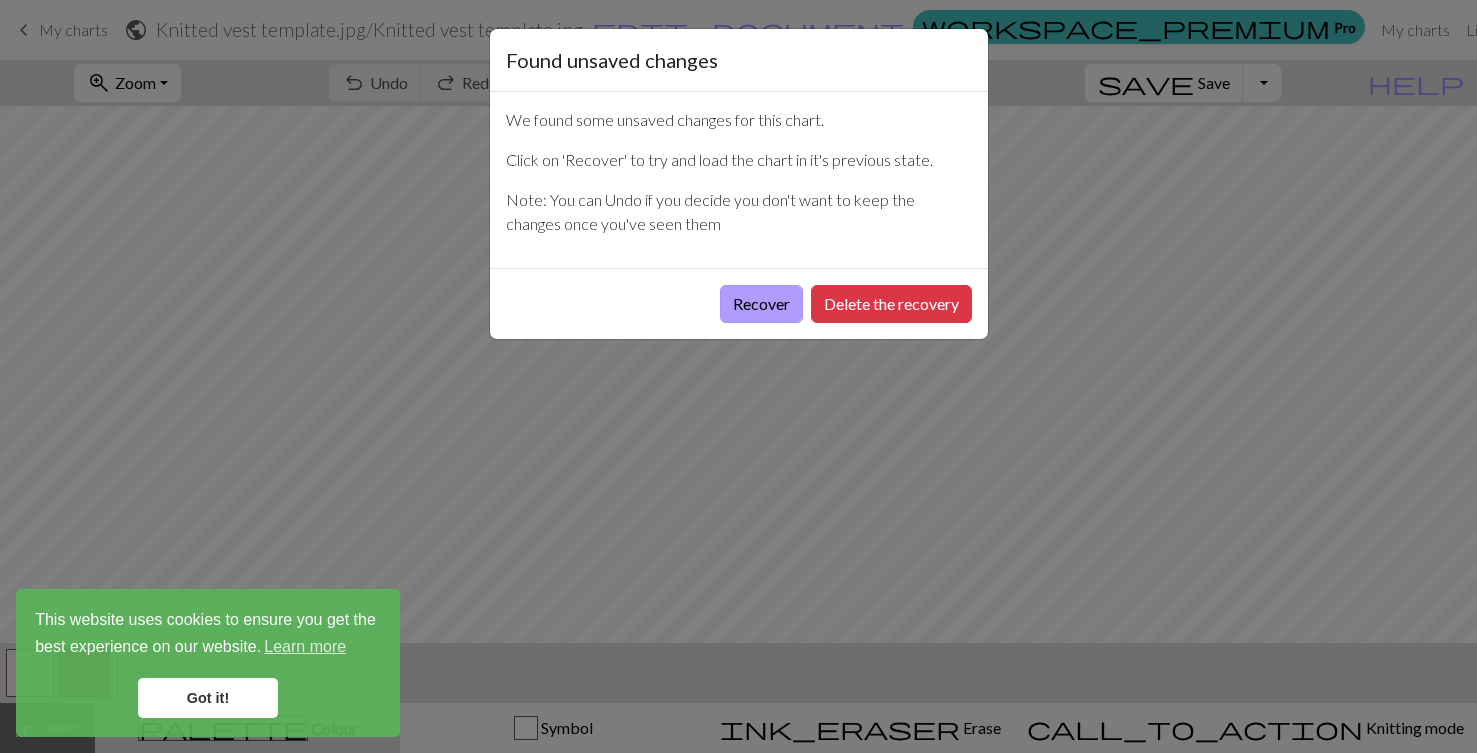click on "Recover" at bounding box center [761, 304] 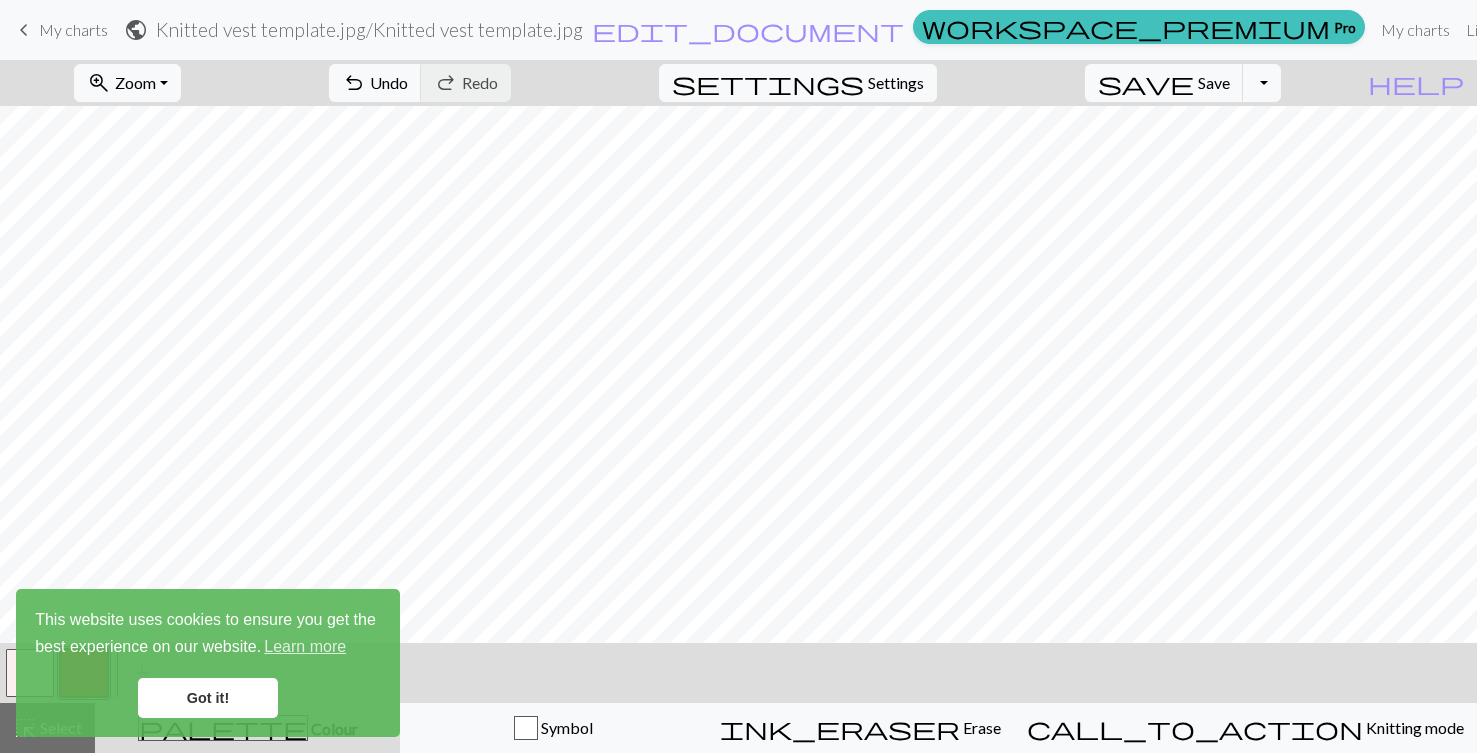 click on "My charts" at bounding box center (73, 29) 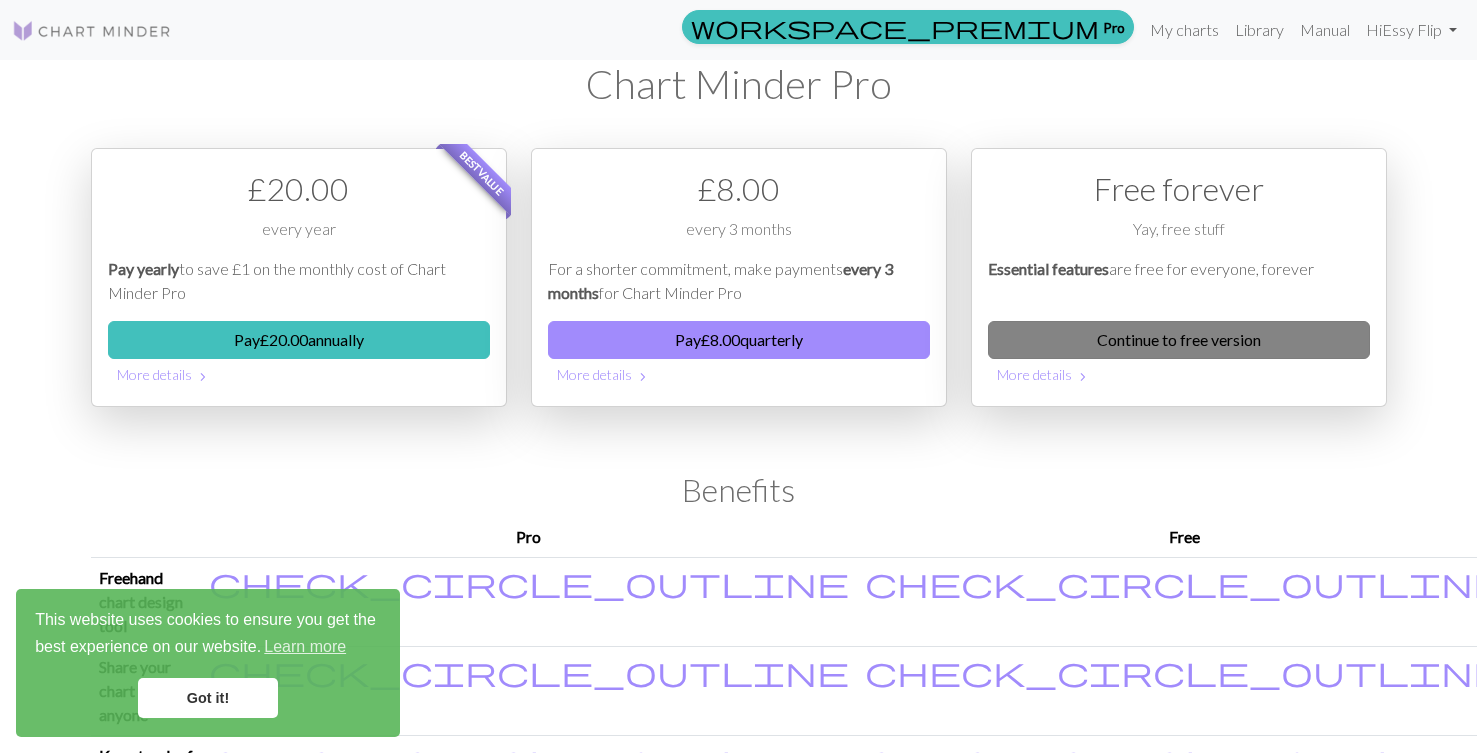 click on "Continue to free version" at bounding box center (1179, 340) 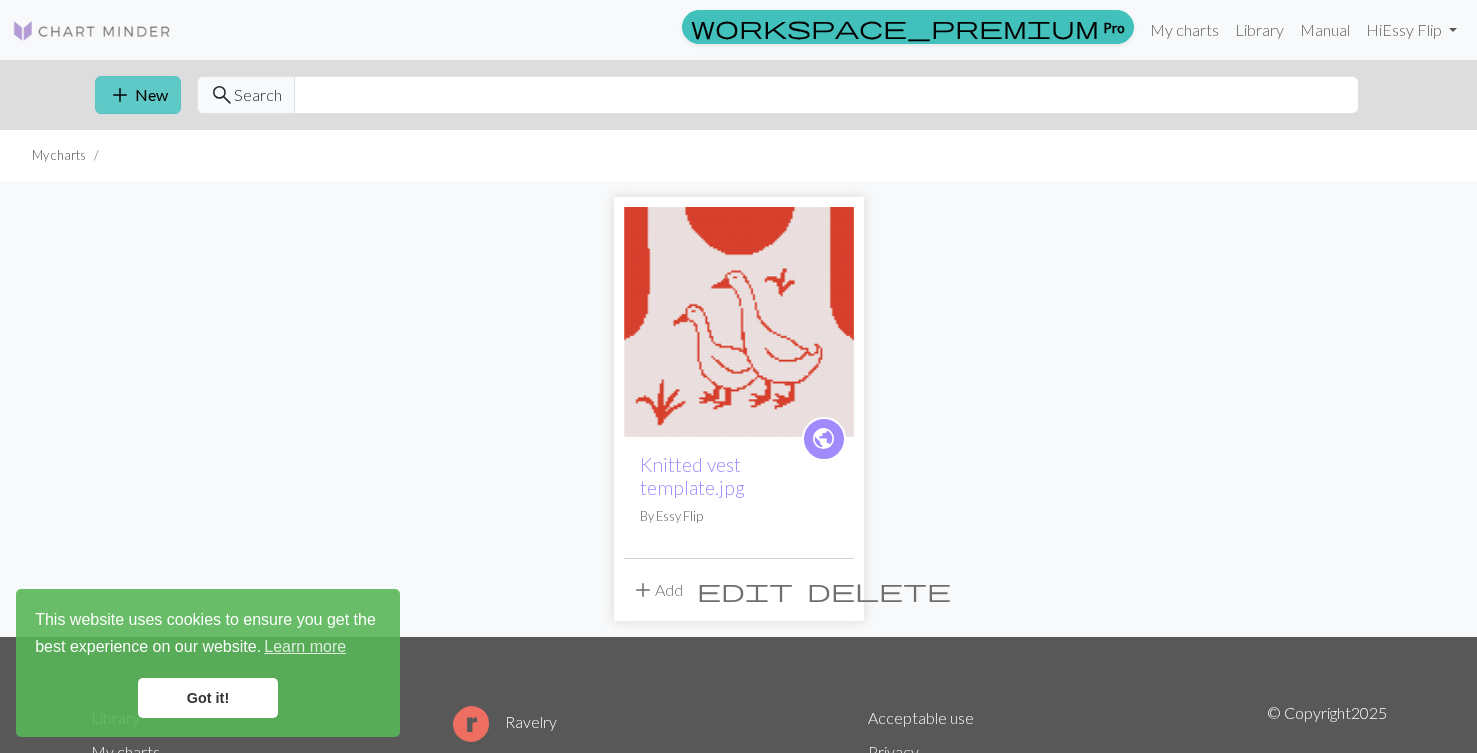 click on "add" at bounding box center [120, 95] 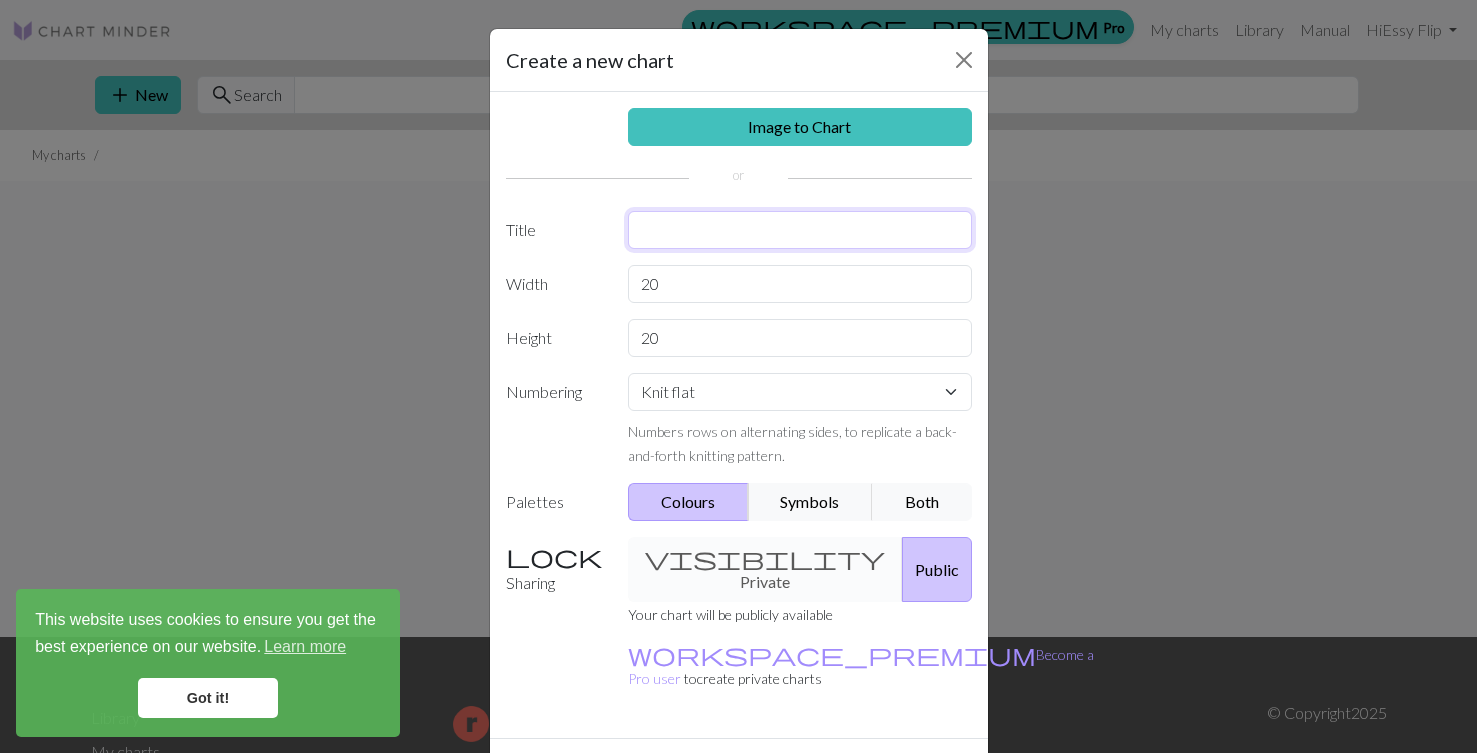 click at bounding box center [800, 230] 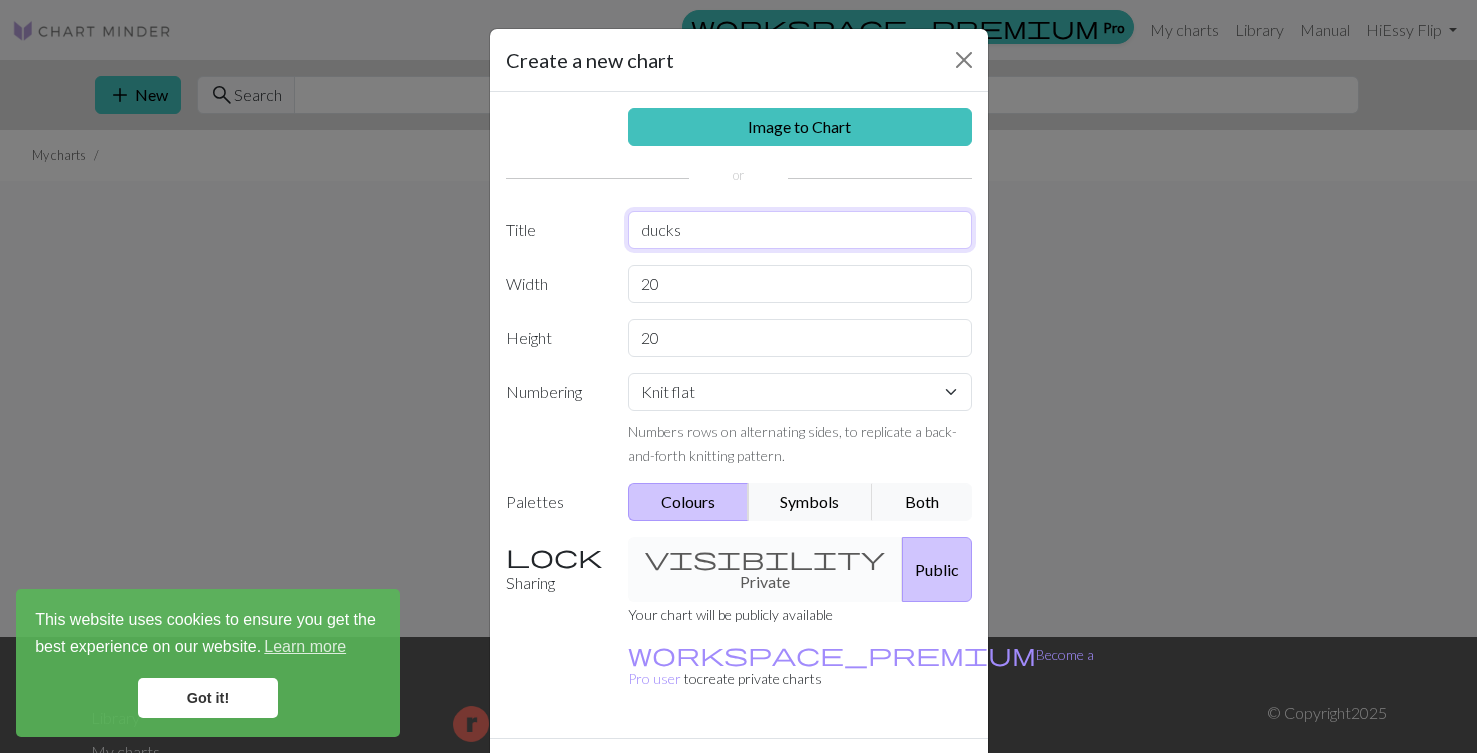 type on "ducks" 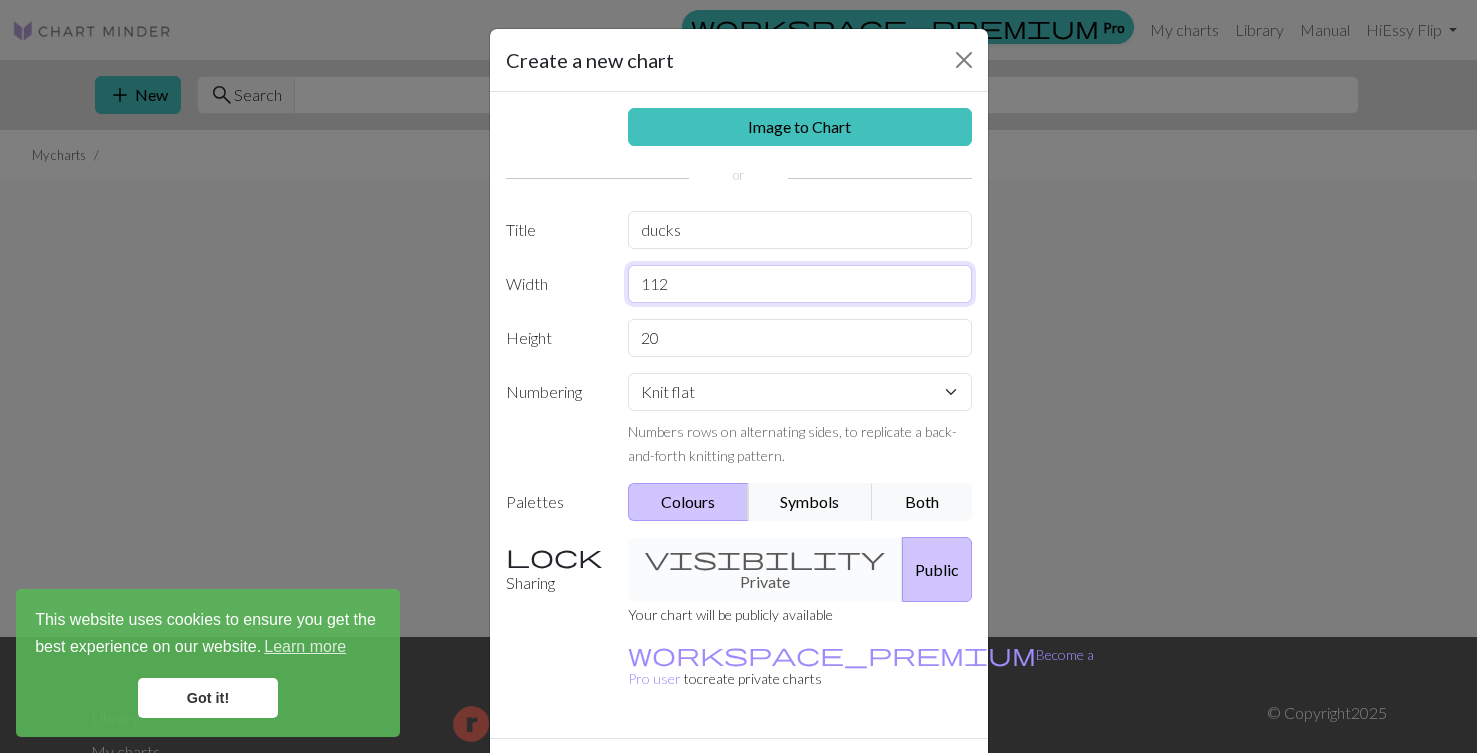 type on "112" 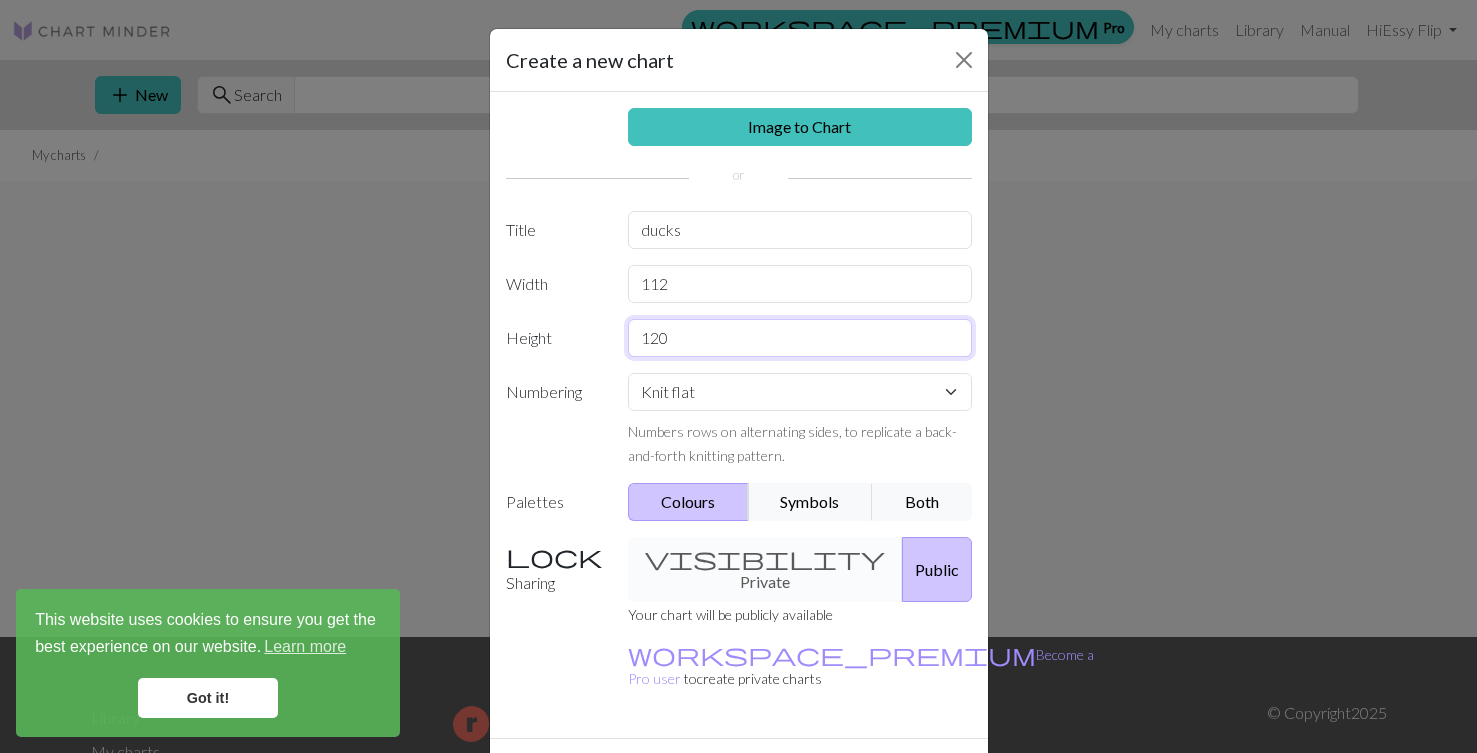 type on "120" 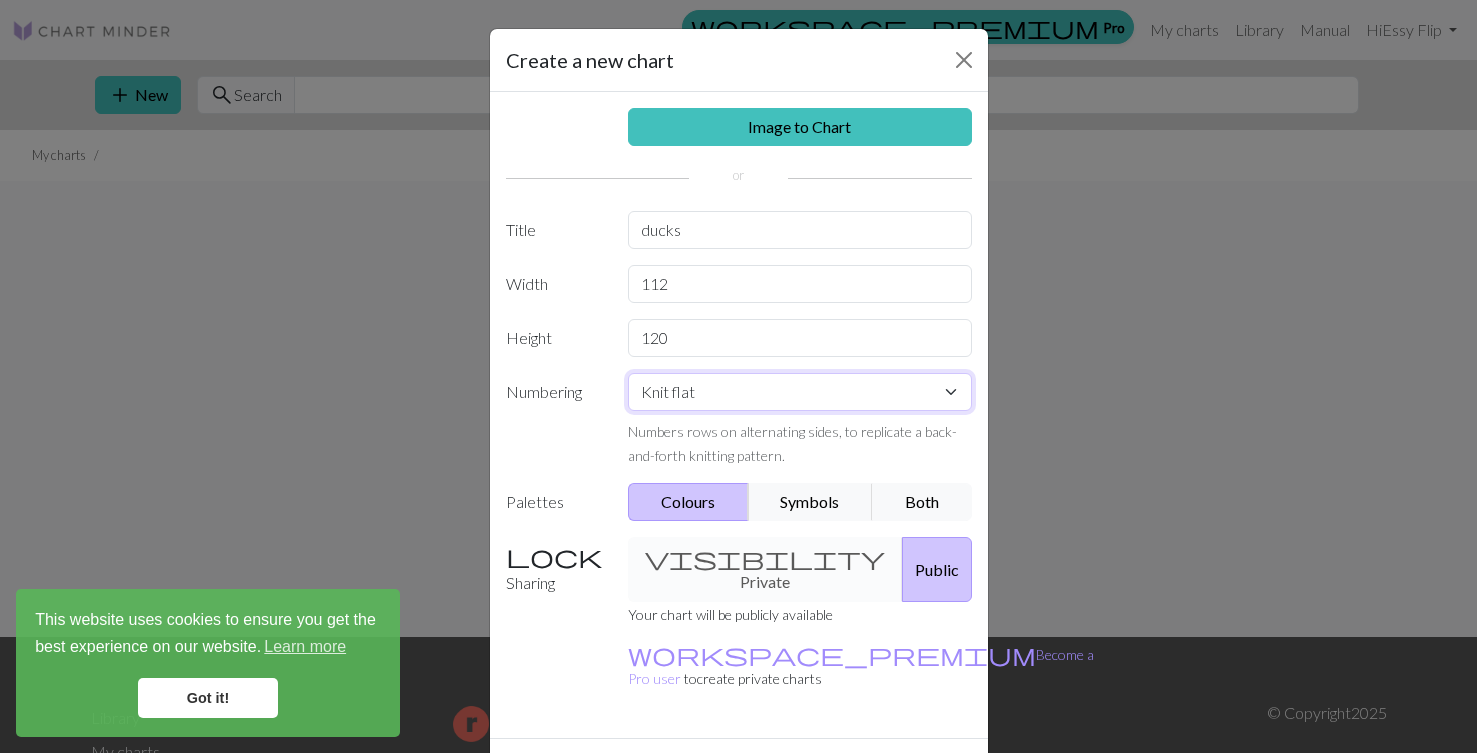 scroll, scrollTop: 36, scrollLeft: 0, axis: vertical 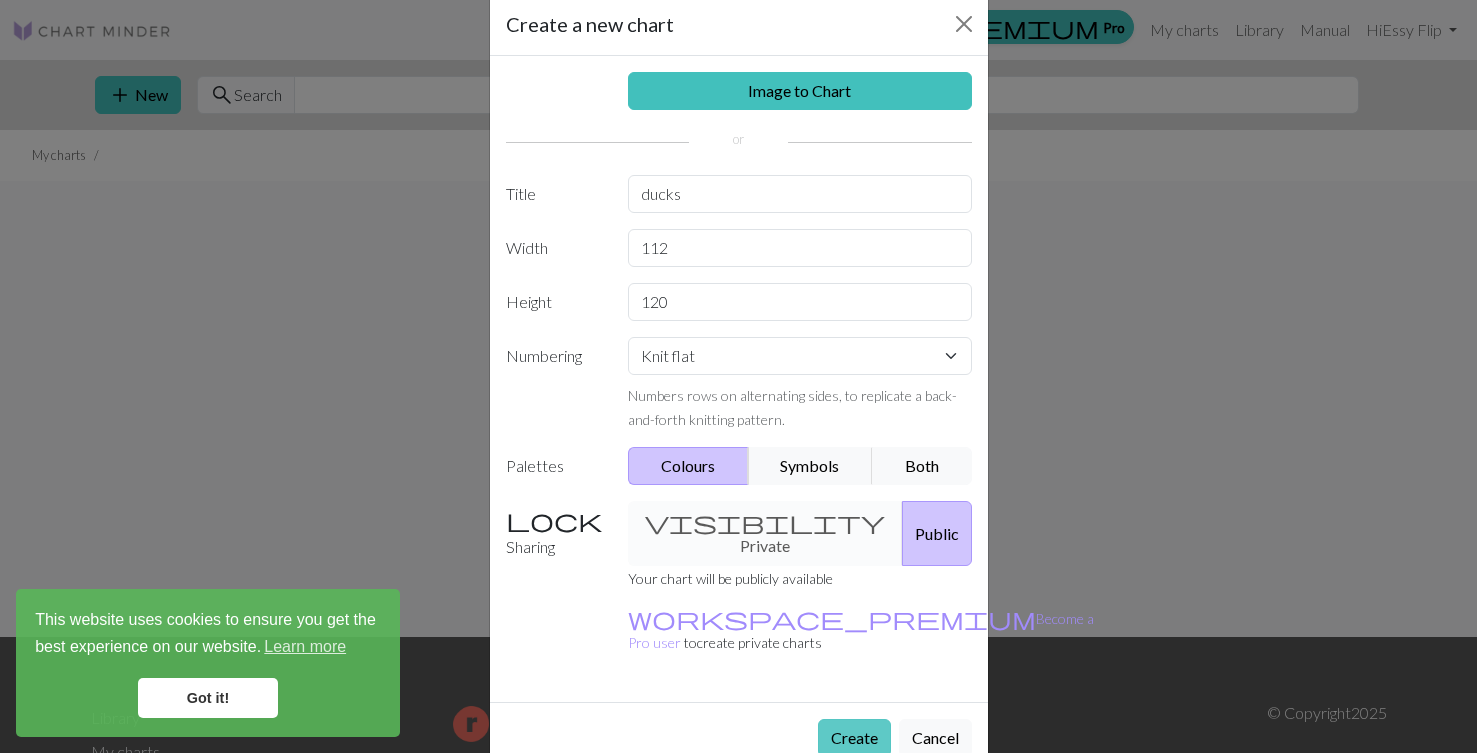 click on "Create" at bounding box center (854, 738) 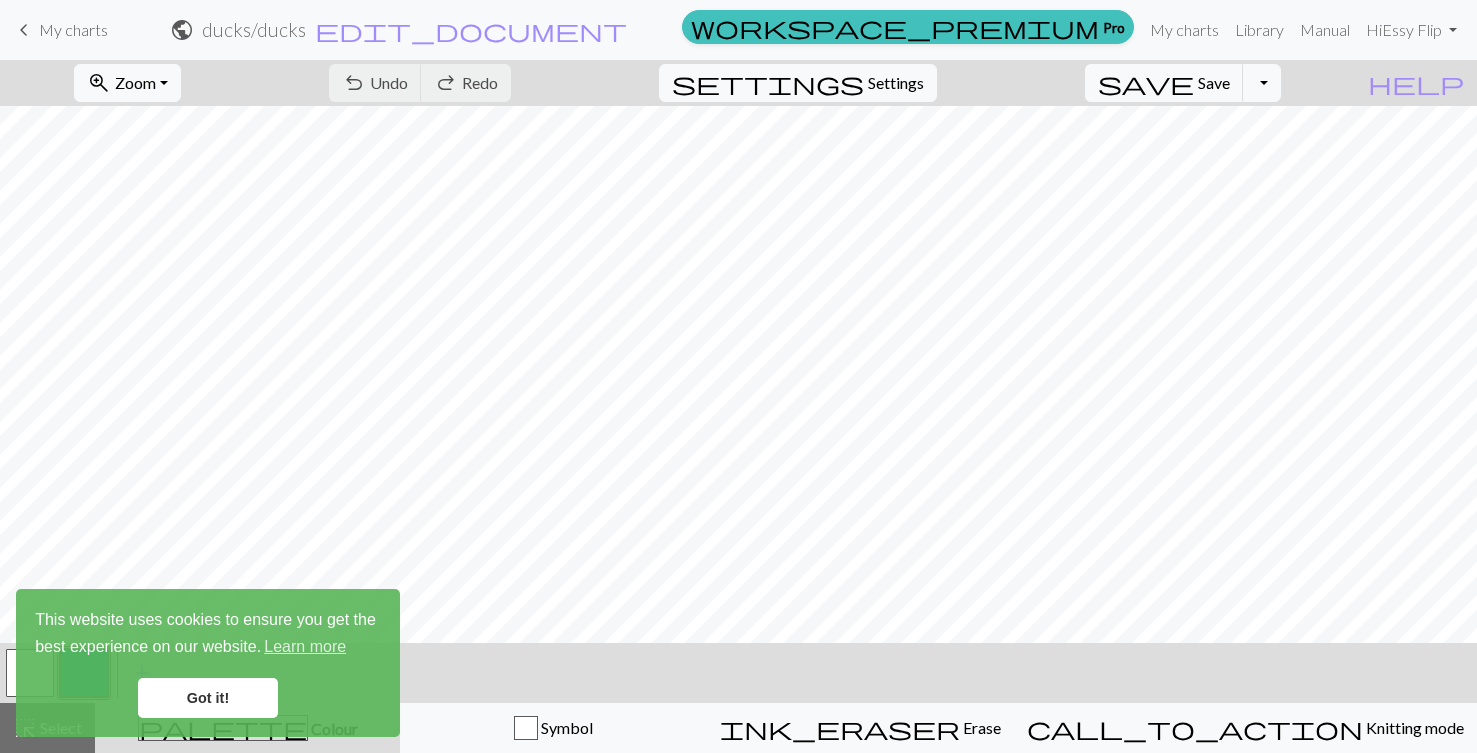 click on "My charts" at bounding box center (73, 29) 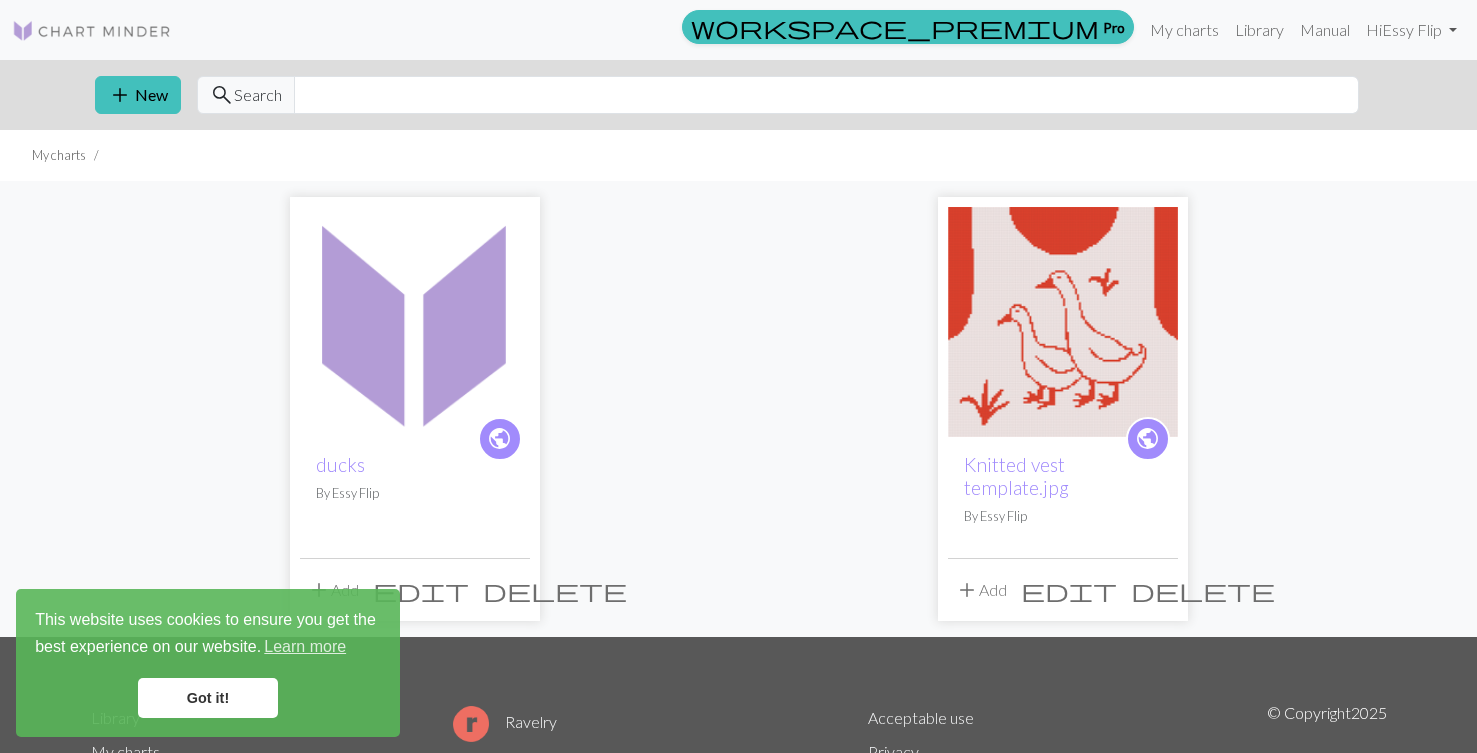 click on "delete" at bounding box center [555, 590] 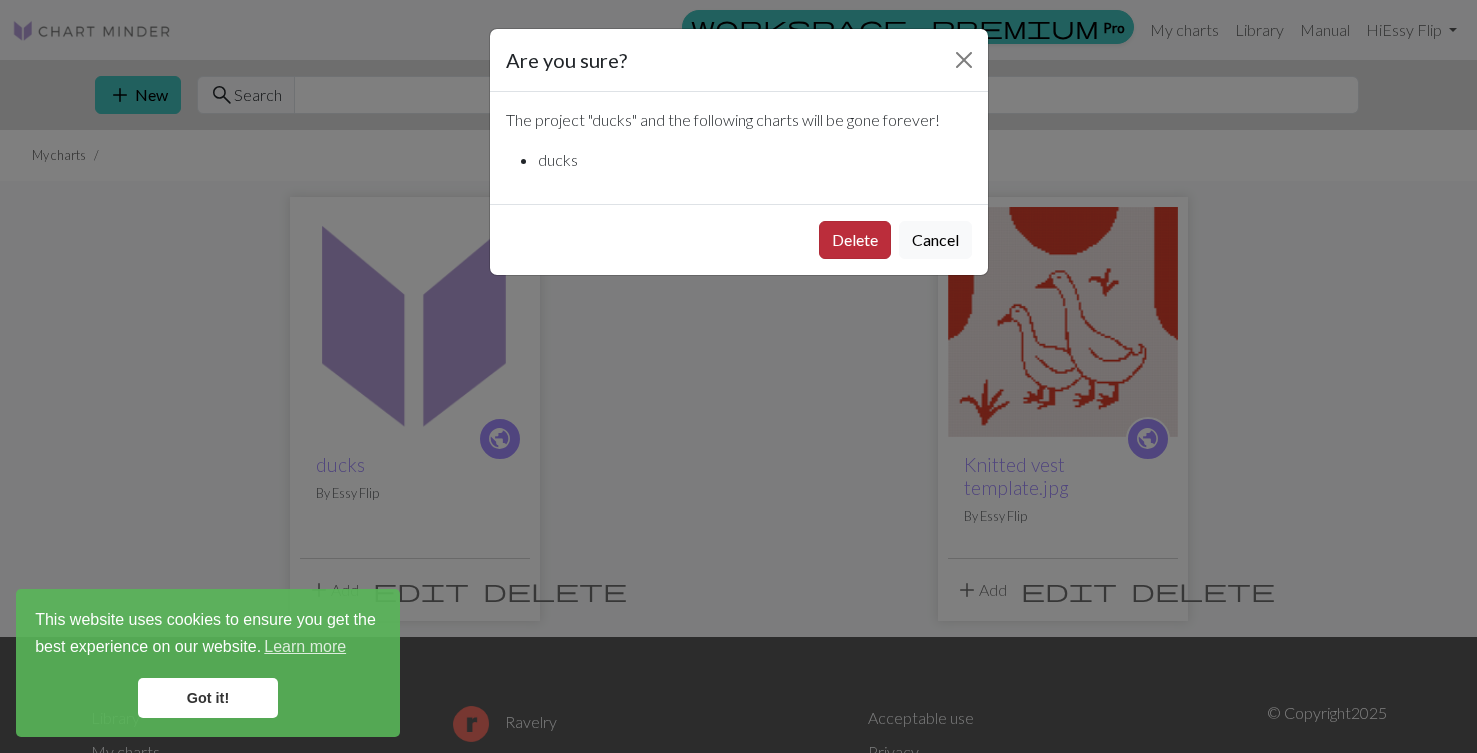 click on "Delete" at bounding box center (855, 240) 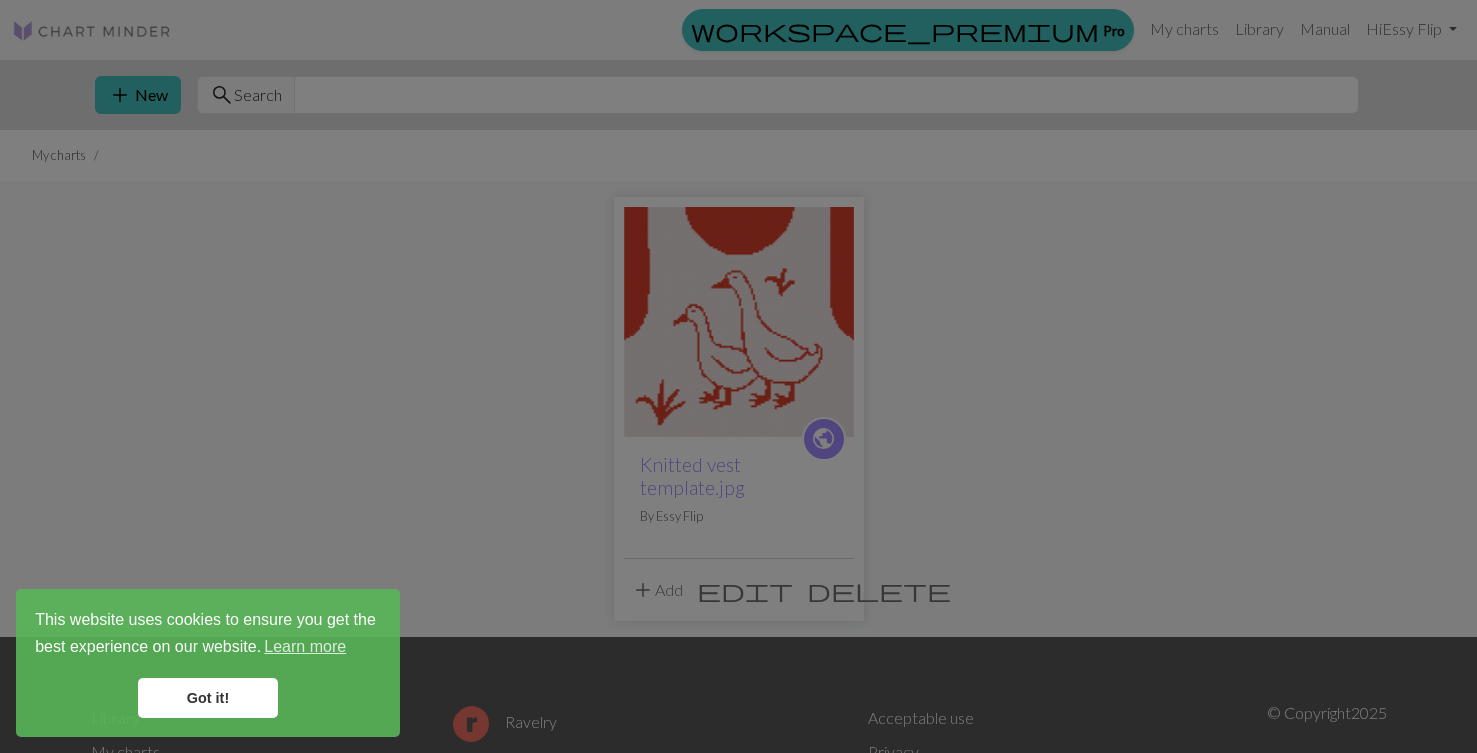 scroll, scrollTop: 0, scrollLeft: 0, axis: both 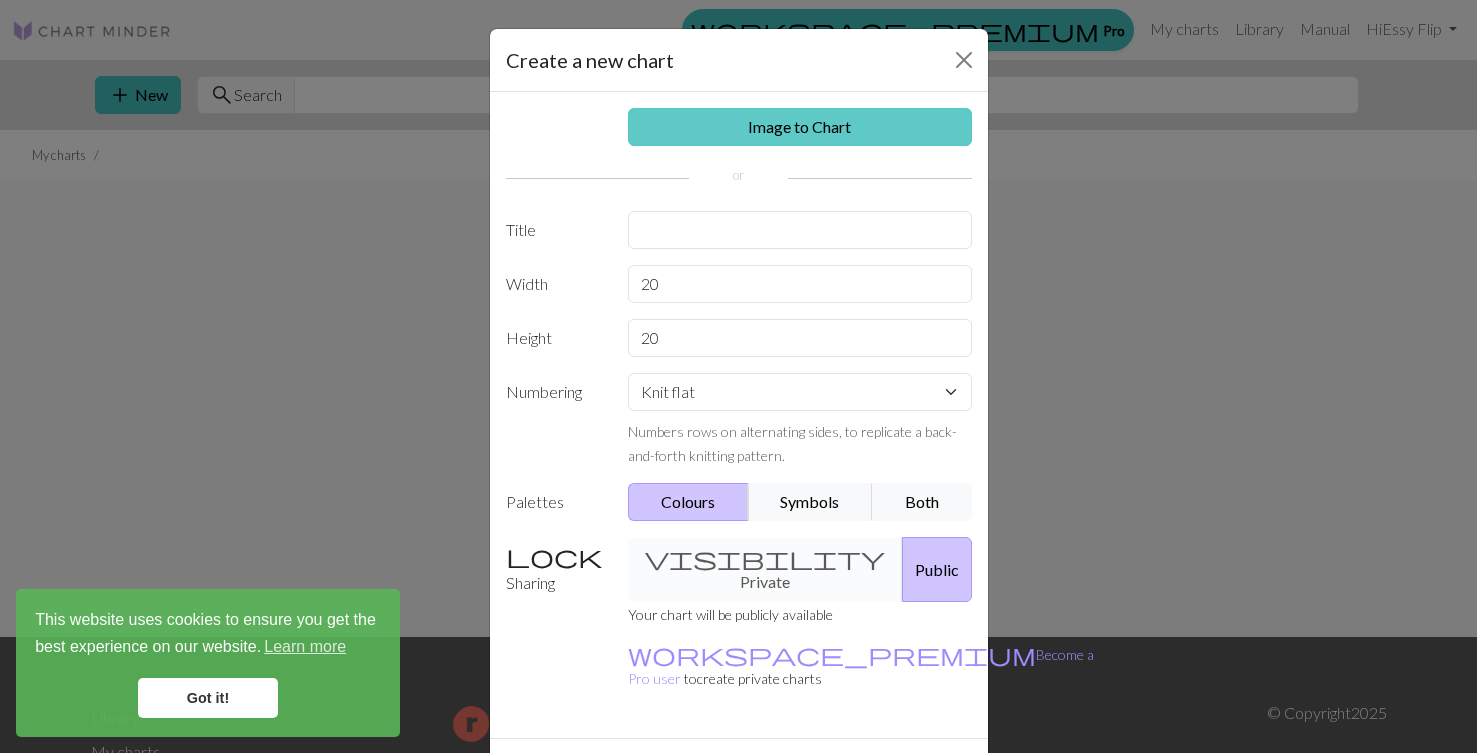click on "Image to Chart" at bounding box center [800, 127] 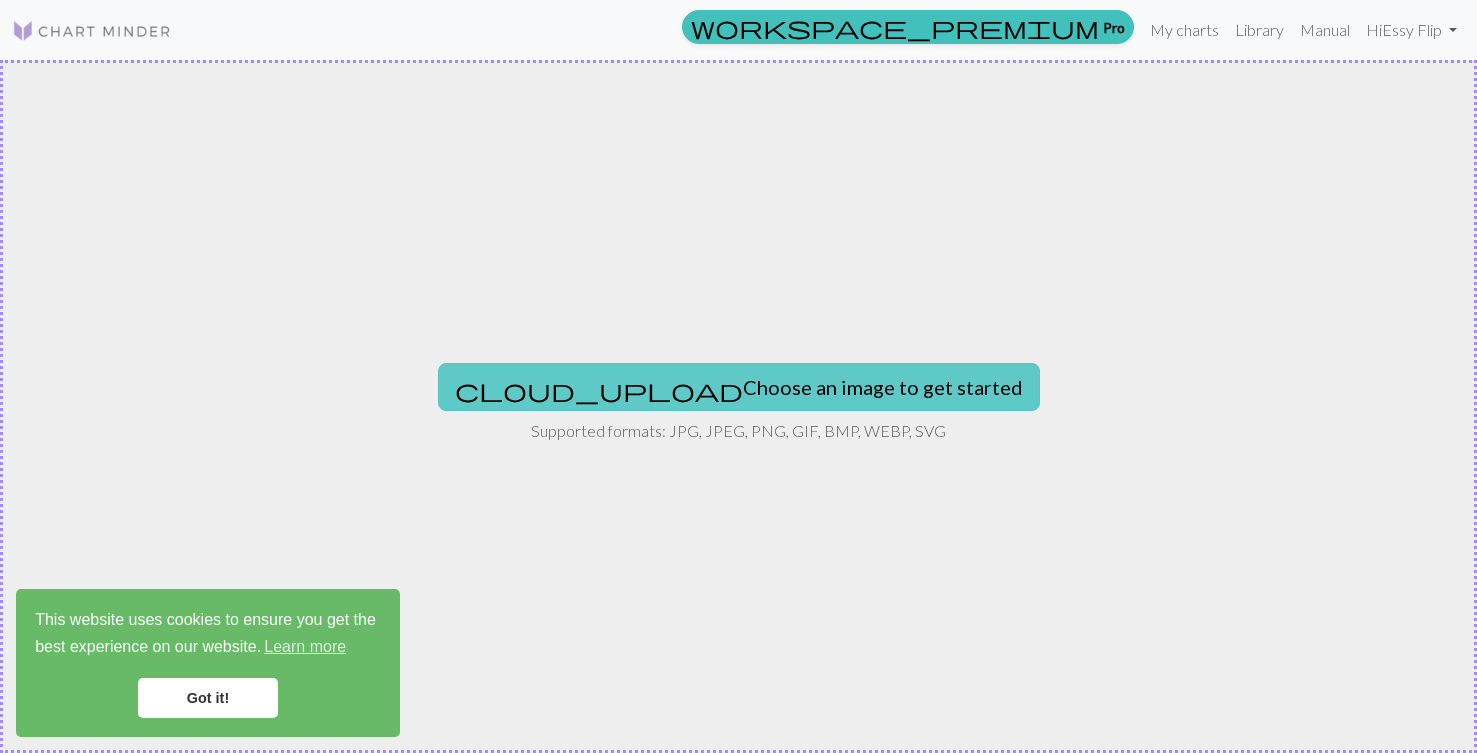 click on "cloud_upload  Choose an image to get started" at bounding box center [739, 387] 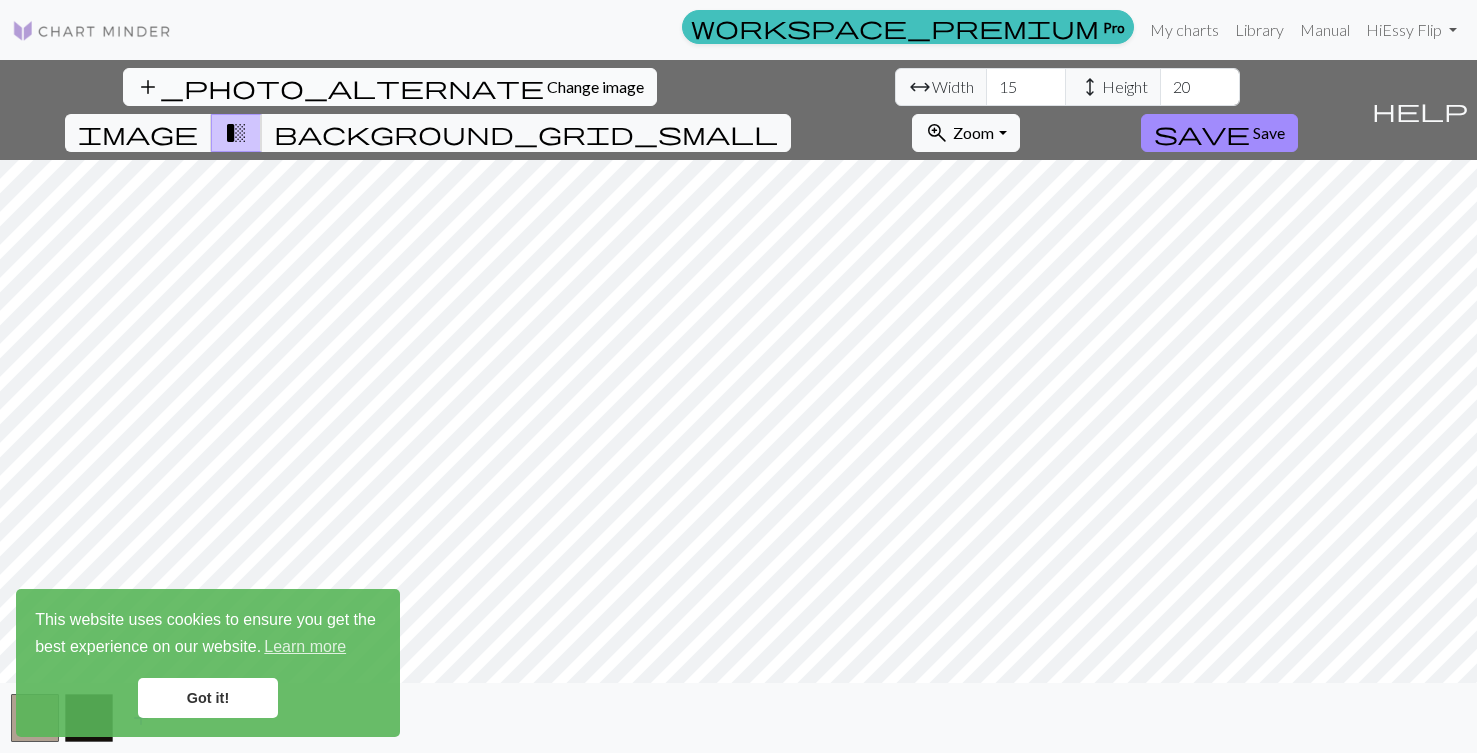 click on "add_photo_alternate   Change image" at bounding box center [390, 87] 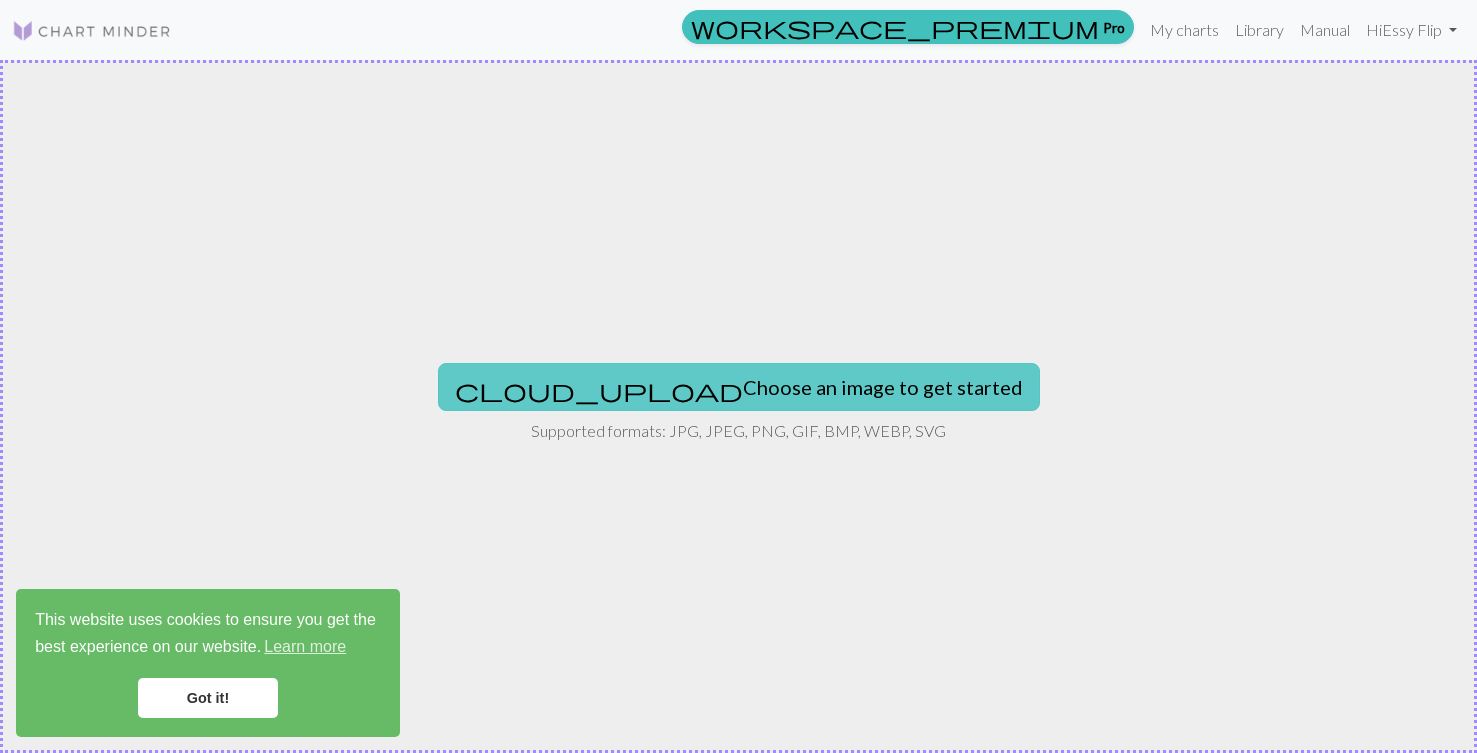 click on "cloud_upload  Choose an image to get started" at bounding box center [739, 387] 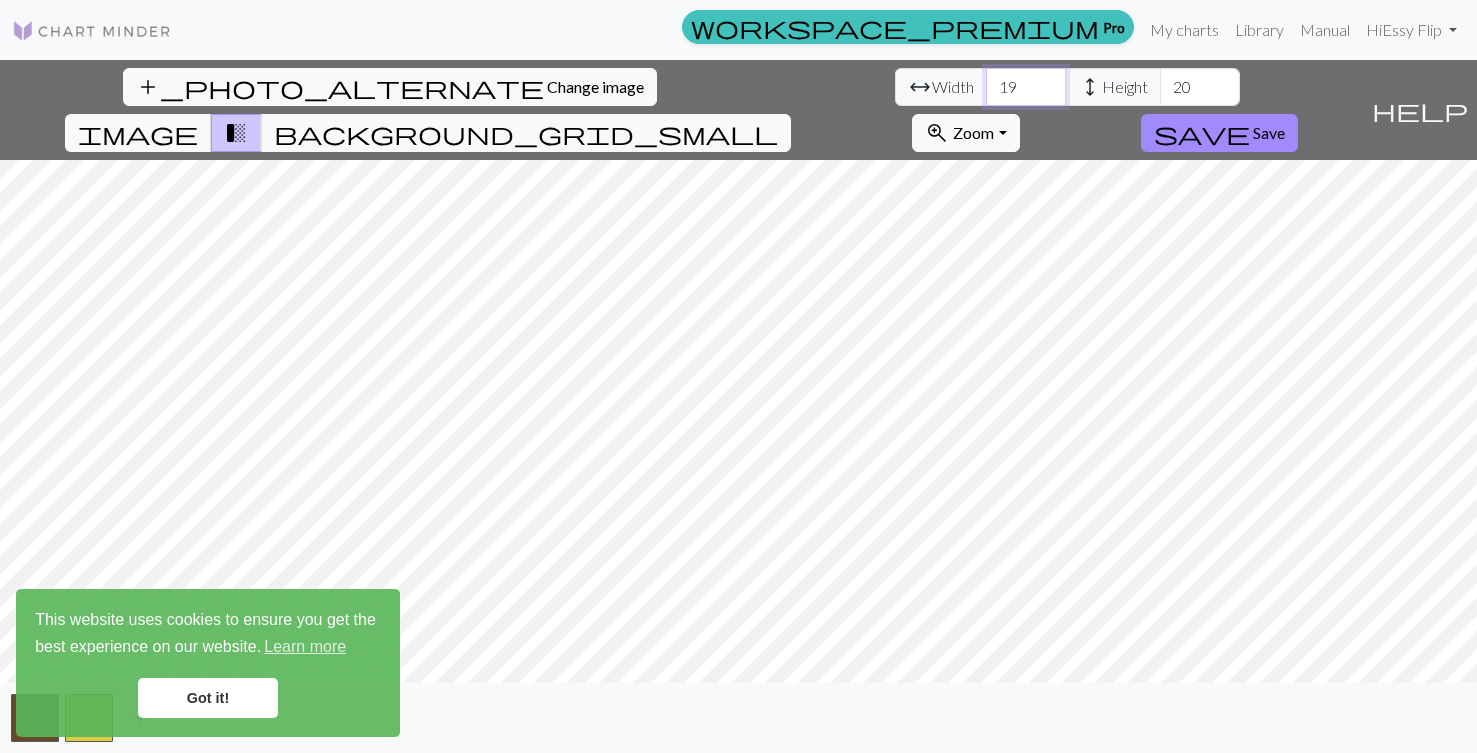 click on "19" at bounding box center [1026, 87] 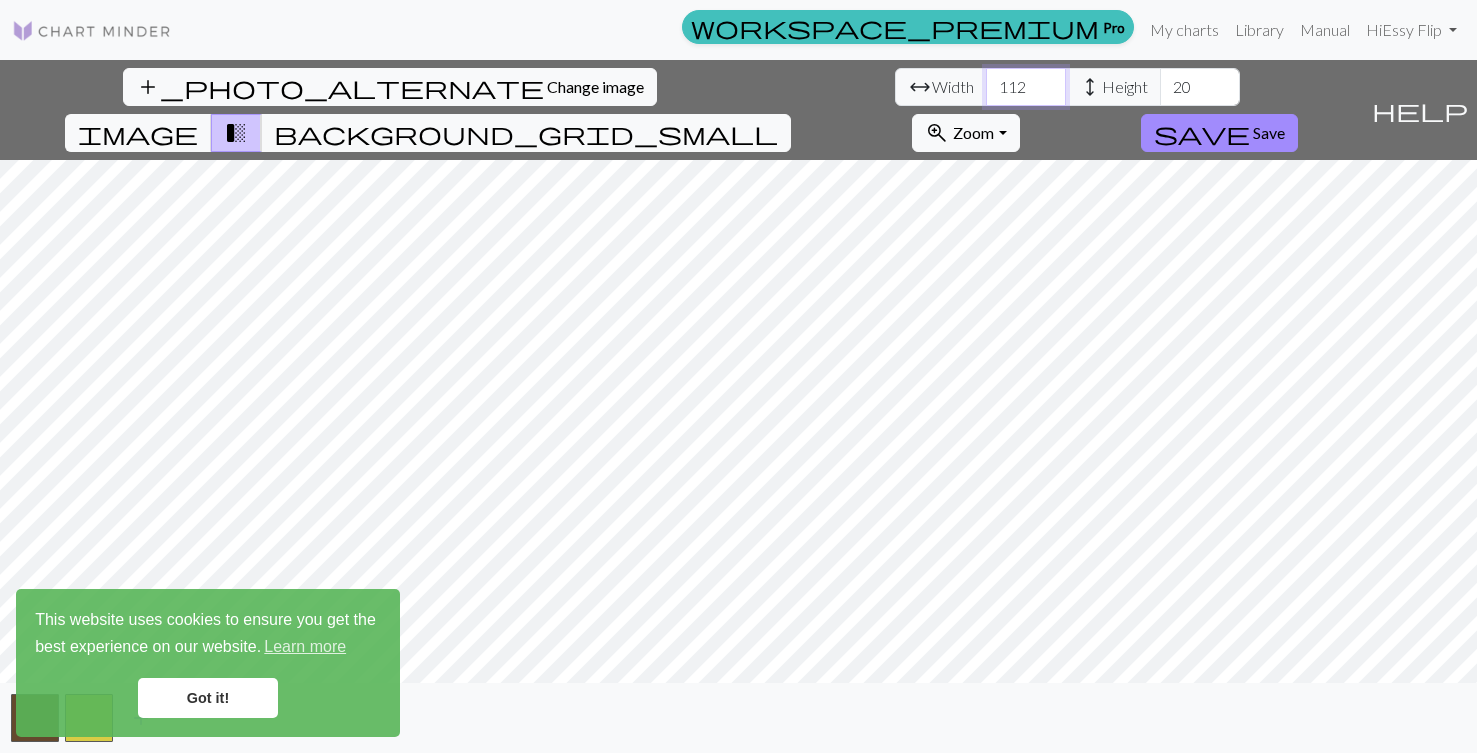 type on "112" 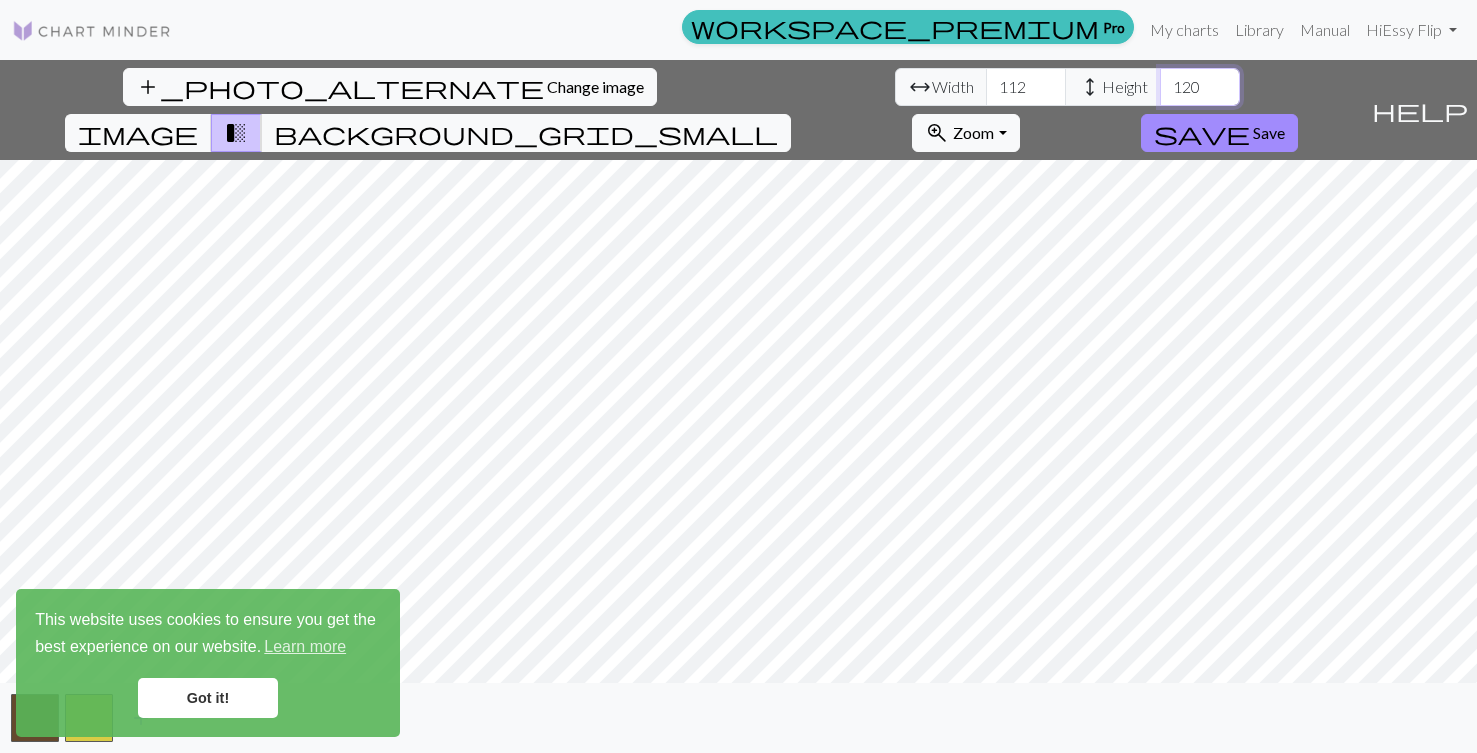 type on "120" 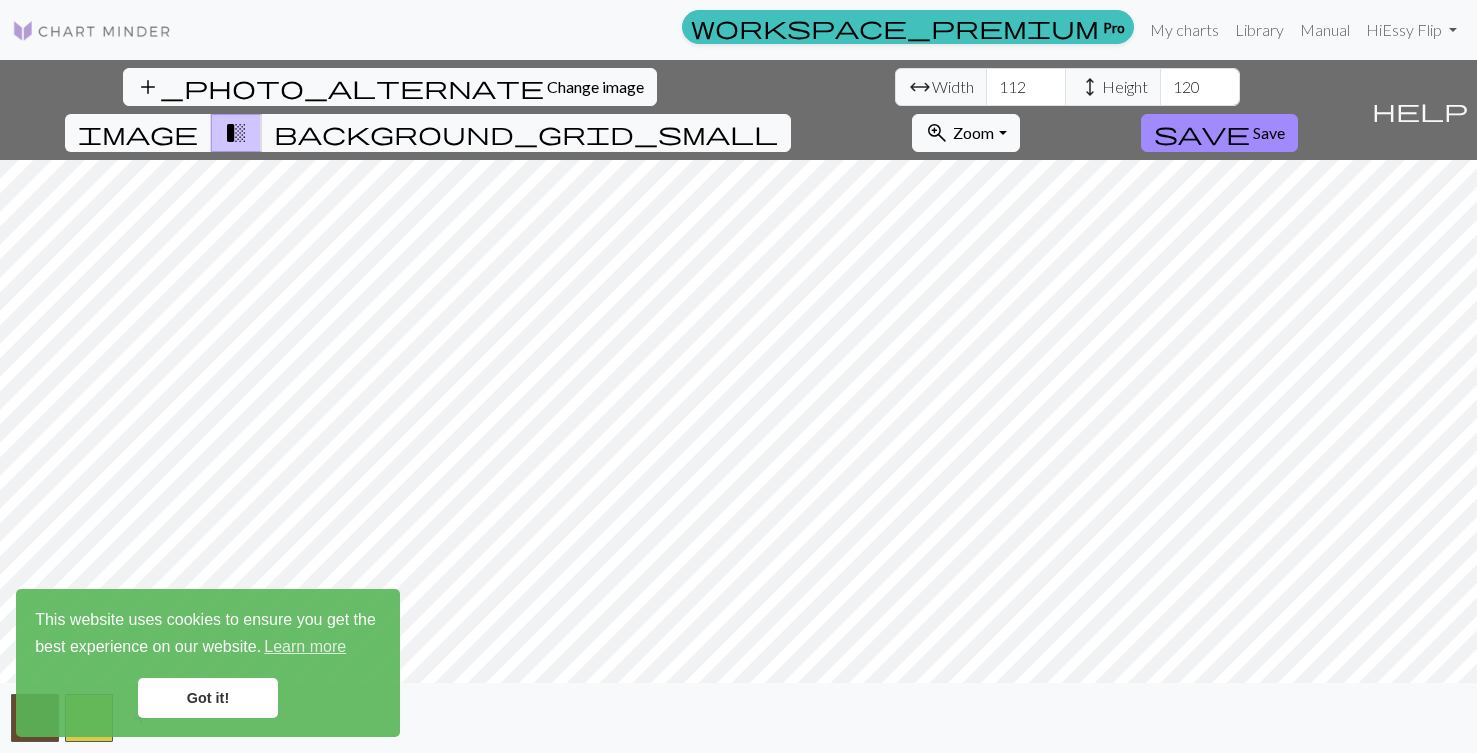 type 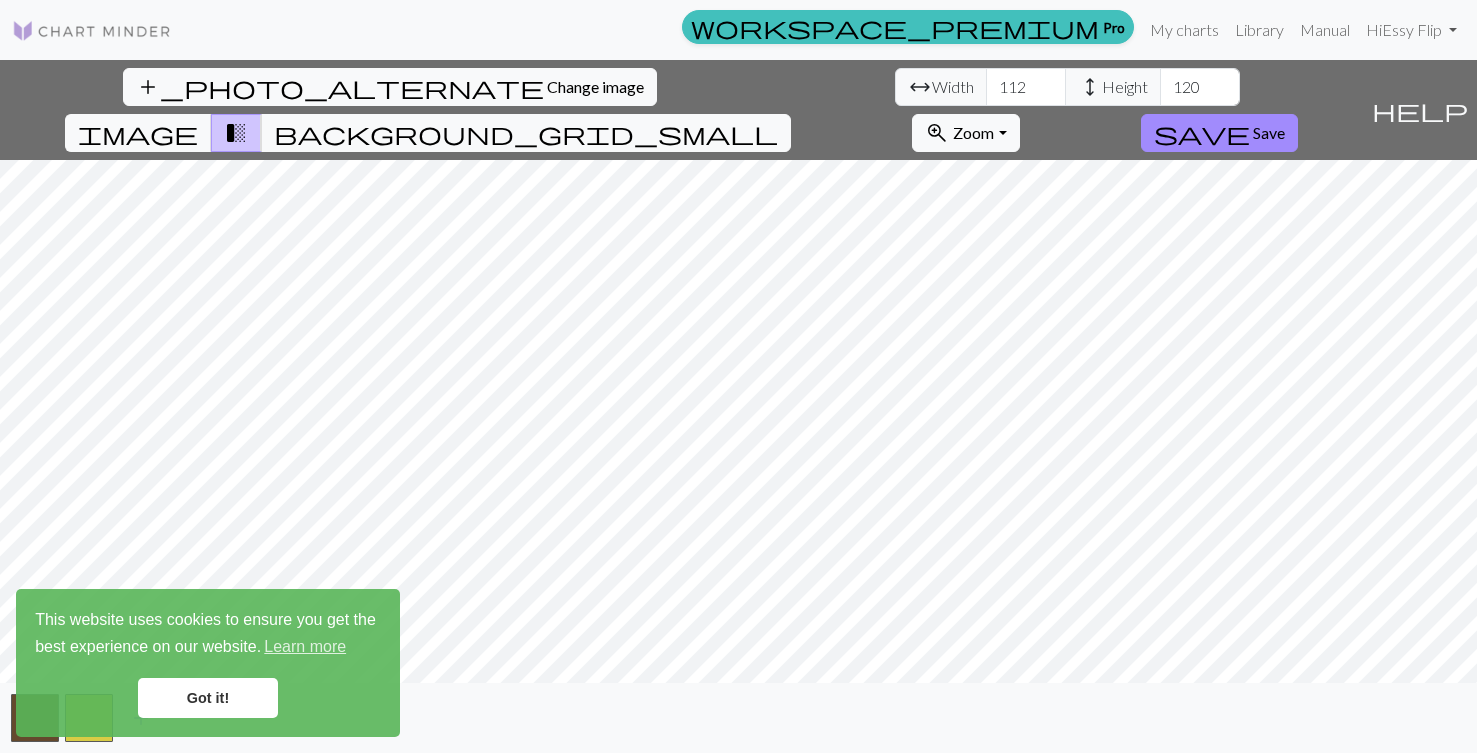 click on "add_photo_alternate   Change image arrow_range   Width 112 height   Height 120 image transition_fade background_grid_small zoom_in Zoom Zoom Fit all Fit width Fit height 50% 100% 150% 200% save   Save help Show me around add" at bounding box center (738, 406) 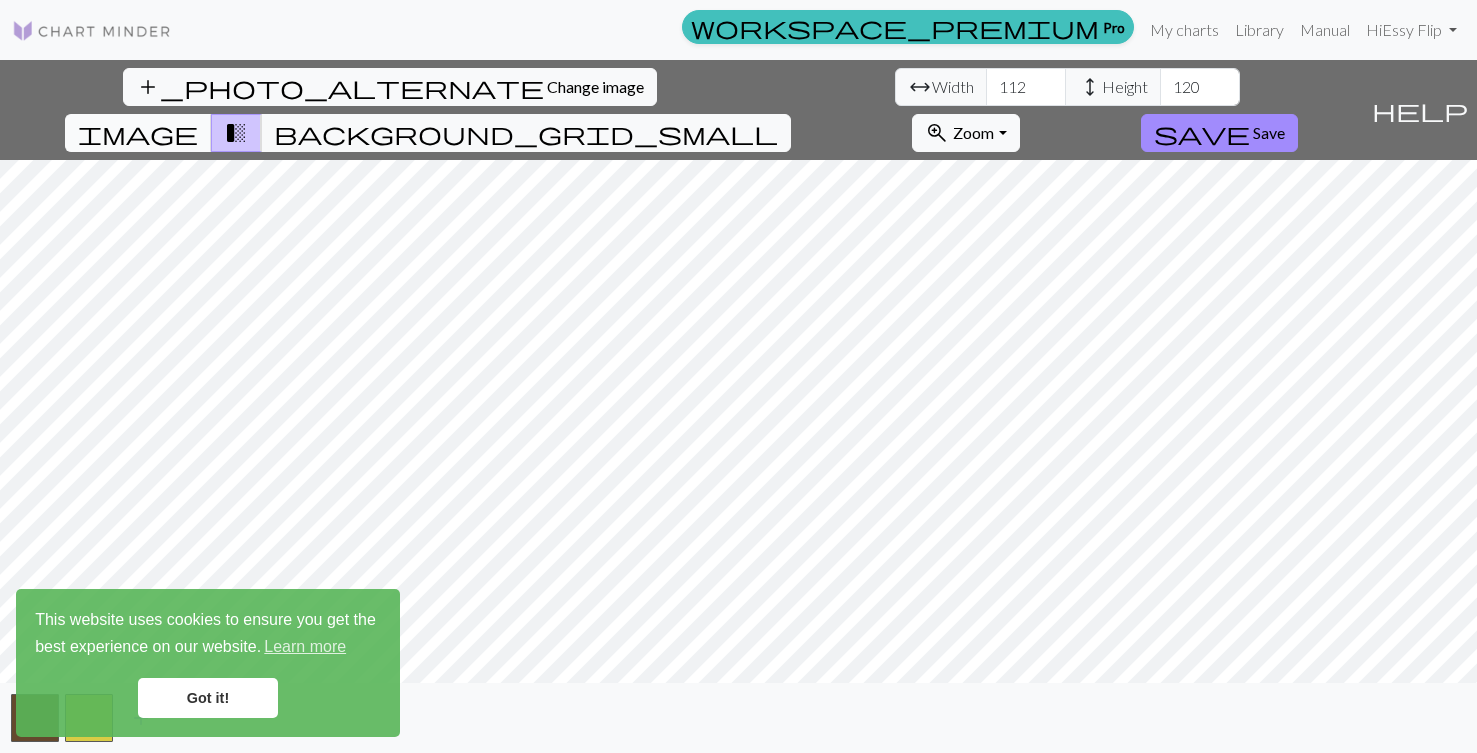 click on "image" at bounding box center (138, 133) 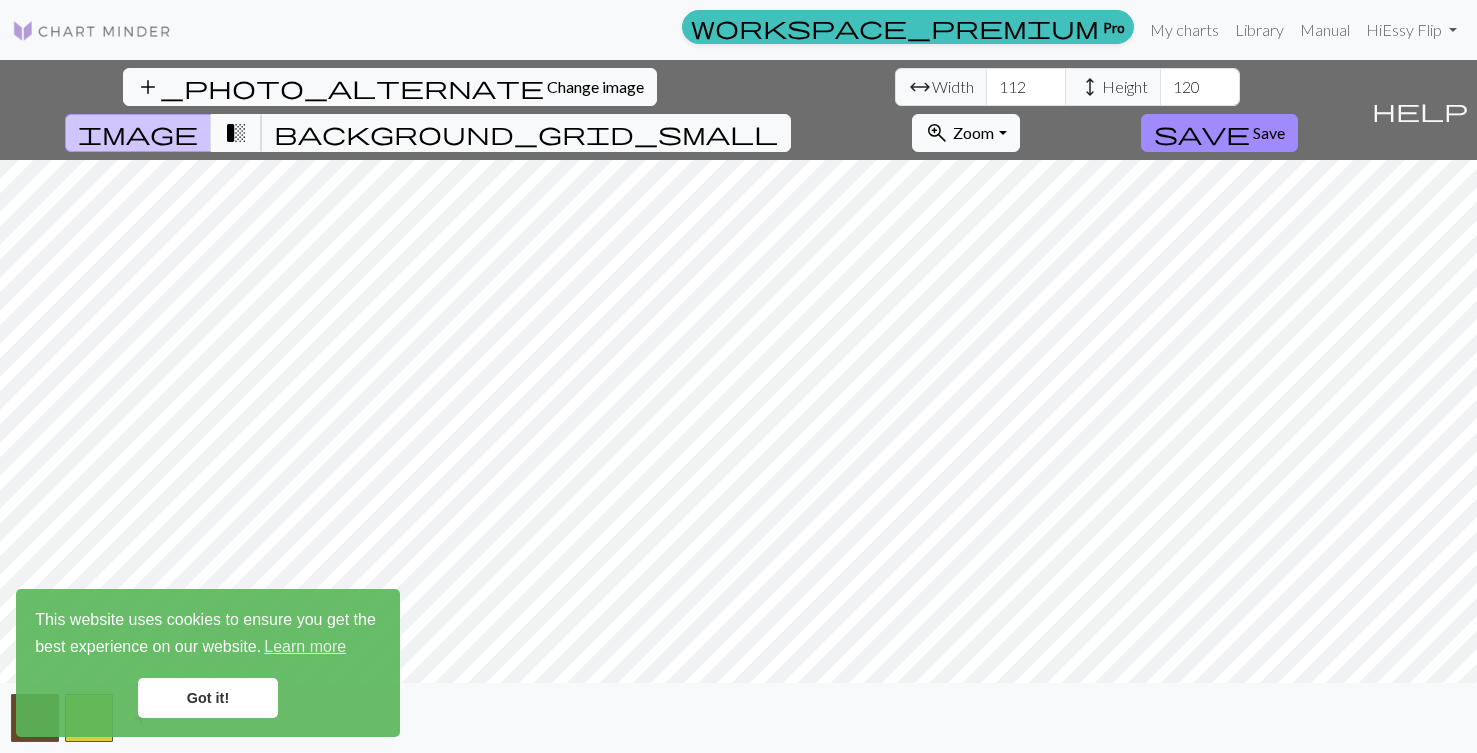 click on "transition_fade" at bounding box center (236, 133) 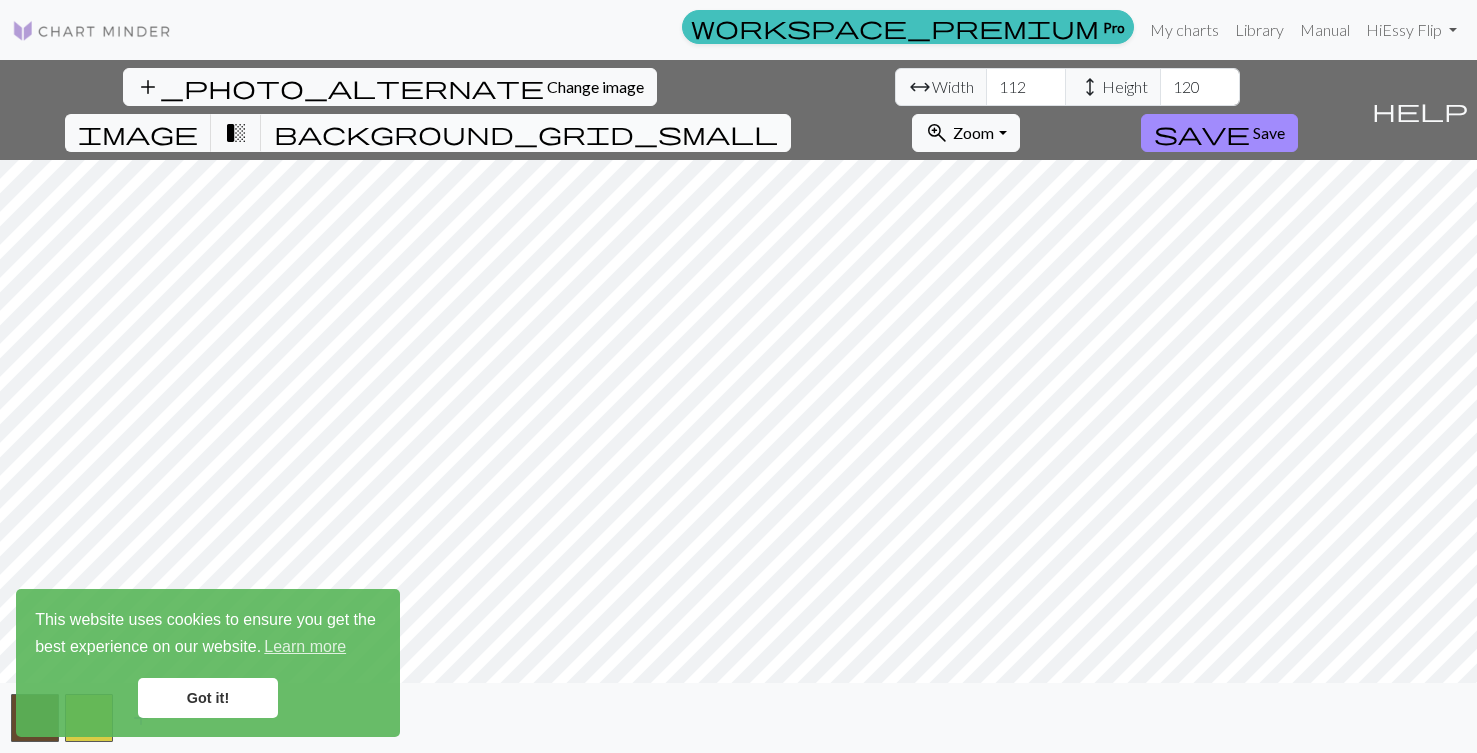 click on "background_grid_small" at bounding box center [526, 133] 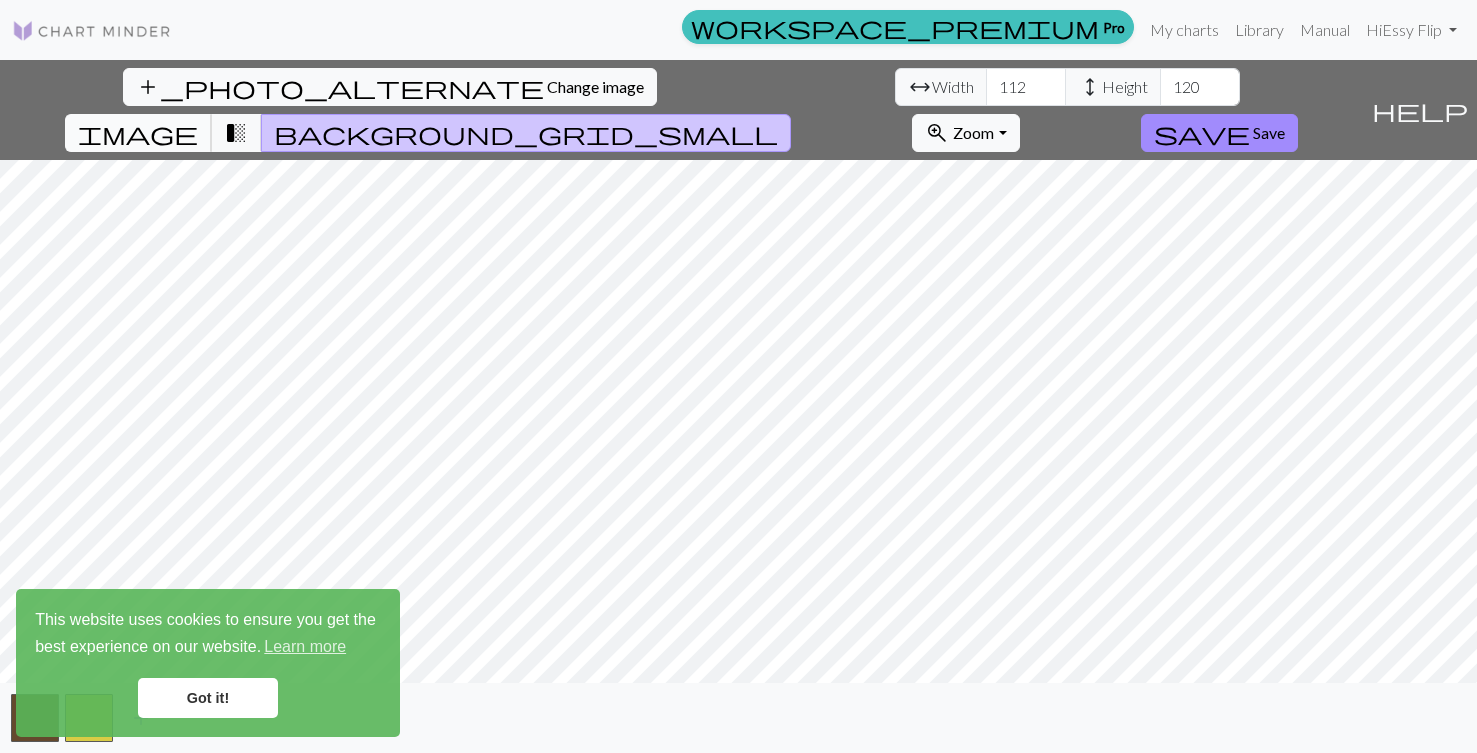click on "image" at bounding box center (138, 133) 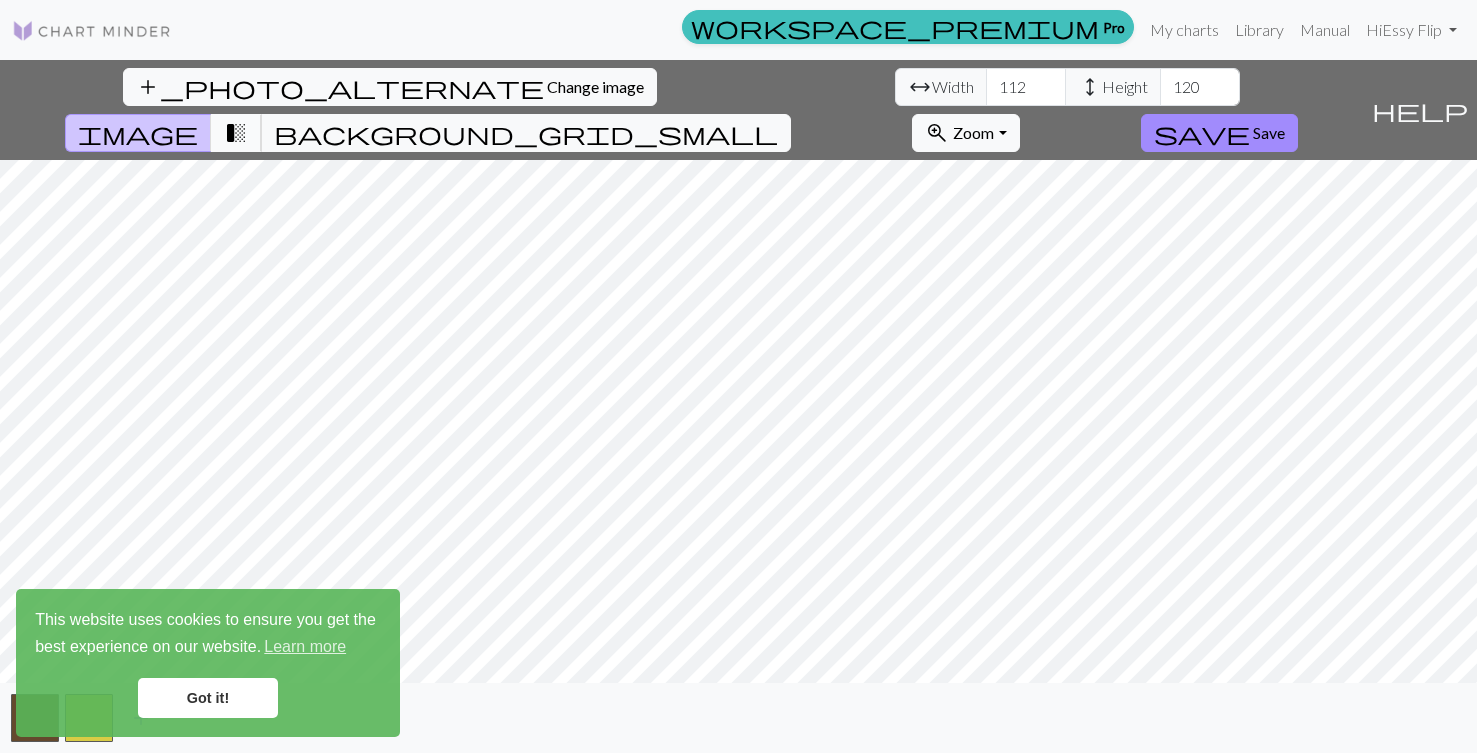 click on "transition_fade" at bounding box center (236, 133) 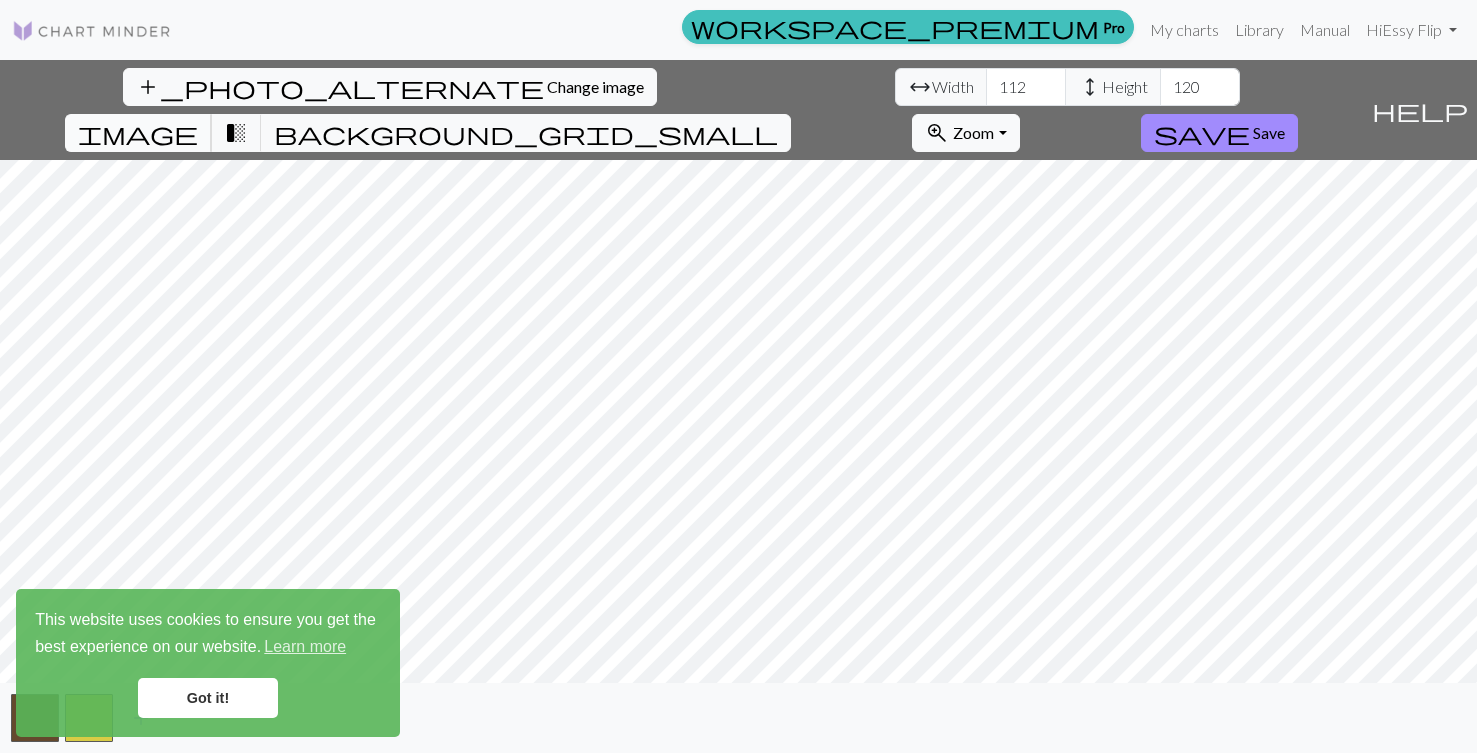 click on "image" at bounding box center (138, 133) 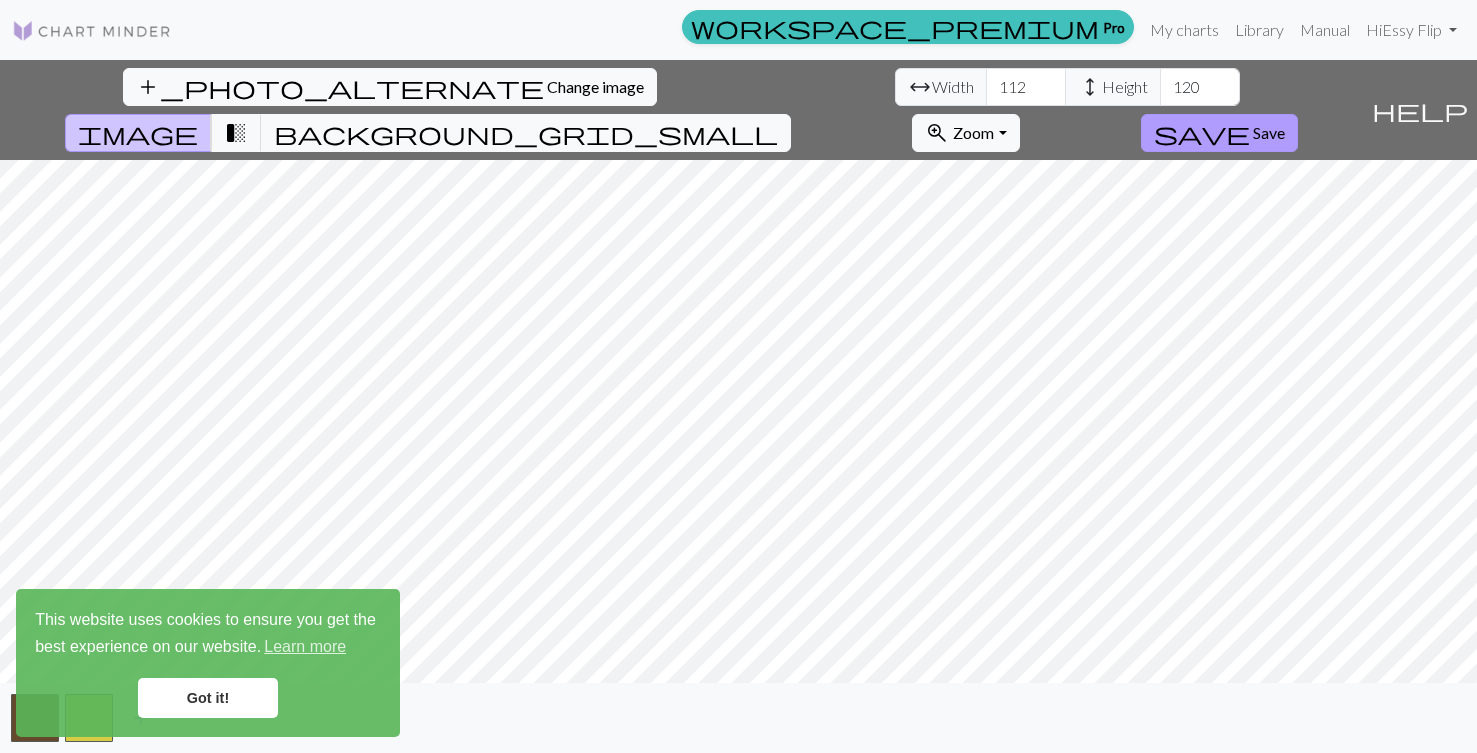 click on "Save" at bounding box center [1269, 132] 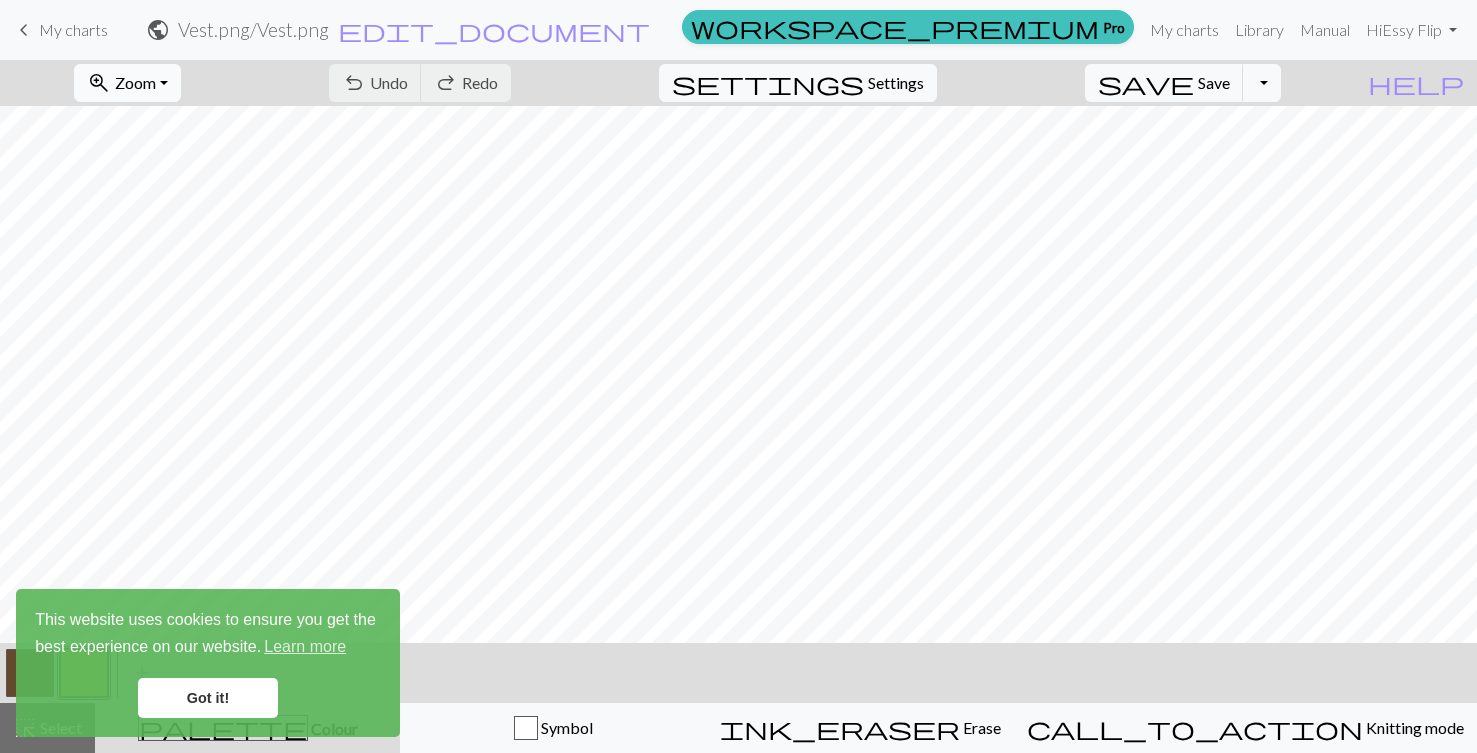 click on "Zoom" at bounding box center [135, 82] 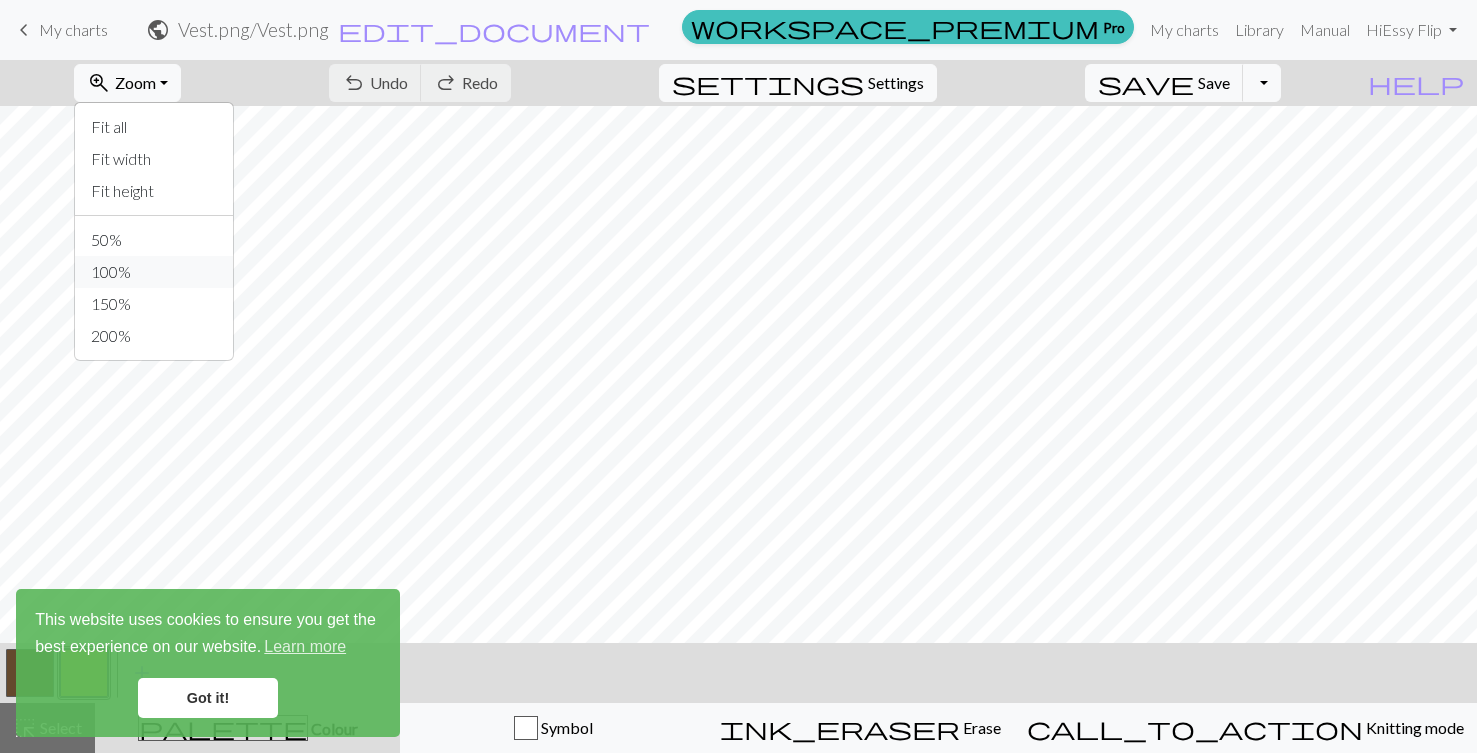 click on "100%" at bounding box center [154, 272] 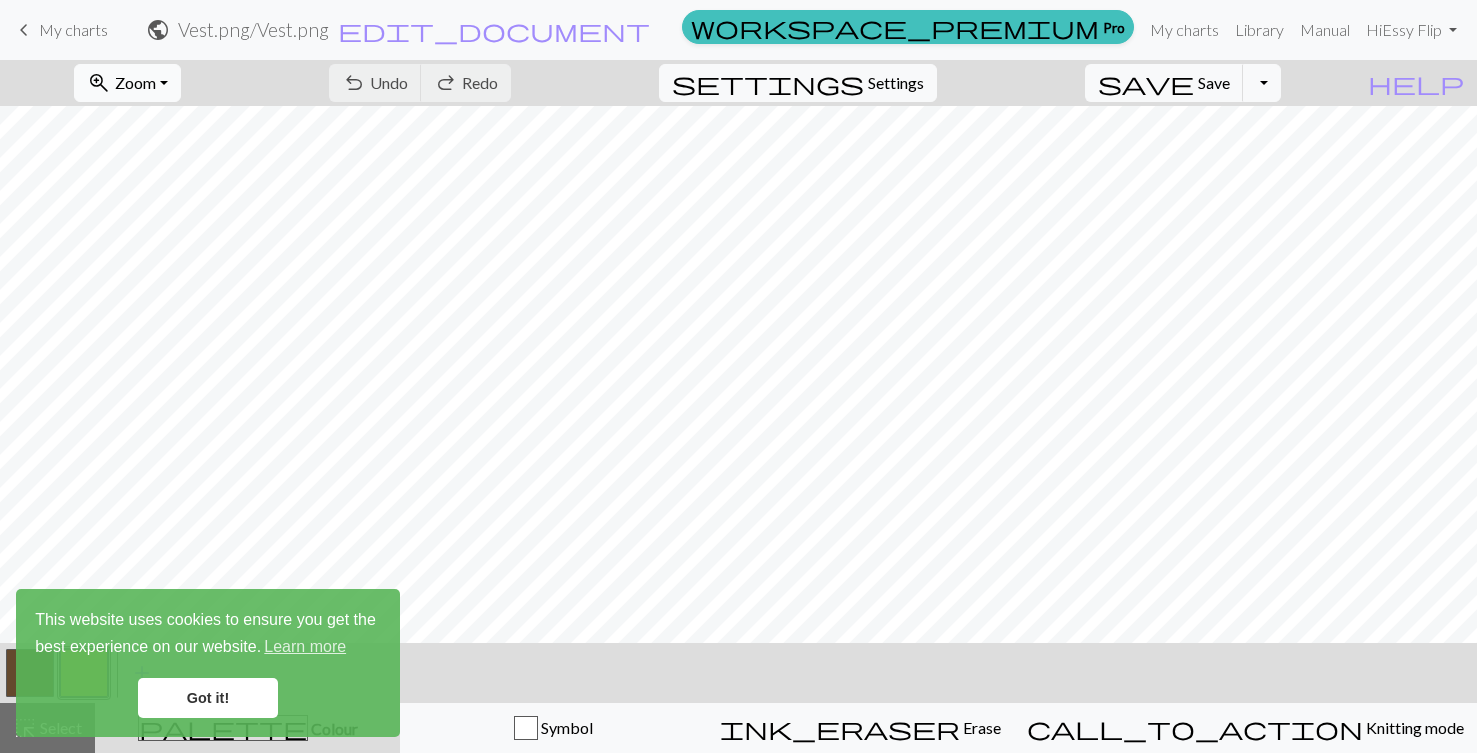 click on "zoom_in Zoom Zoom" at bounding box center (127, 83) 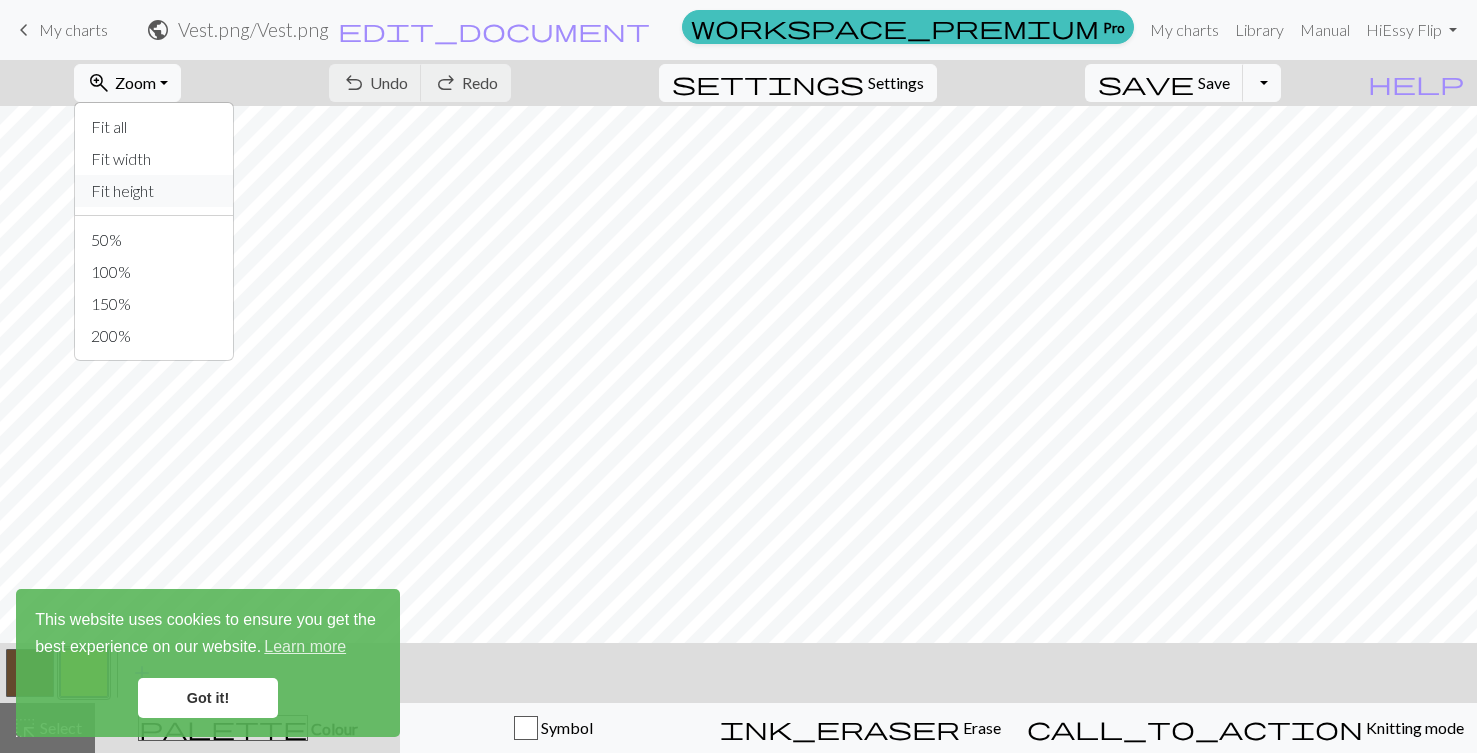 click on "Fit height" at bounding box center [154, 191] 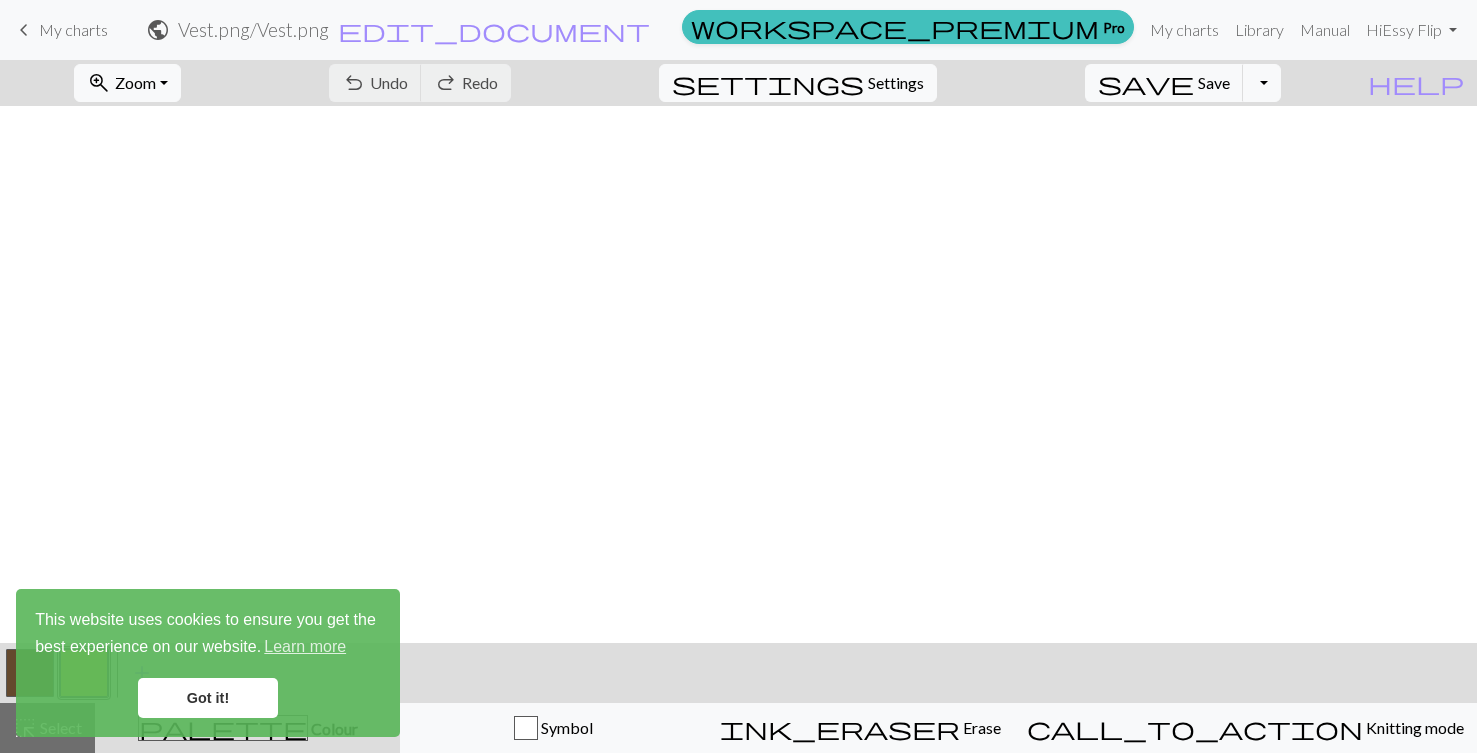 scroll, scrollTop: 0, scrollLeft: 0, axis: both 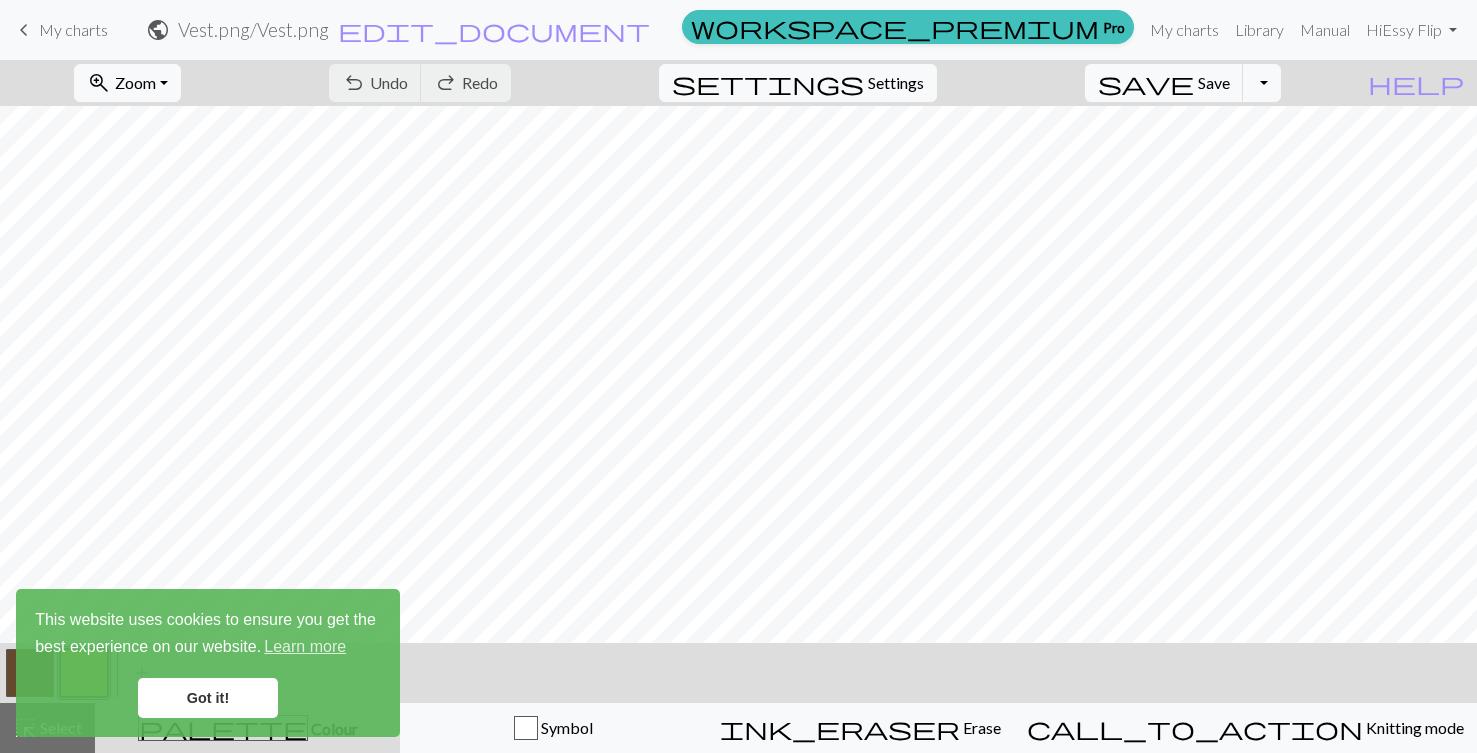 click on "undo Undo Undo redo Redo Redo" at bounding box center [420, 83] 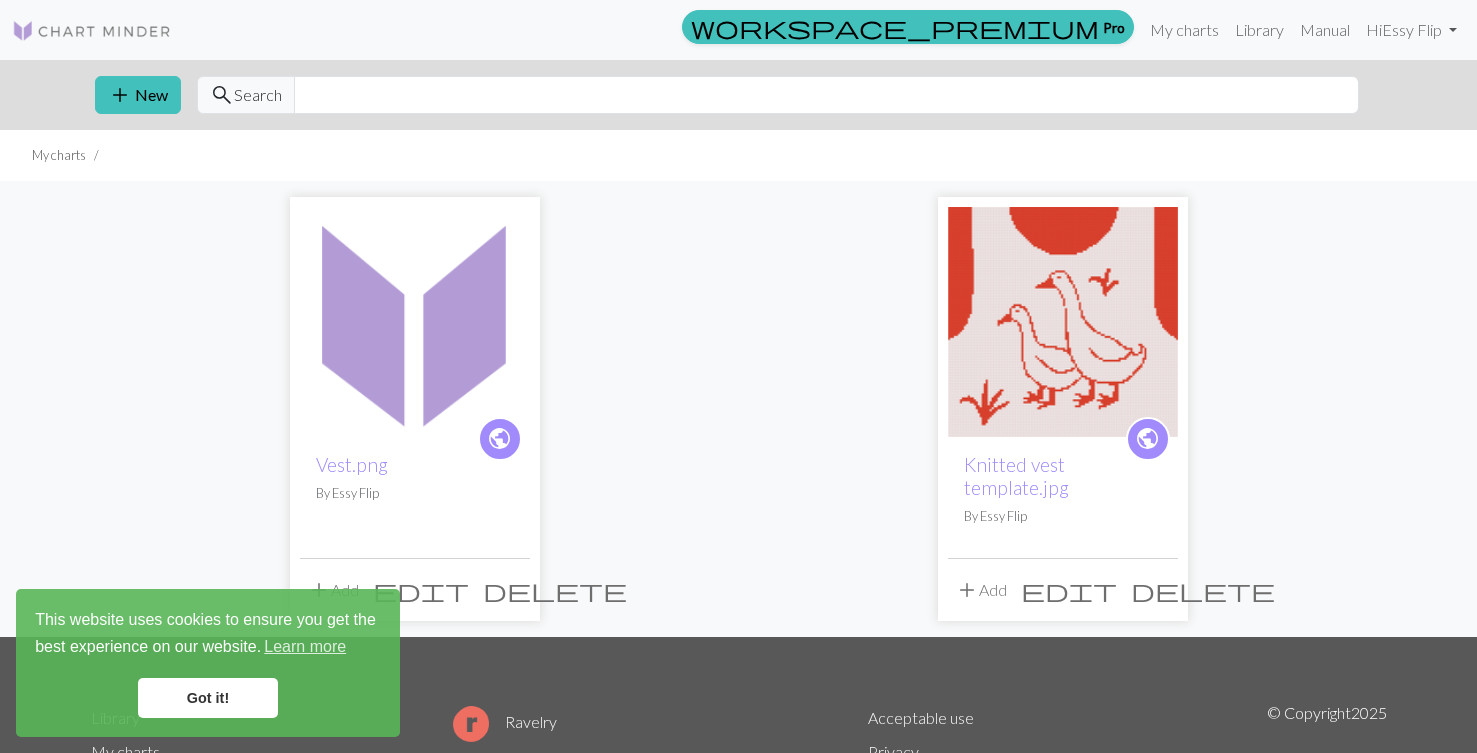click on "delete" at bounding box center [555, 590] 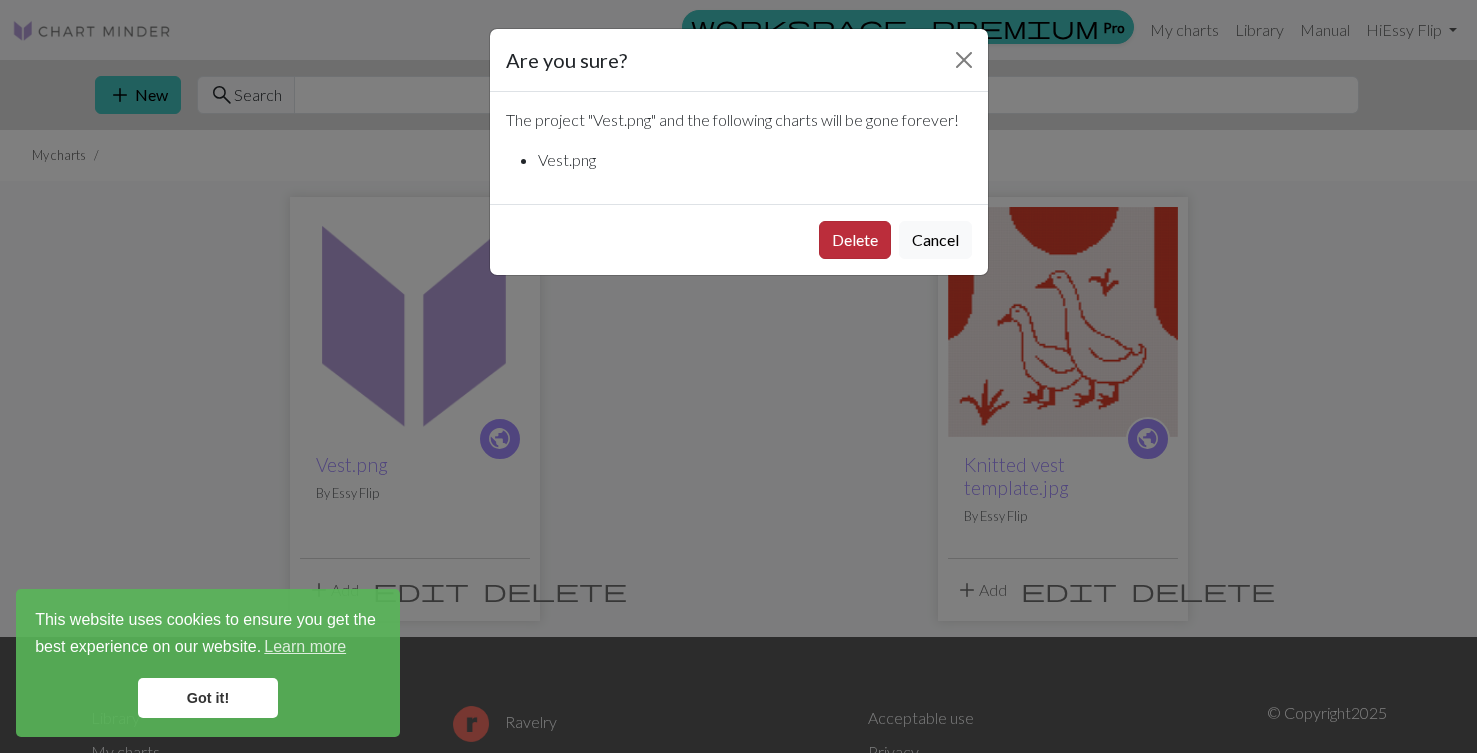 click on "Delete" at bounding box center (855, 240) 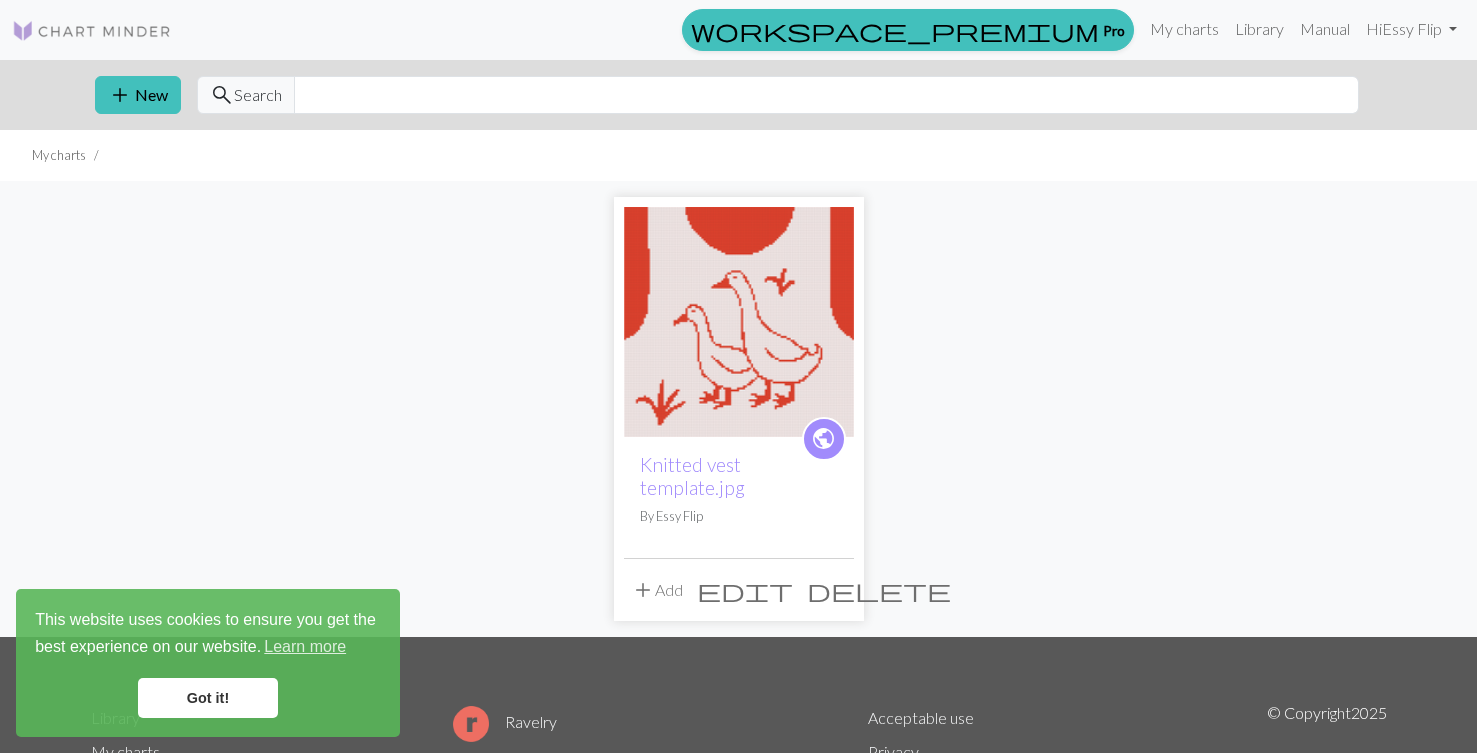 scroll, scrollTop: 0, scrollLeft: 0, axis: both 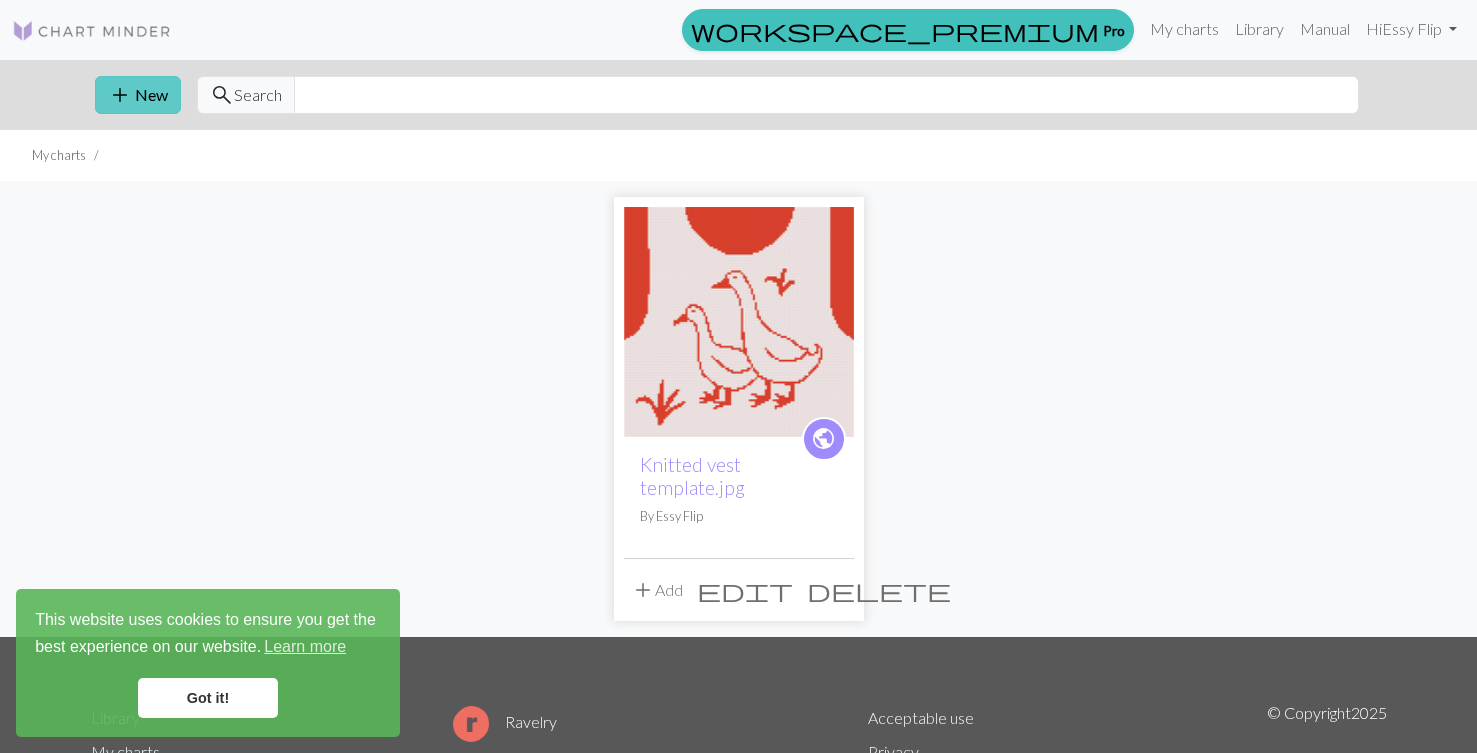 click on "add   New" at bounding box center [138, 95] 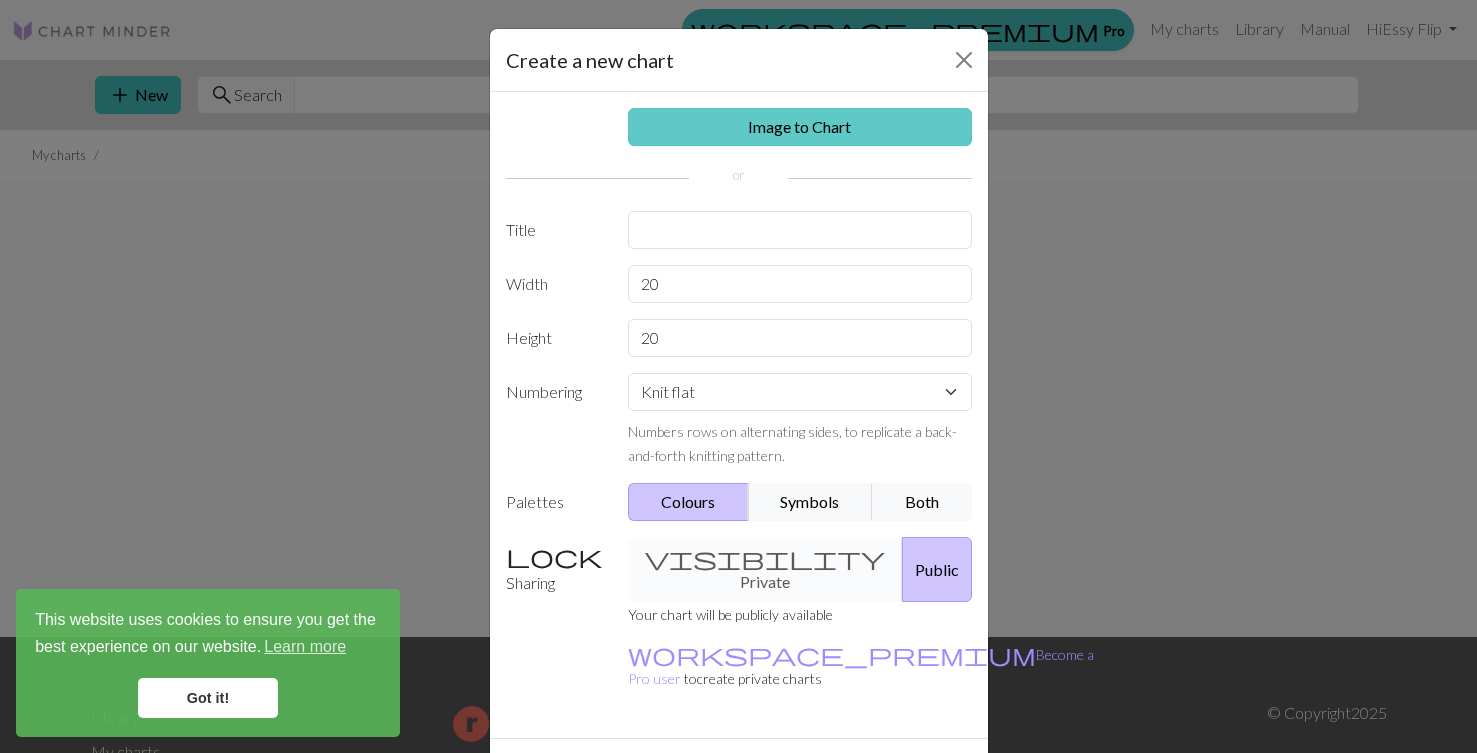 click on "Image to Chart" at bounding box center (800, 127) 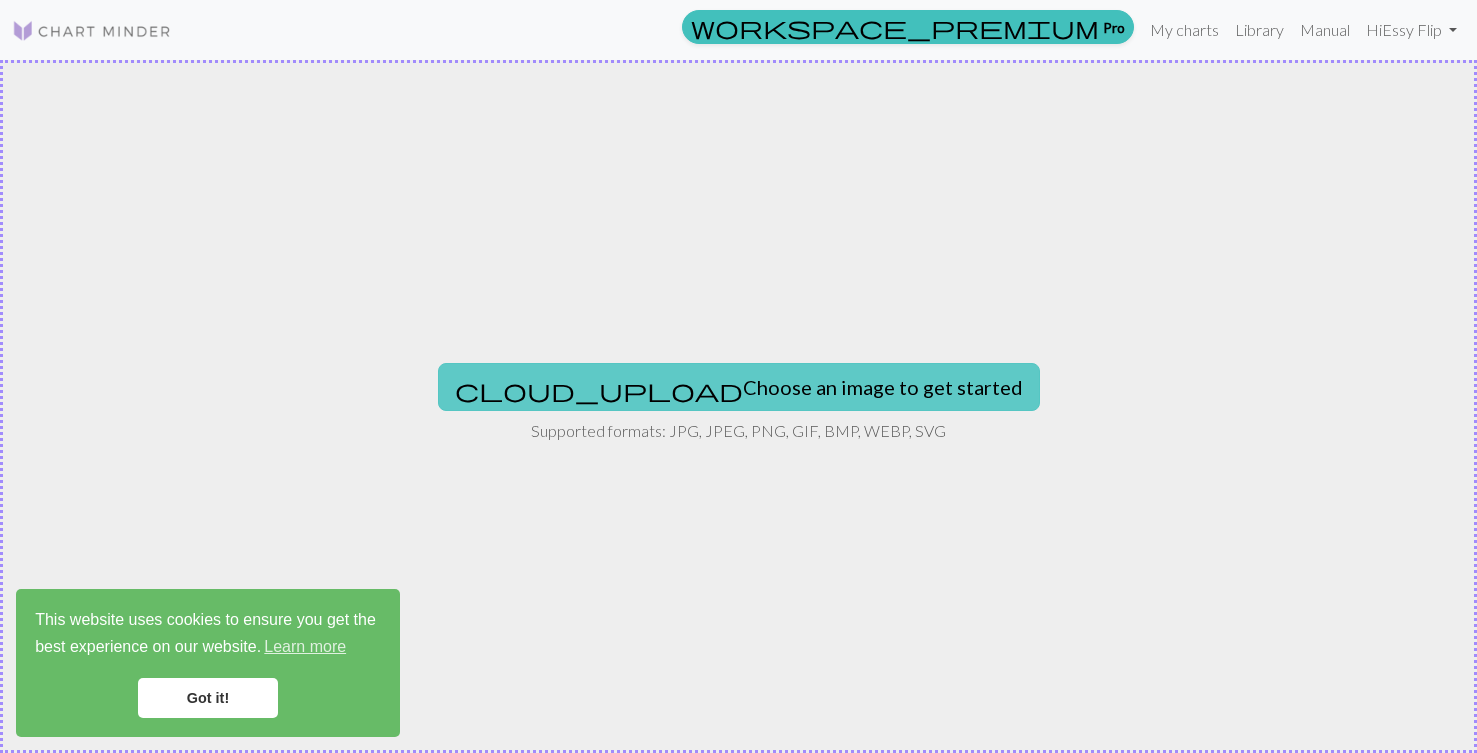 click on "cloud_upload  Choose an image to get started" at bounding box center (739, 387) 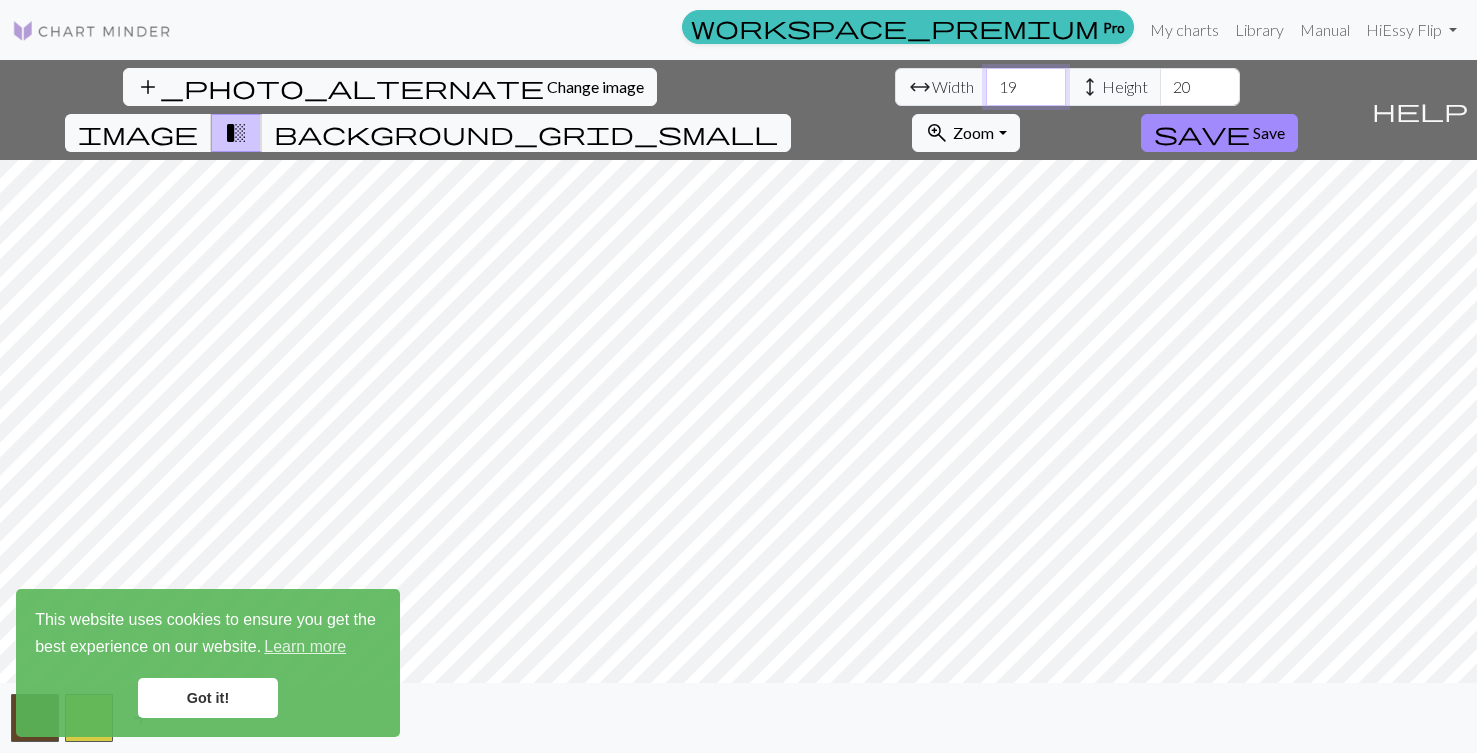 click on "19" at bounding box center (1026, 87) 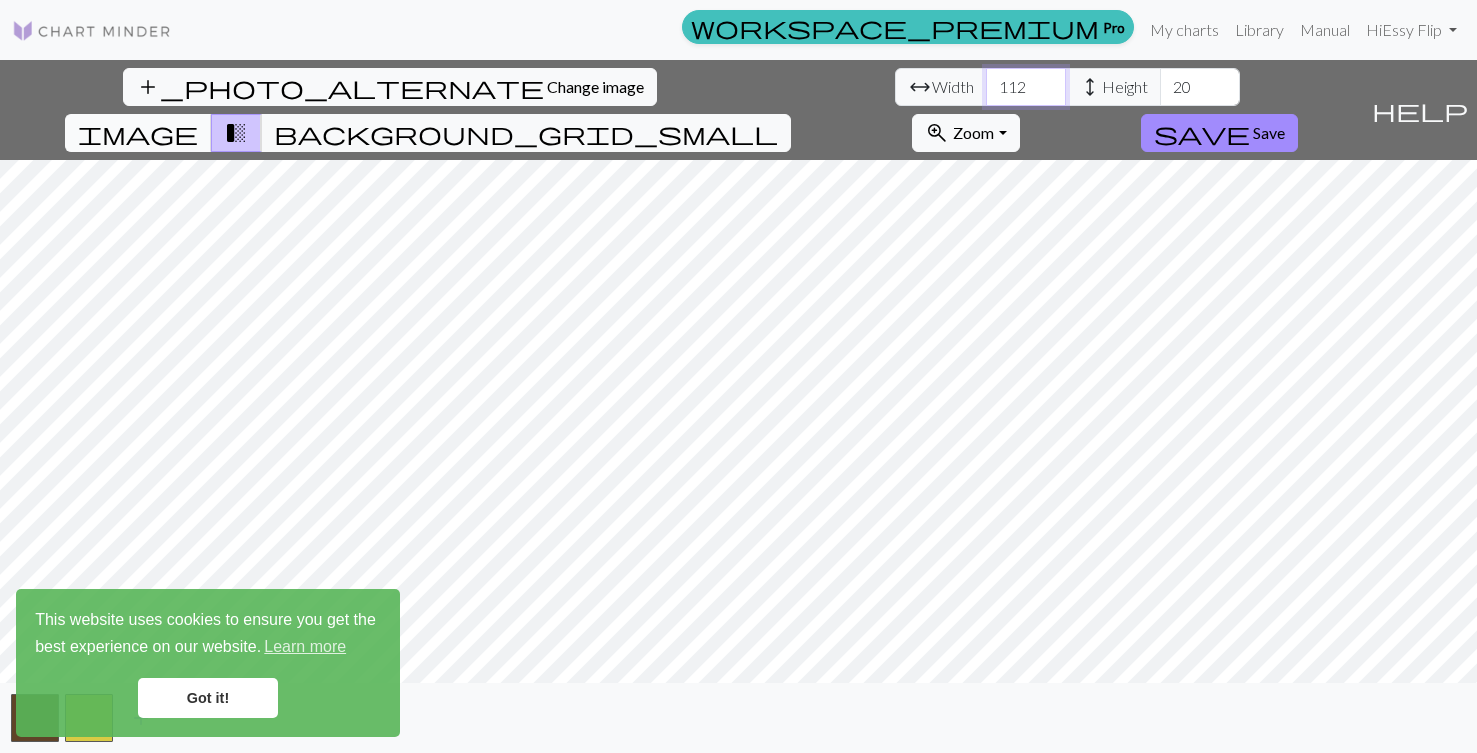 type on "112" 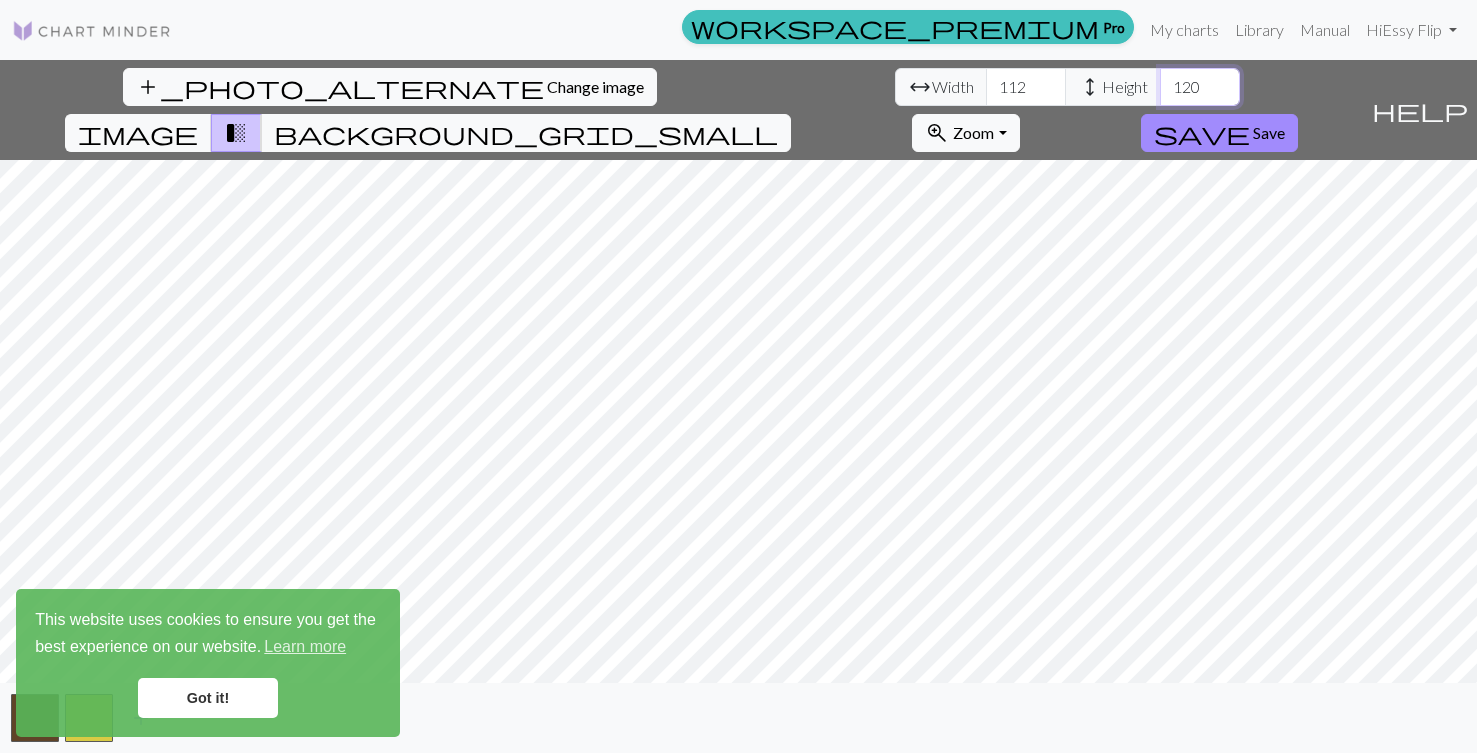type on "120" 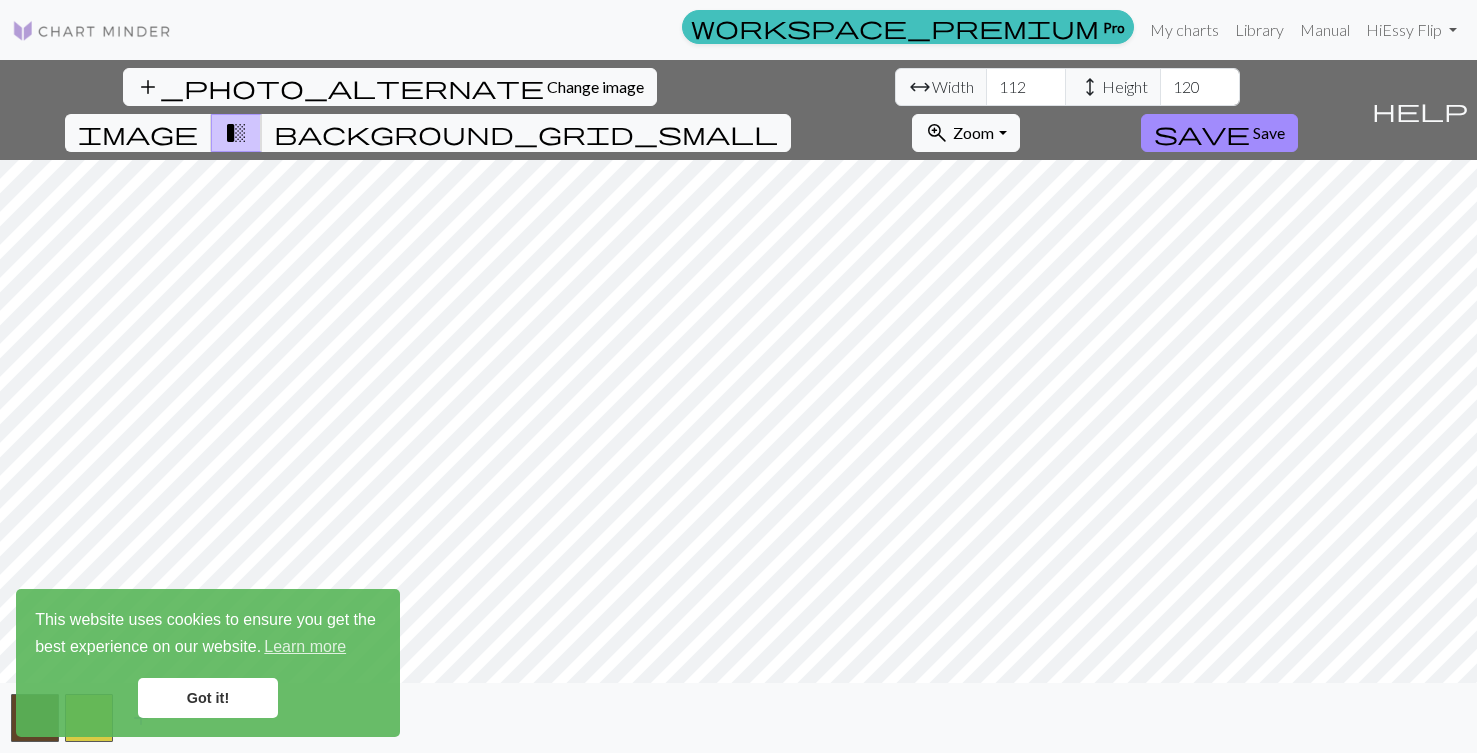 type 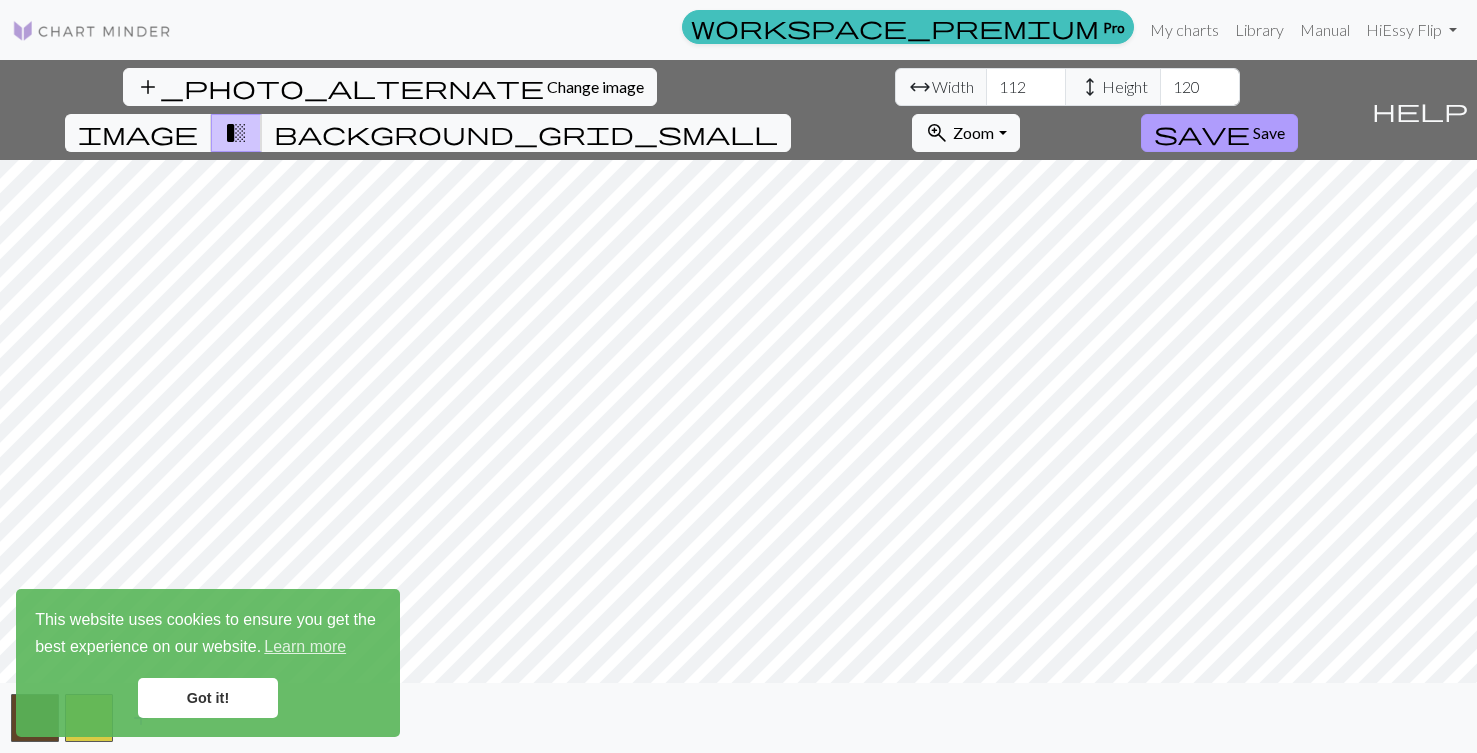 click on "Save" at bounding box center (1269, 132) 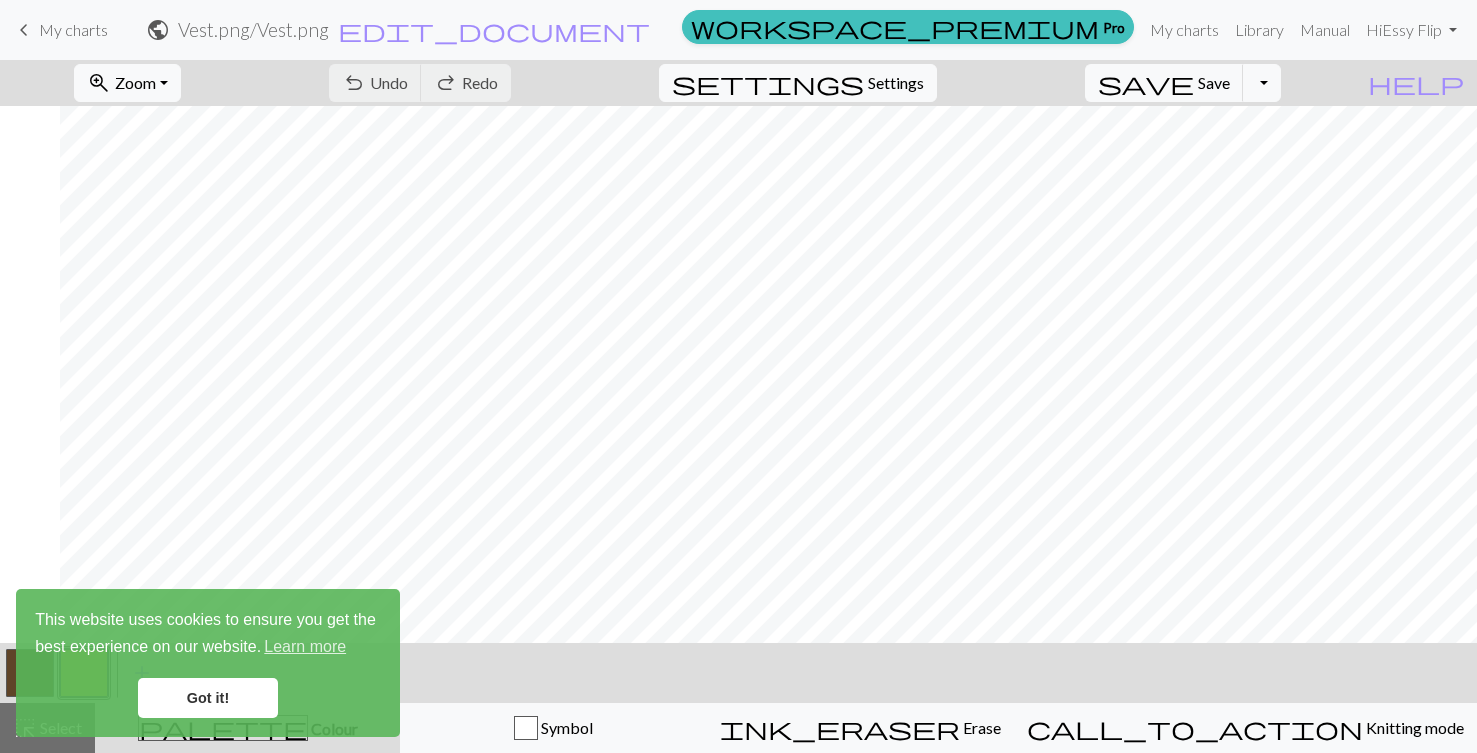 scroll, scrollTop: 906, scrollLeft: 466, axis: both 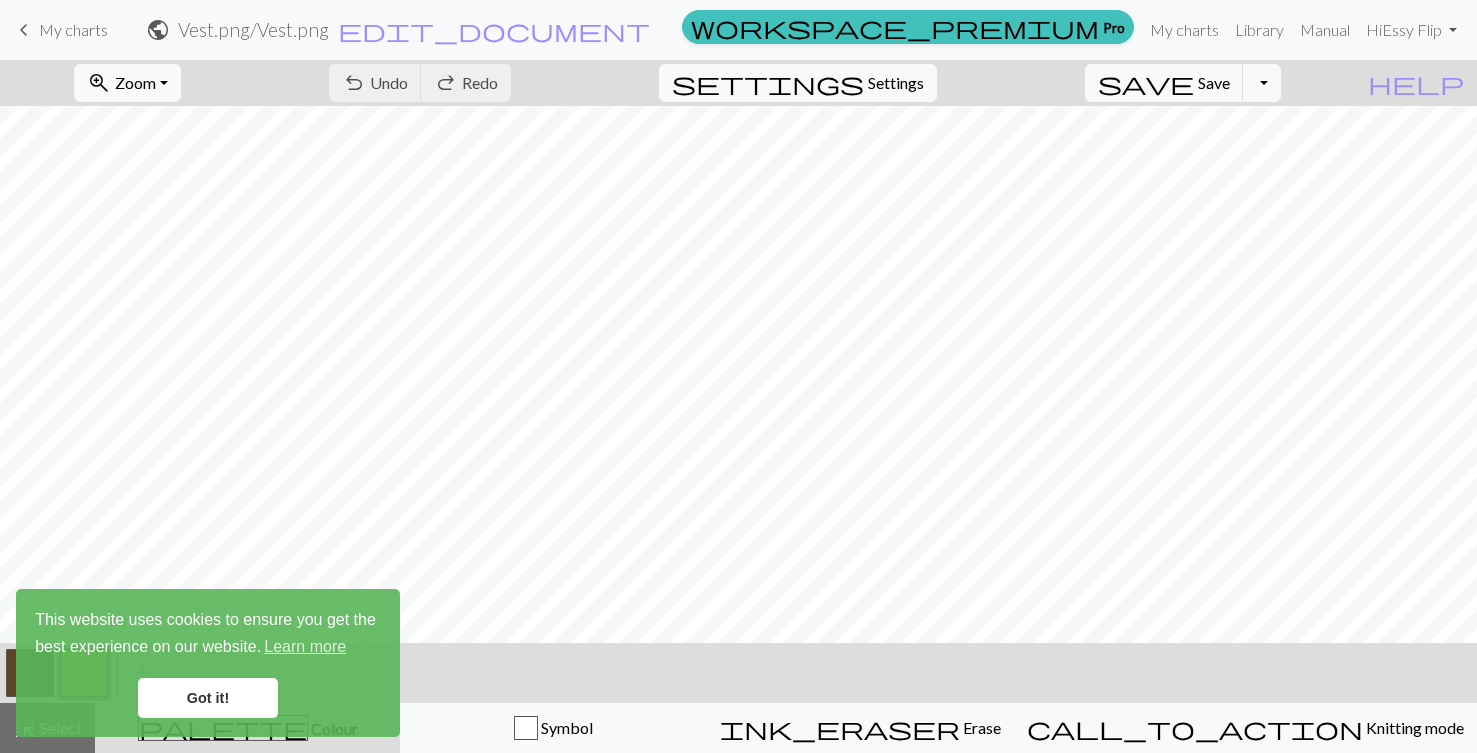 click on "keyboard_arrow_left" at bounding box center [24, 30] 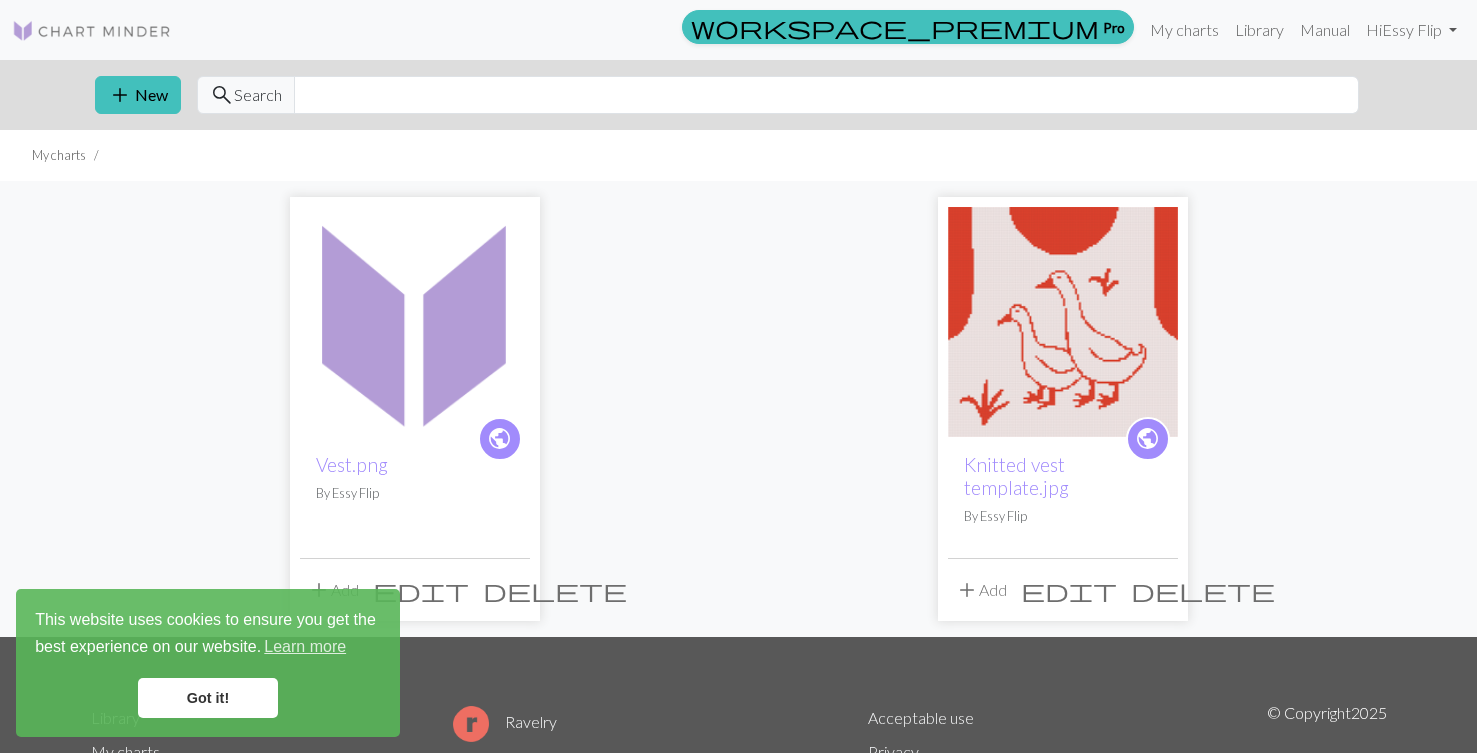 click on "delete" at bounding box center [555, 590] 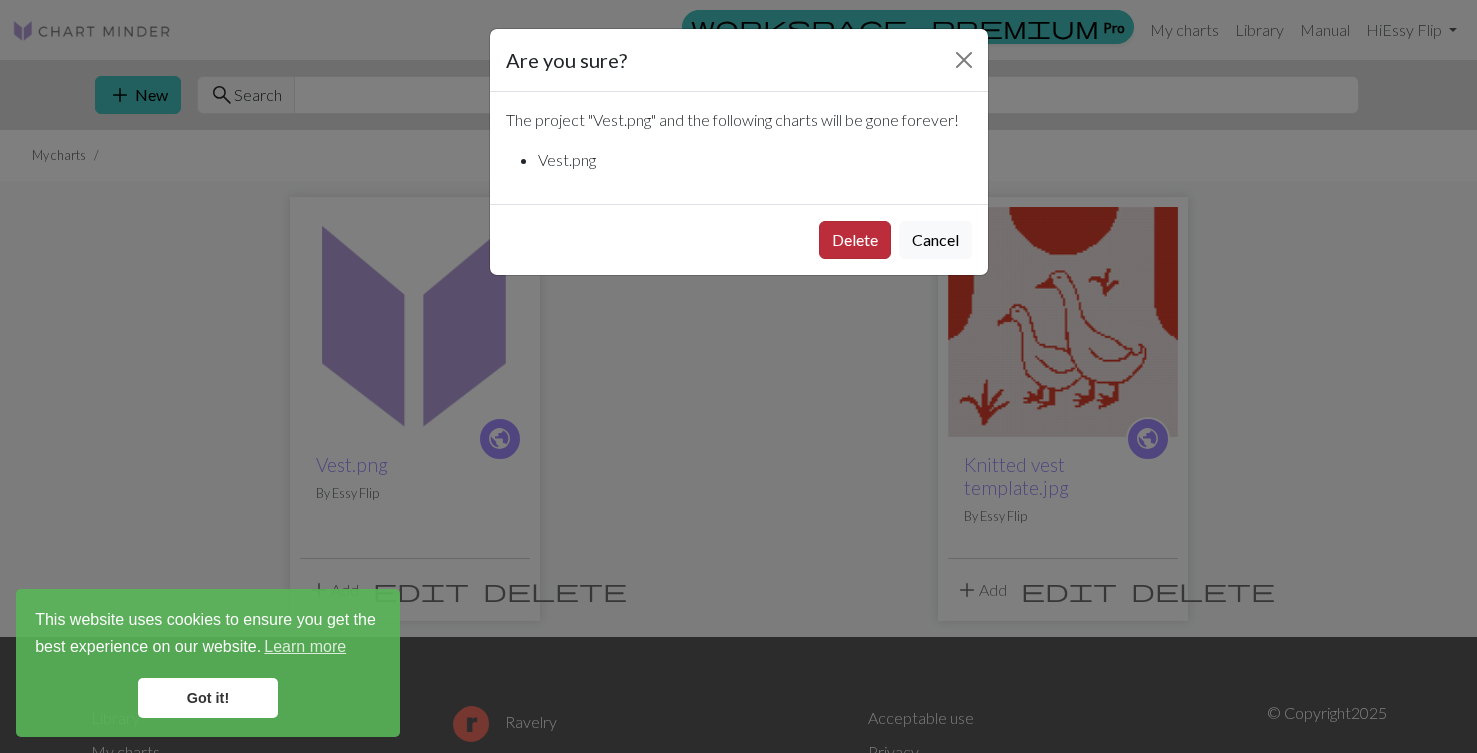click on "Delete" at bounding box center (855, 240) 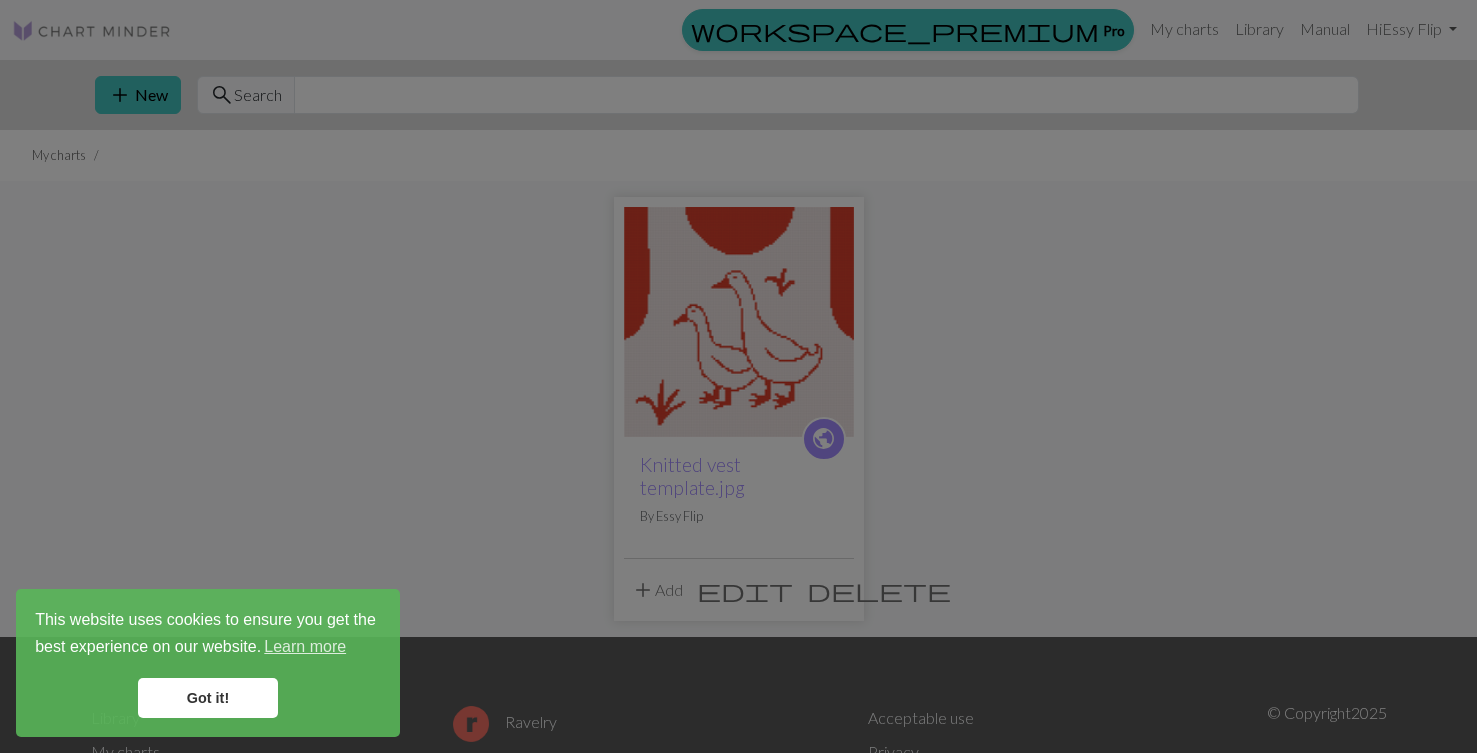 scroll, scrollTop: 0, scrollLeft: 0, axis: both 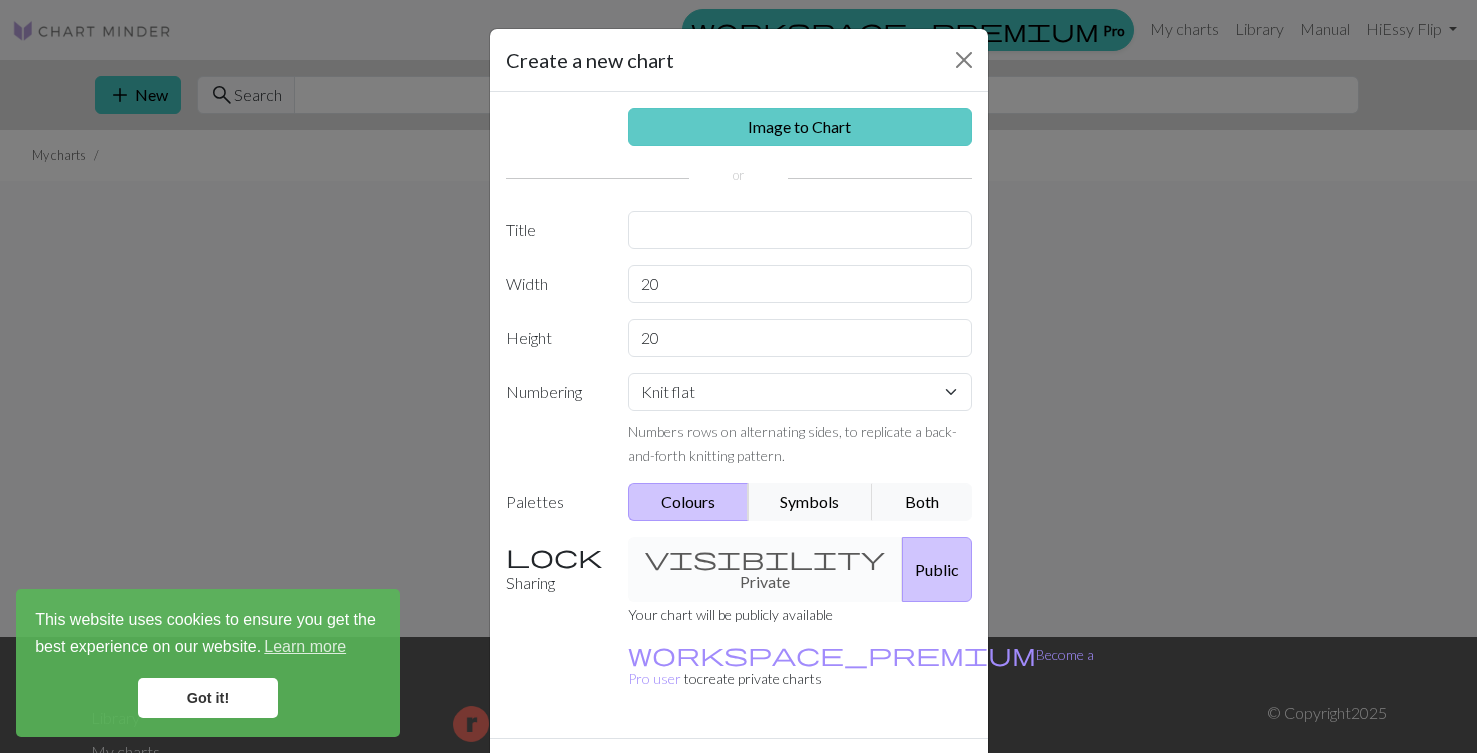 click on "Image to Chart" at bounding box center [800, 127] 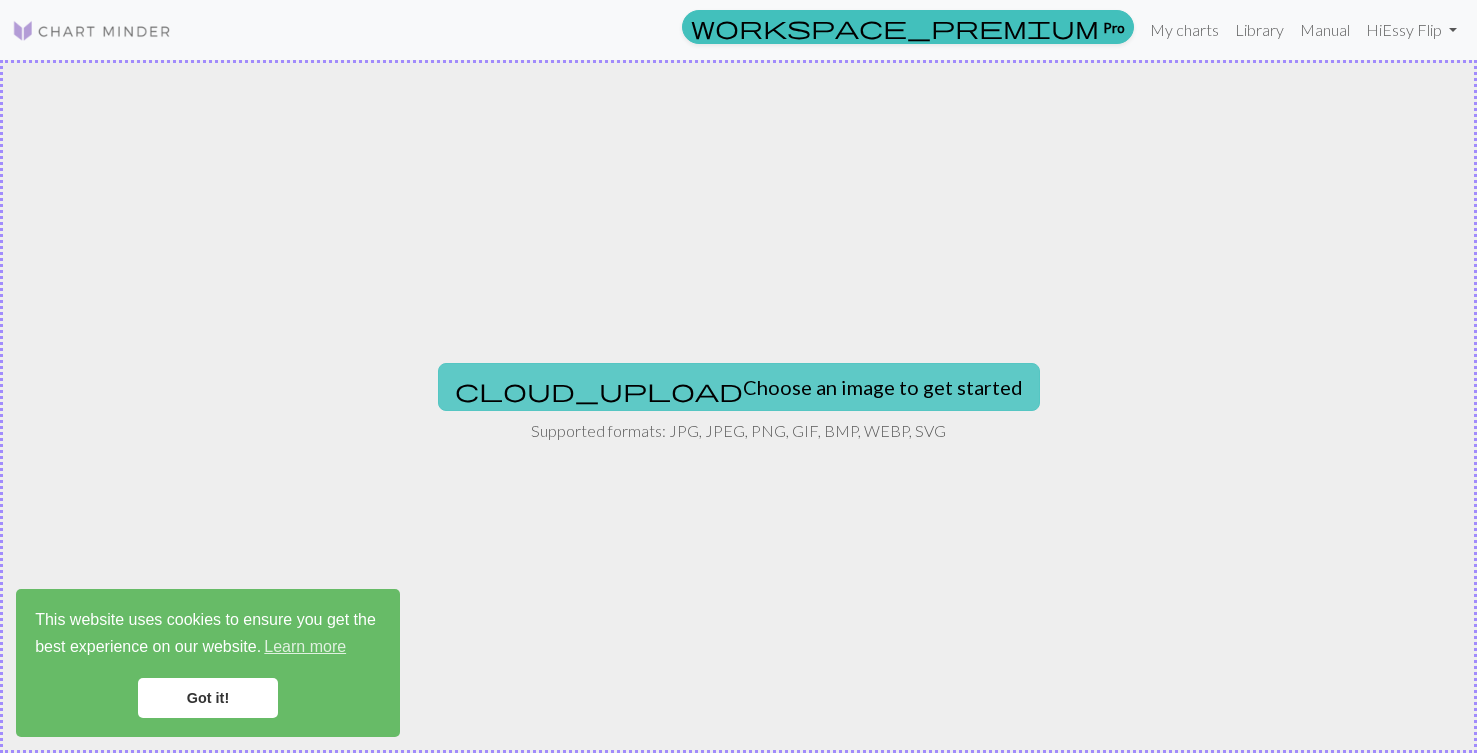click on "cloud_upload  Choose an image to get started" at bounding box center (739, 387) 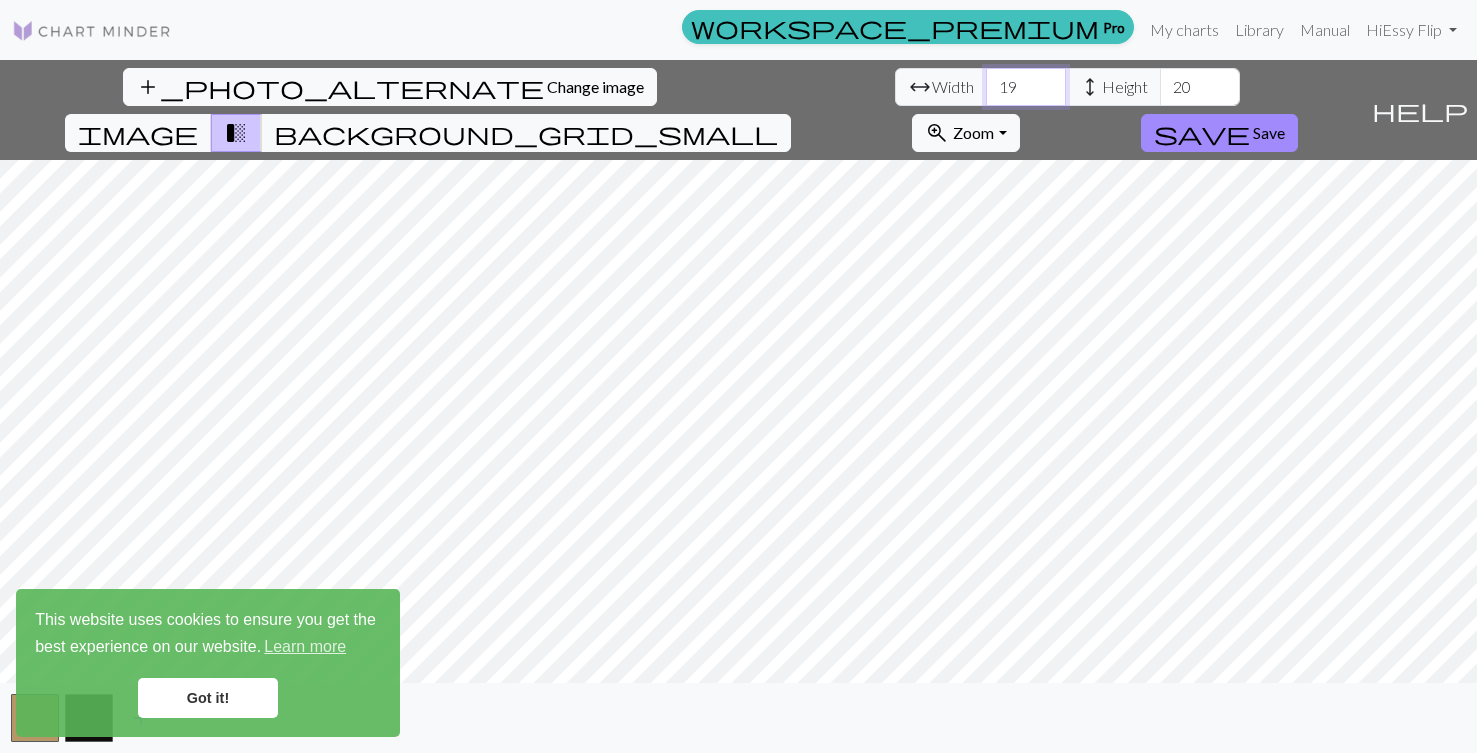 click on "19" at bounding box center [1026, 87] 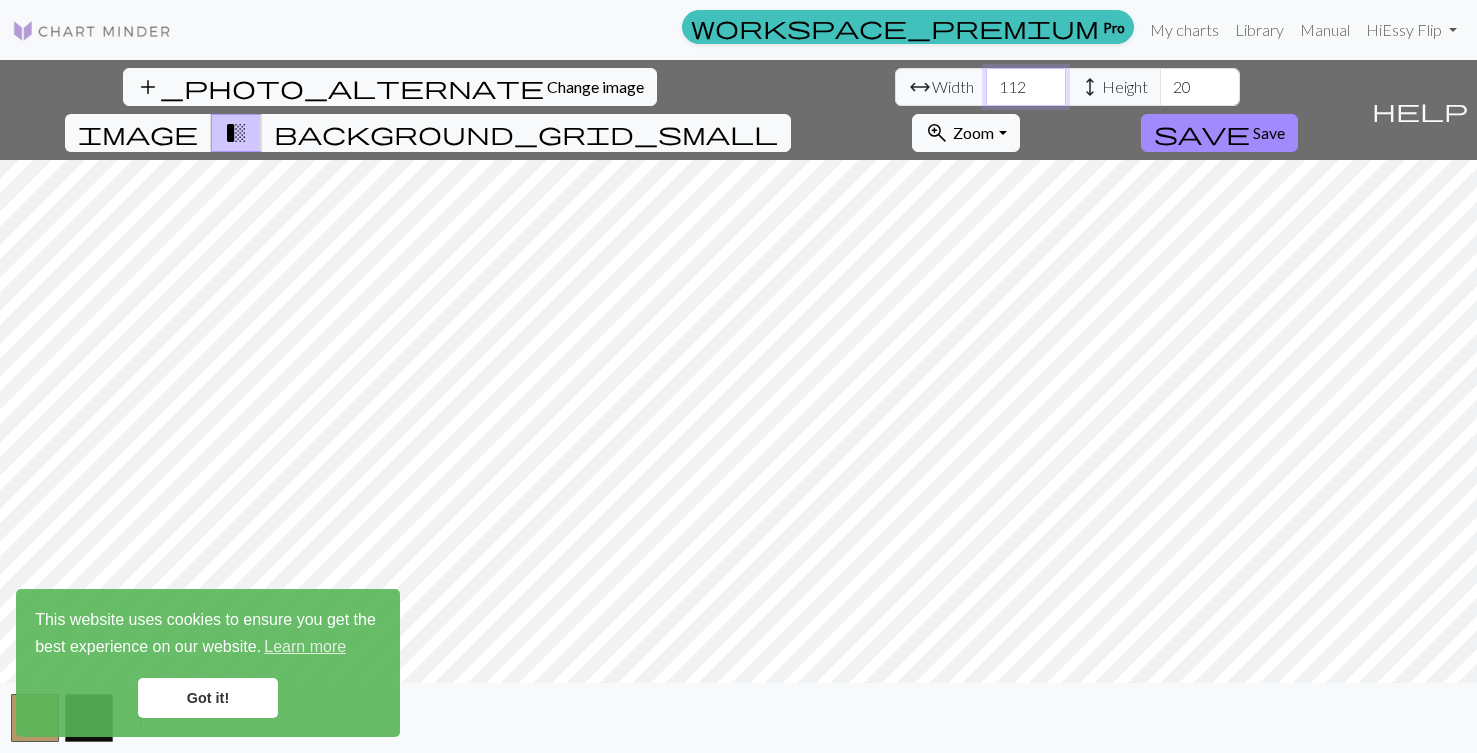 type on "112" 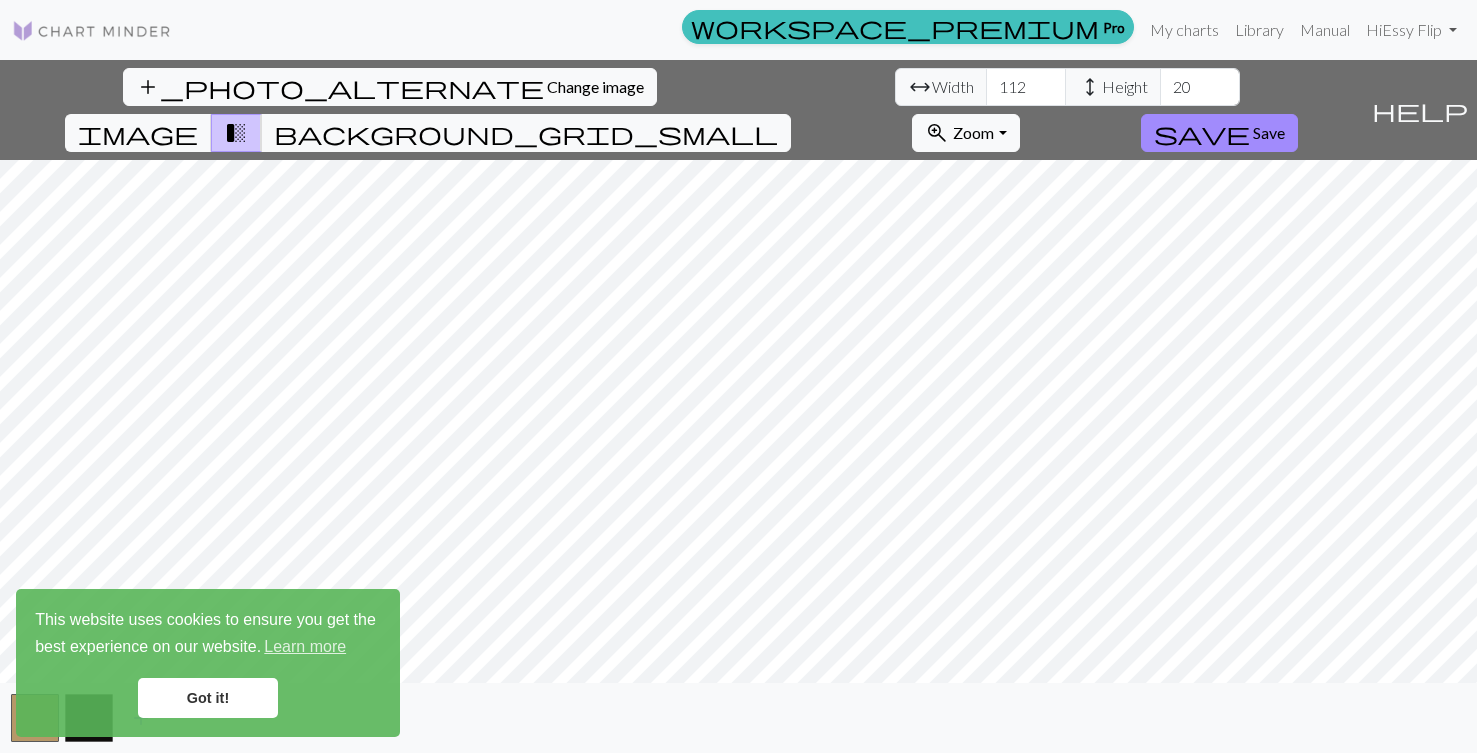 click on "add_photo_alternate   Change image arrow_range   Width 112 height   Height 20 image transition_fade background_grid_small zoom_in Zoom Zoom Fit all Fit width Fit height 50% 100% 150% 200% save   Save help Show me around add" at bounding box center [738, 406] 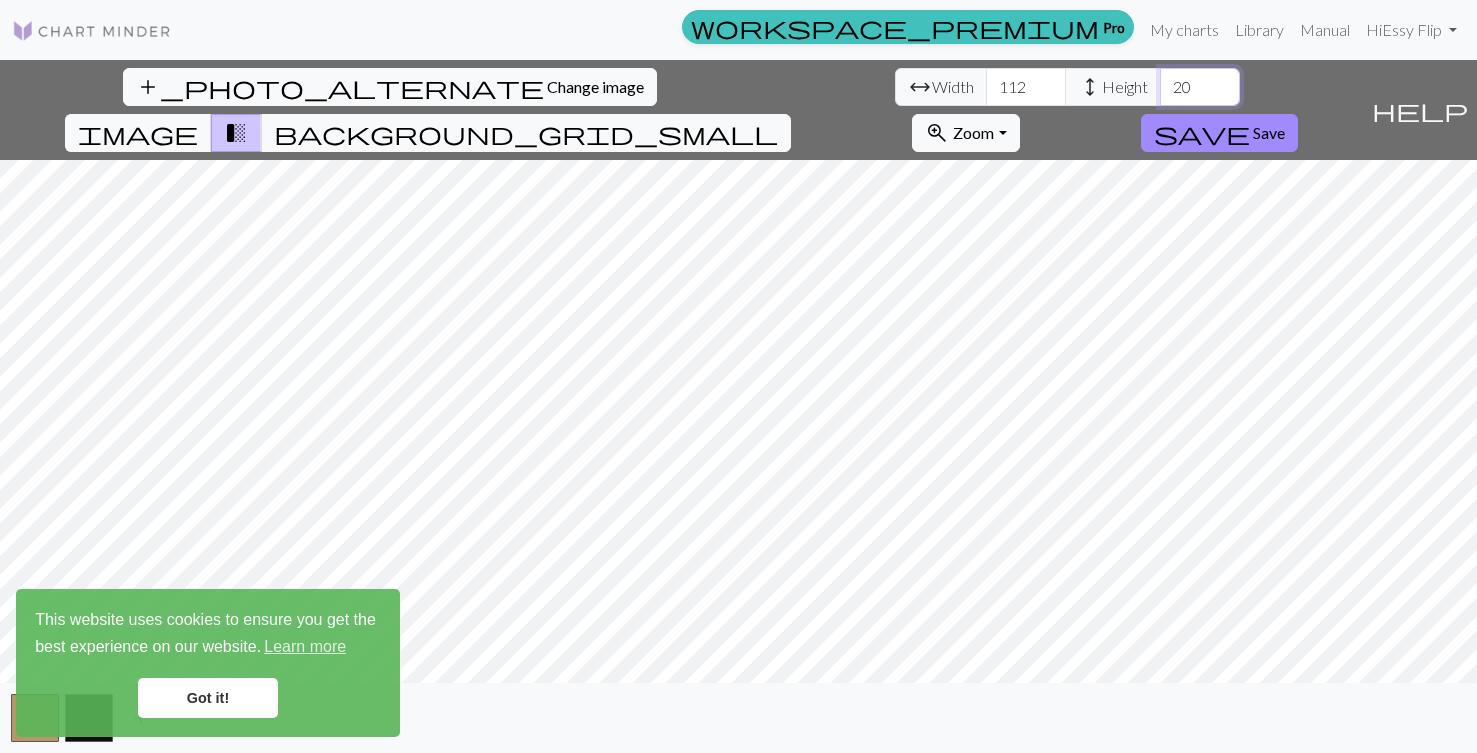 click on "20" at bounding box center (1200, 87) 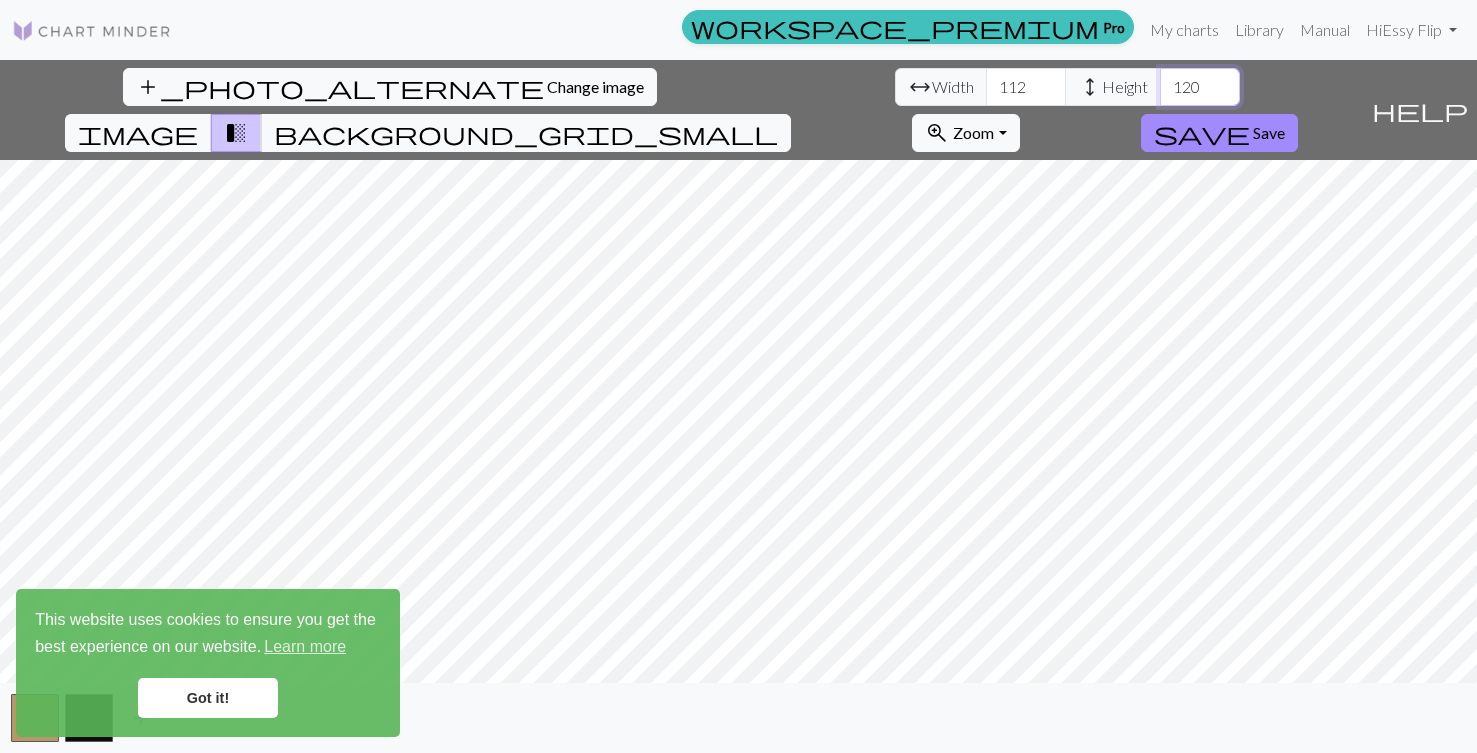 type on "120" 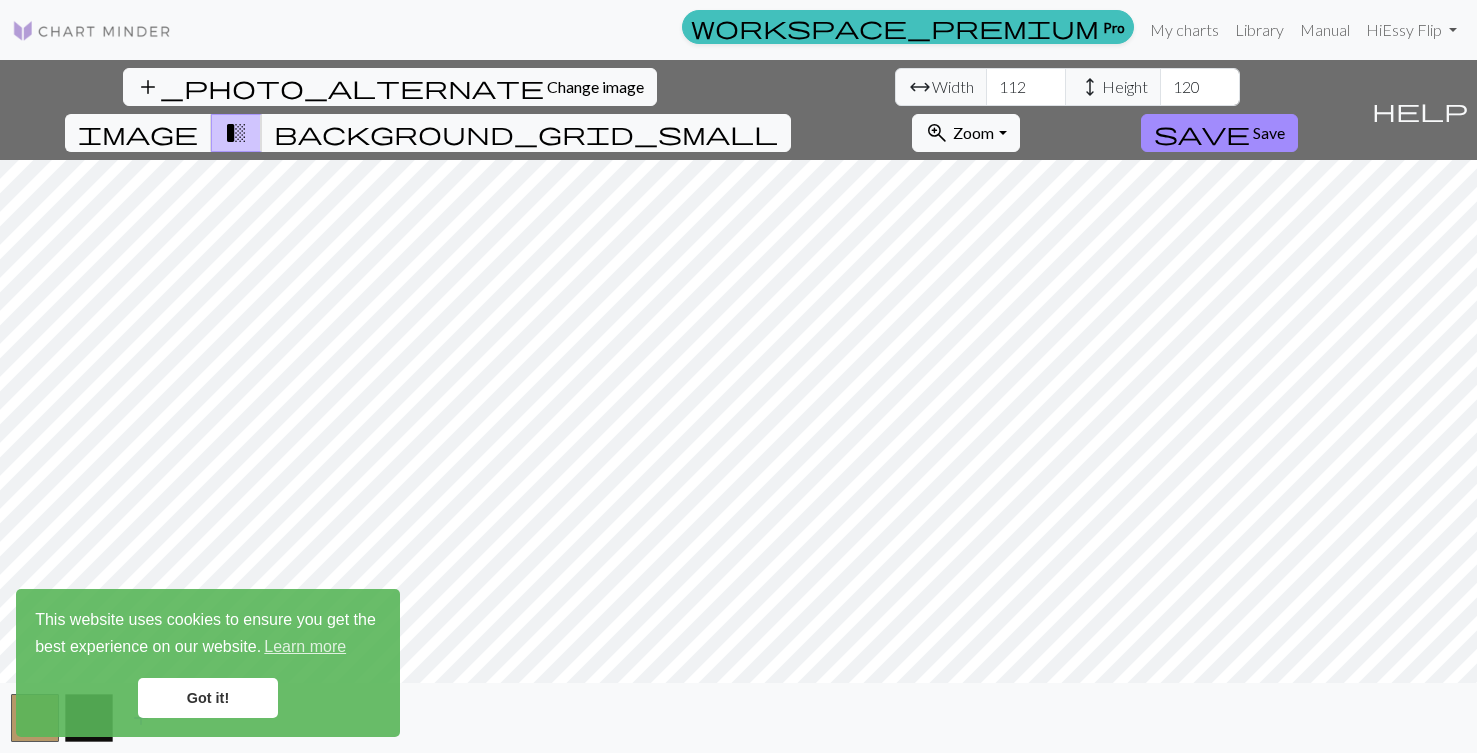 type 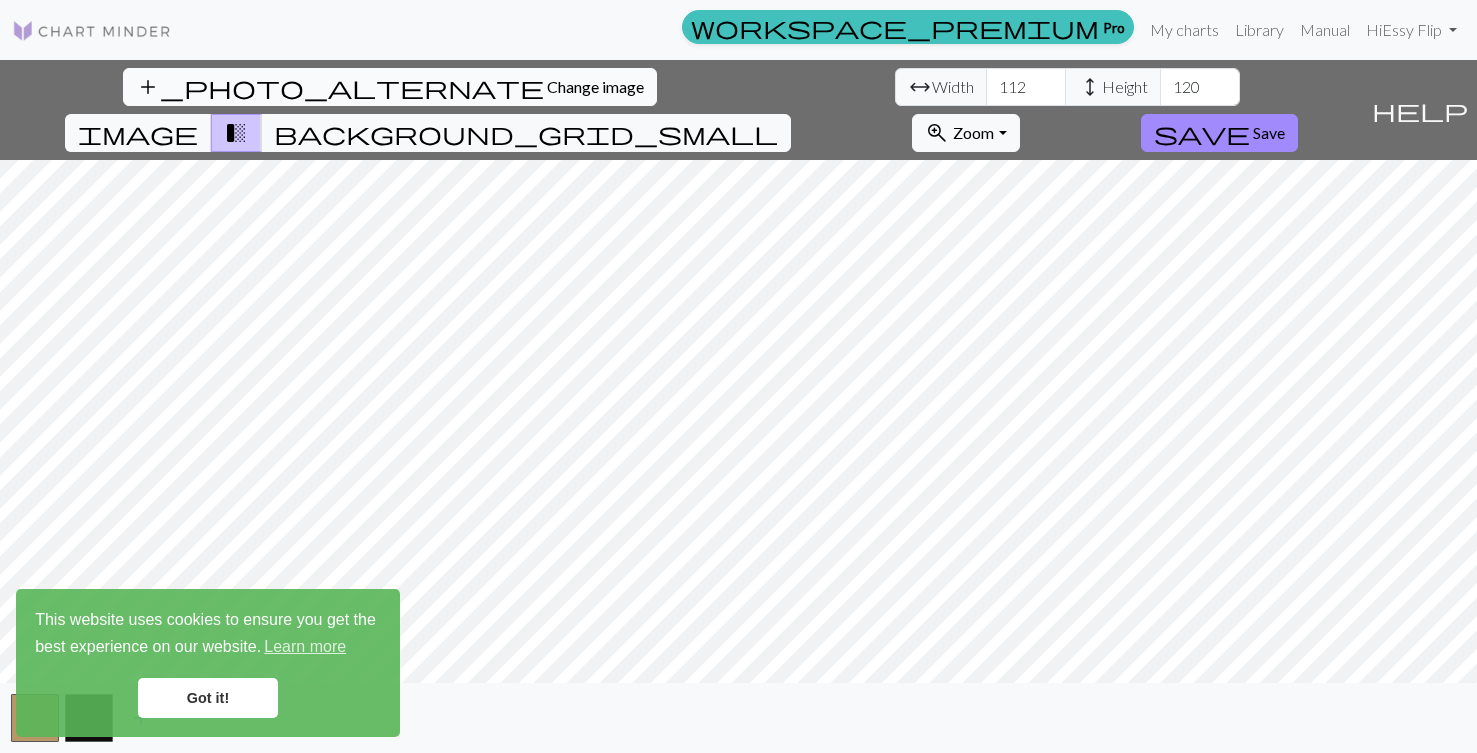 click on "Change image" at bounding box center (595, 86) 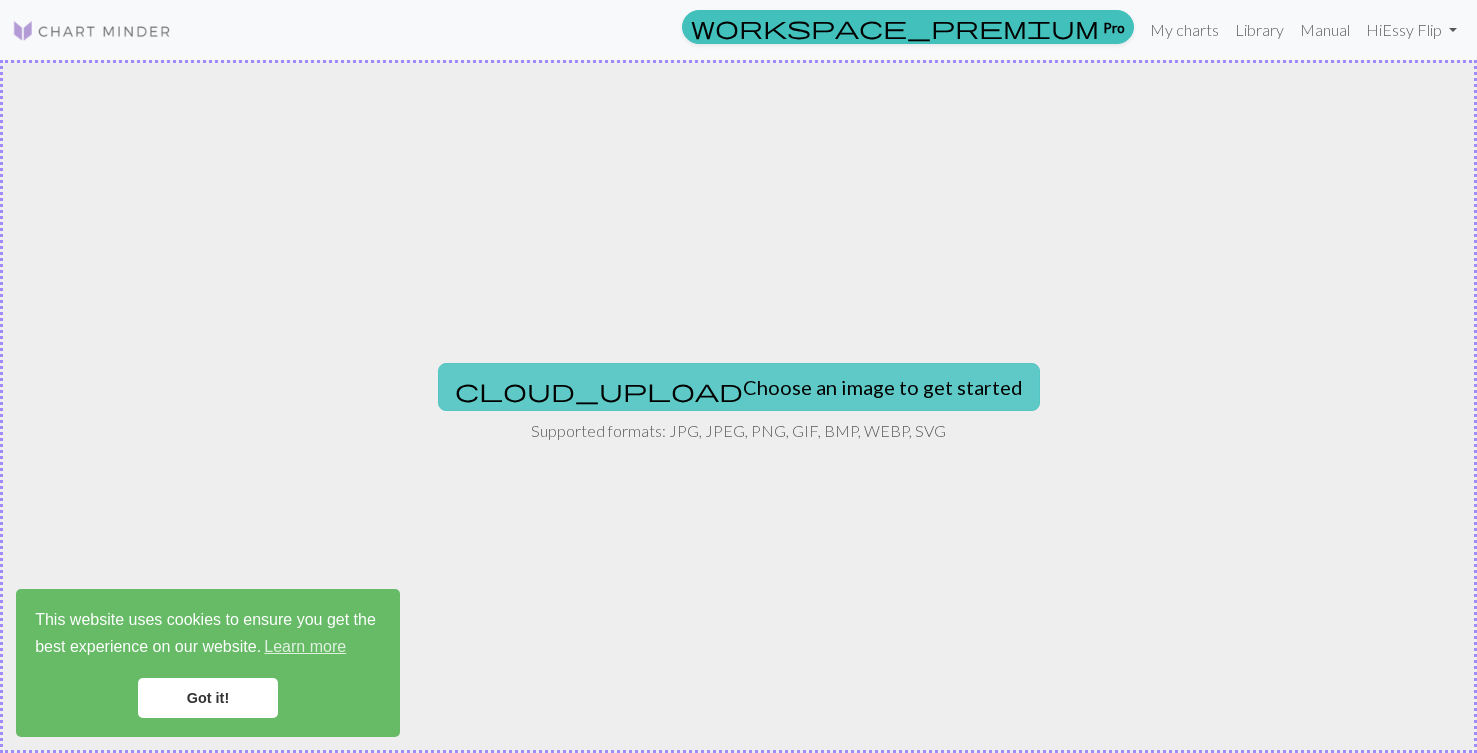 click on "cloud_upload  Choose an image to get started" at bounding box center (739, 387) 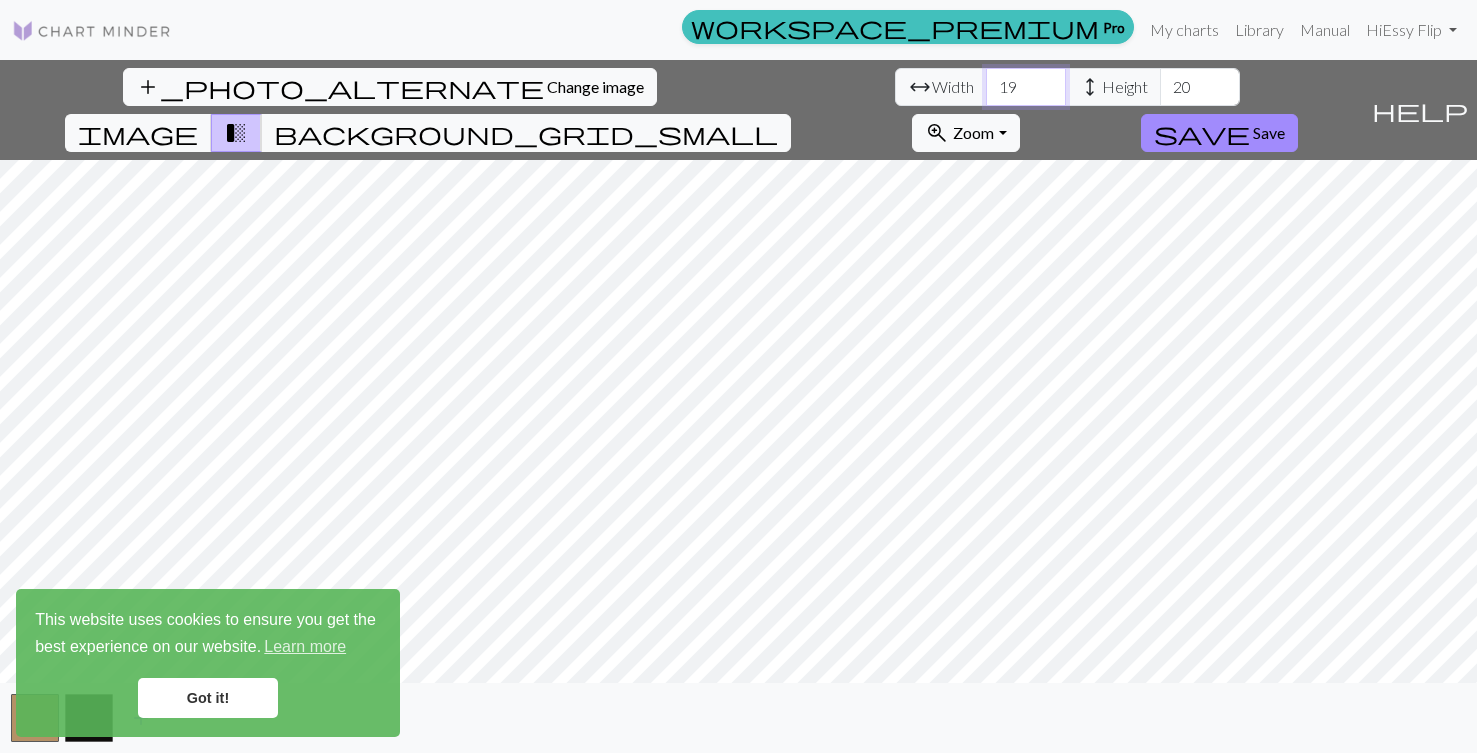 click on "19" at bounding box center (1026, 87) 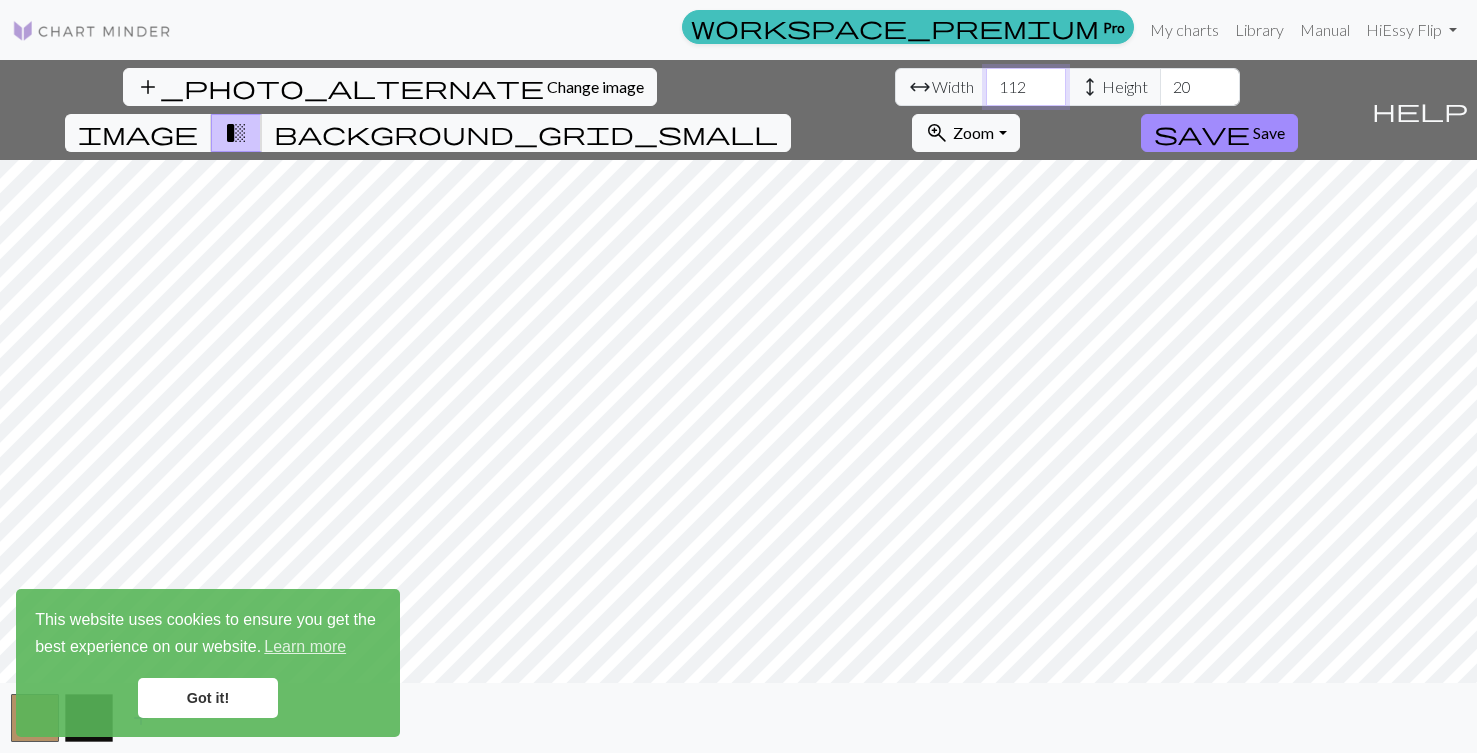 type on "112" 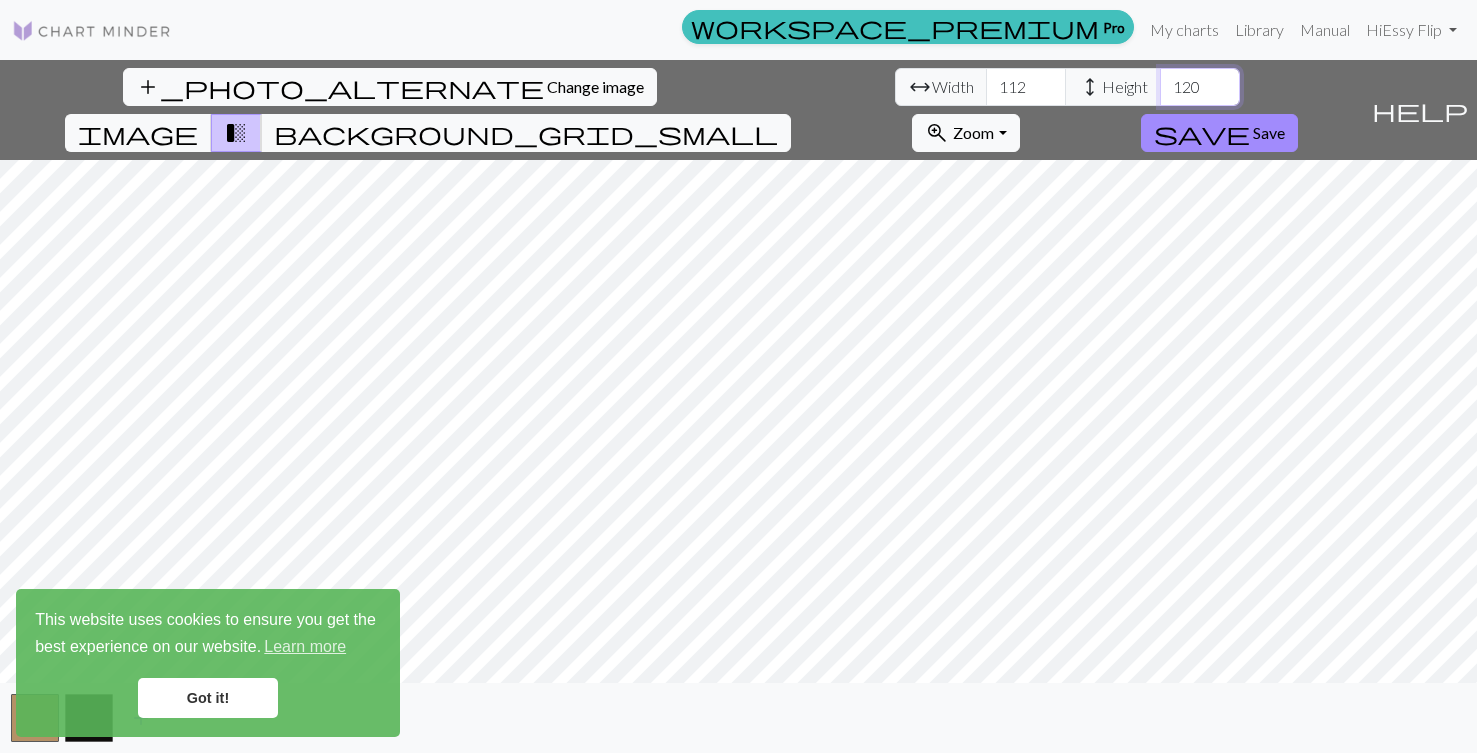 type on "120" 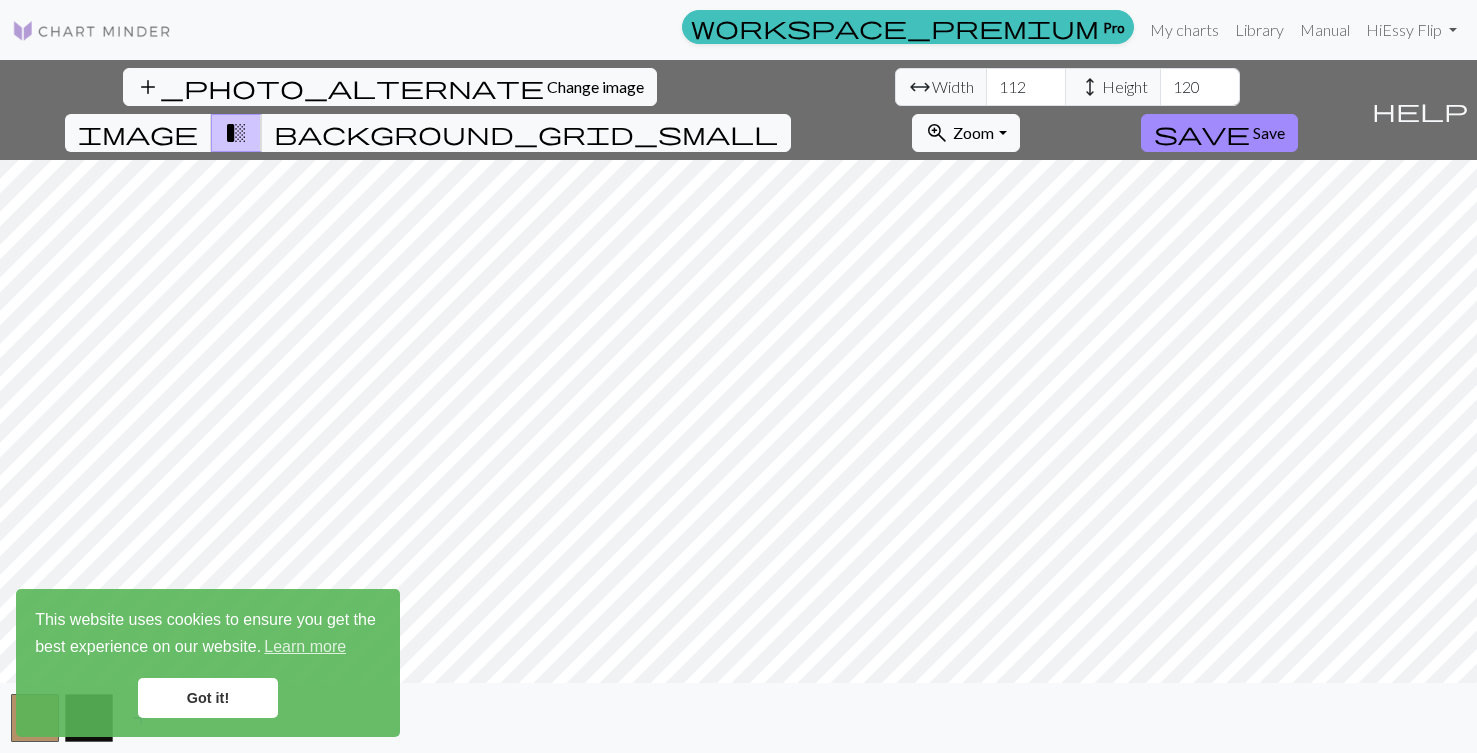 type 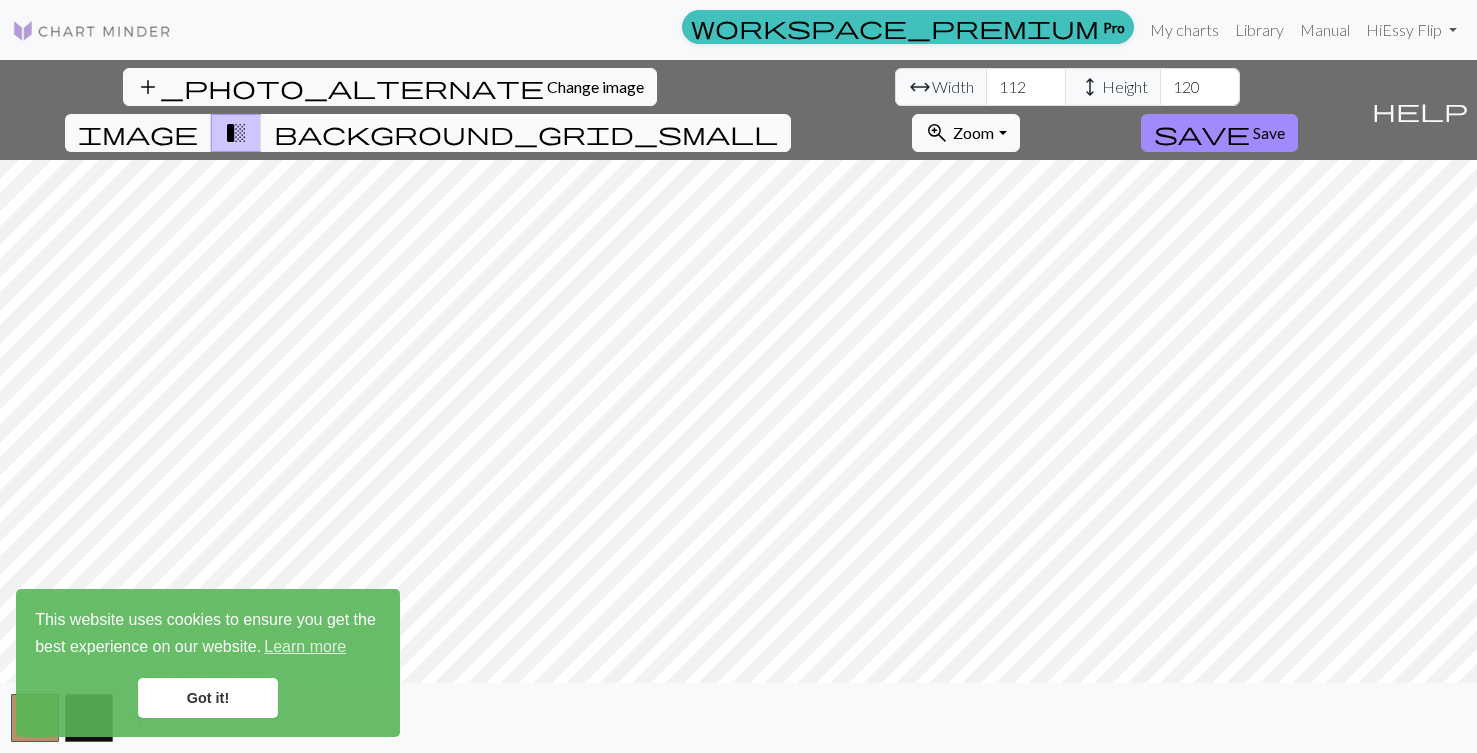 click on "background_grid_small" at bounding box center [526, 133] 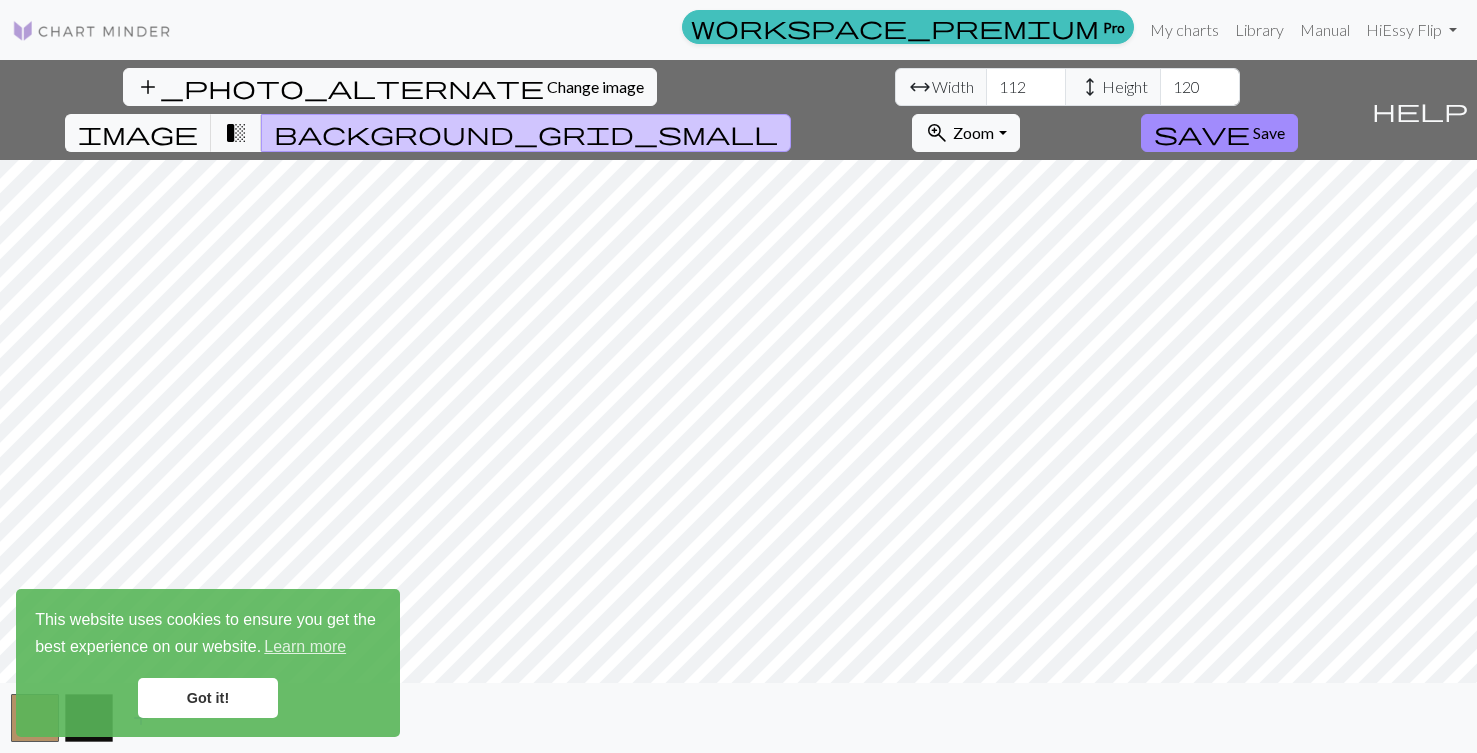 click on "background_grid_small" at bounding box center [526, 133] 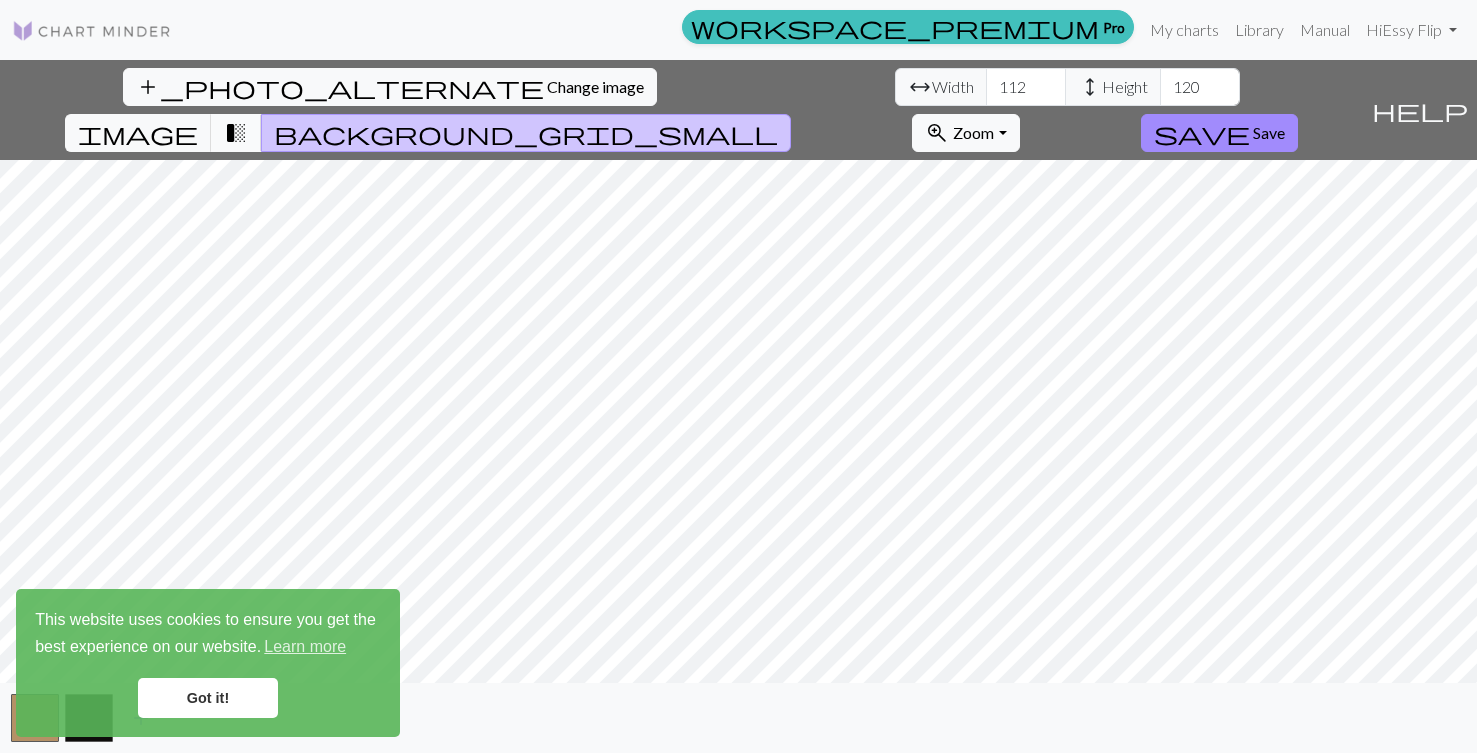 click on "transition_fade" at bounding box center [236, 133] 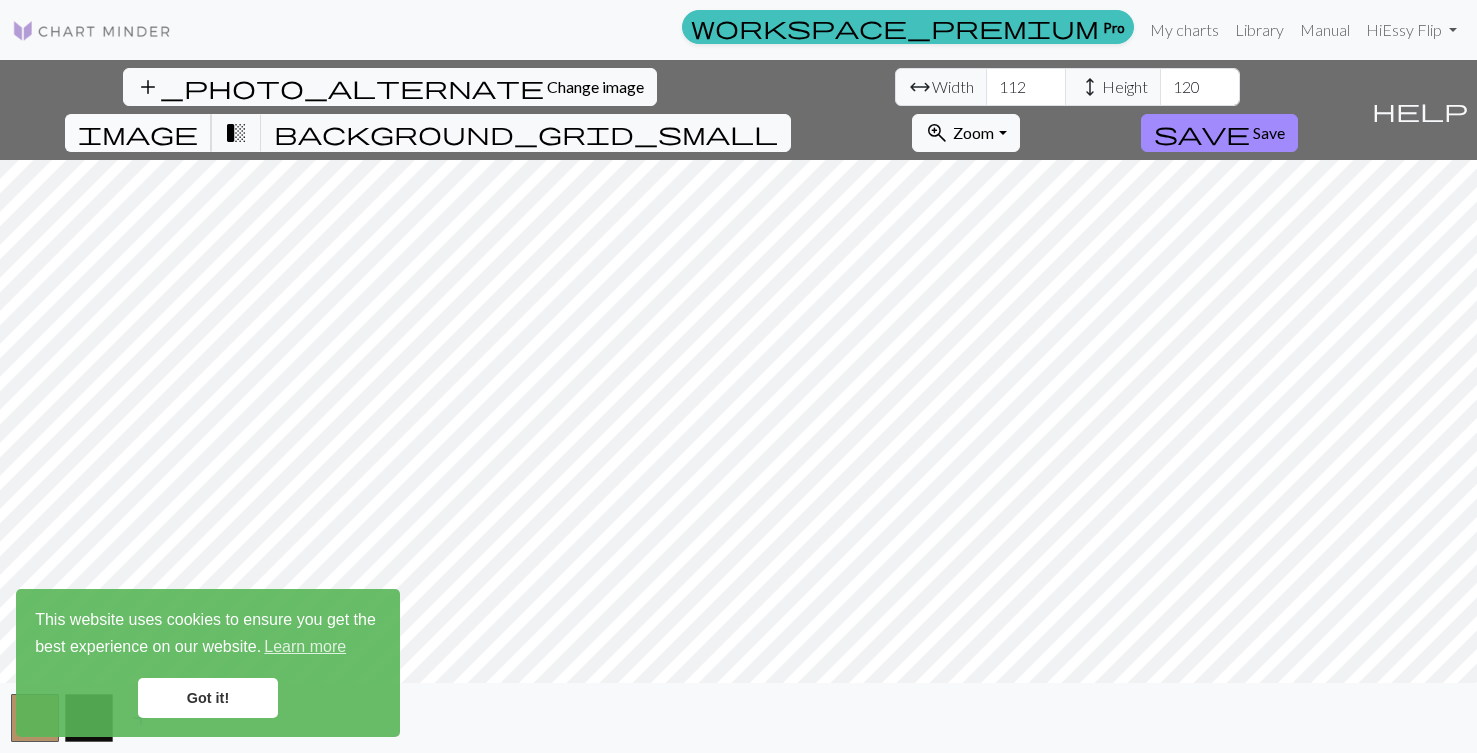 click on "image" at bounding box center (138, 133) 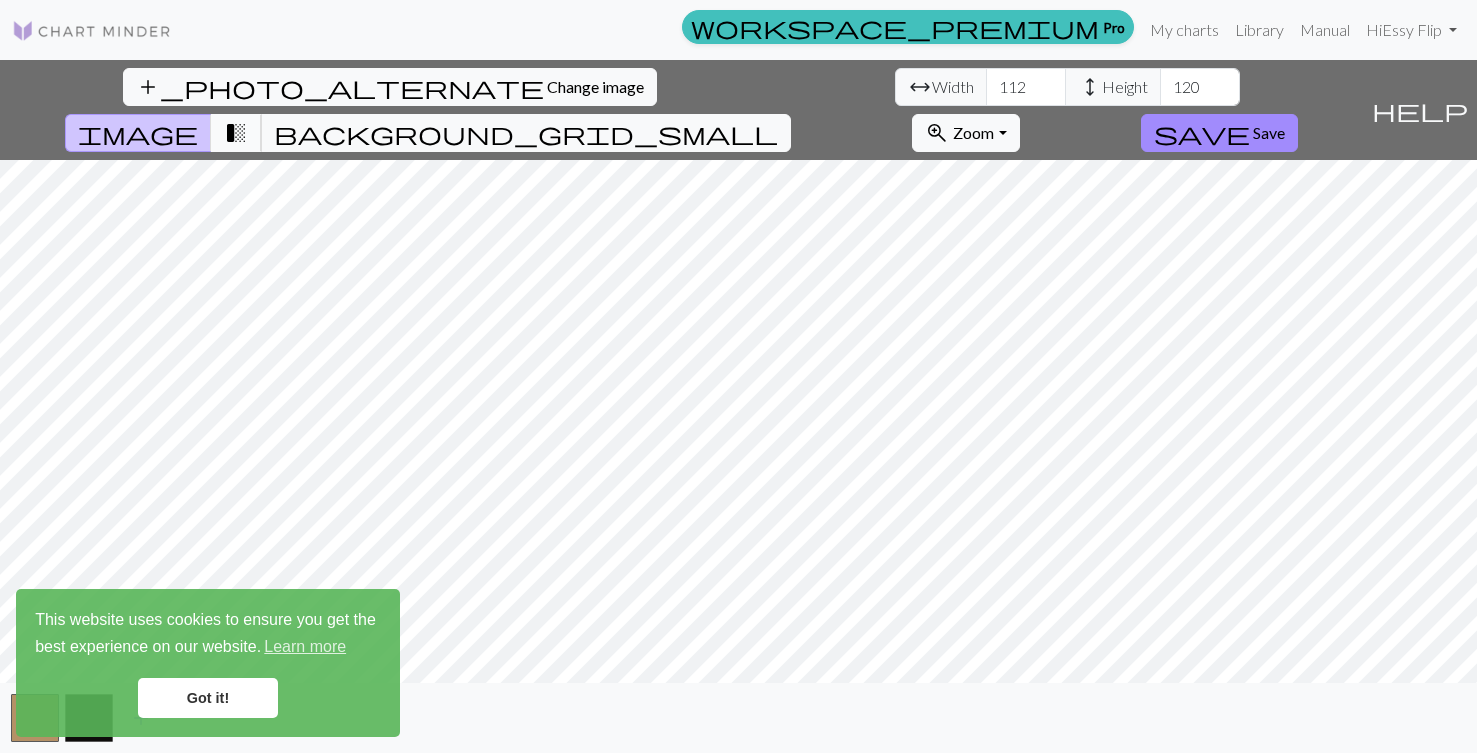 click on "transition_fade" at bounding box center (236, 133) 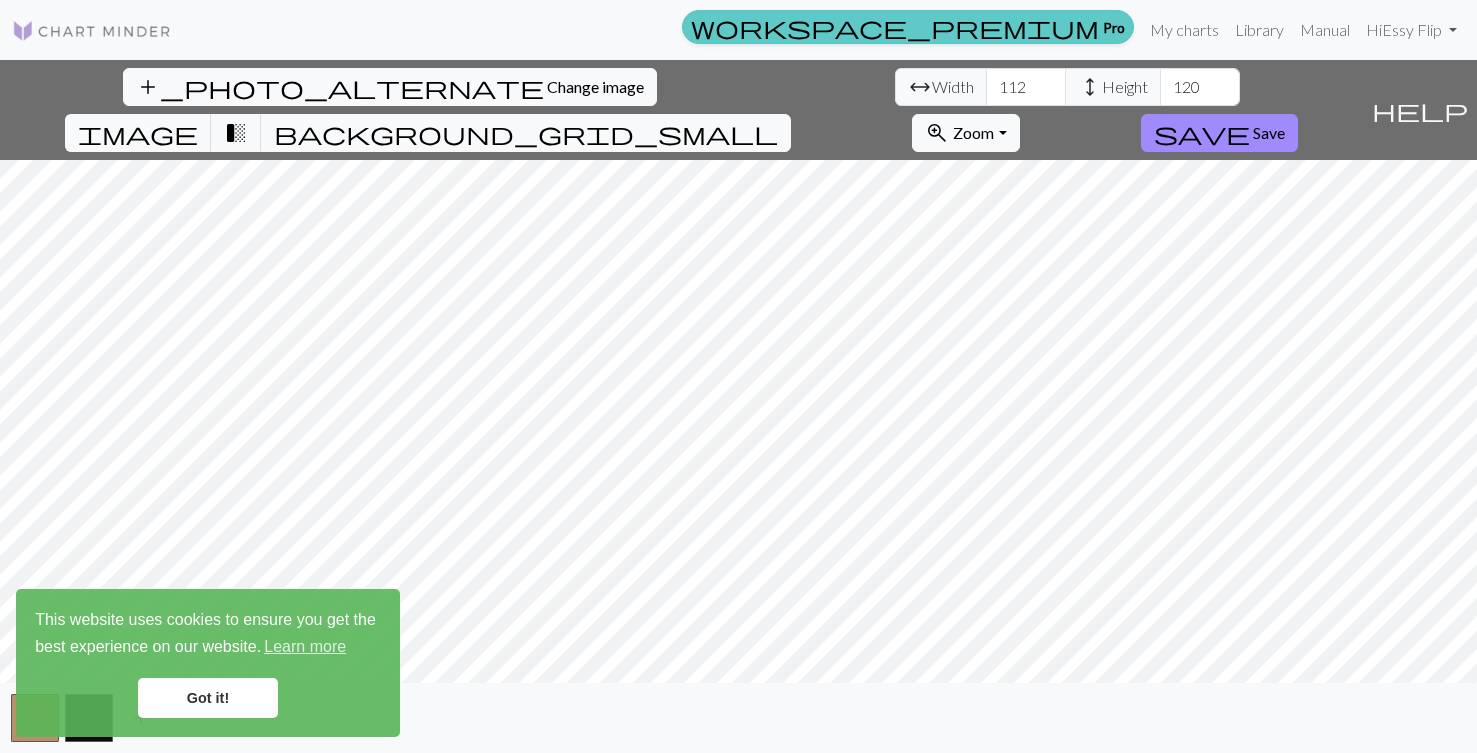 click on "workspace_premium" at bounding box center (895, 27) 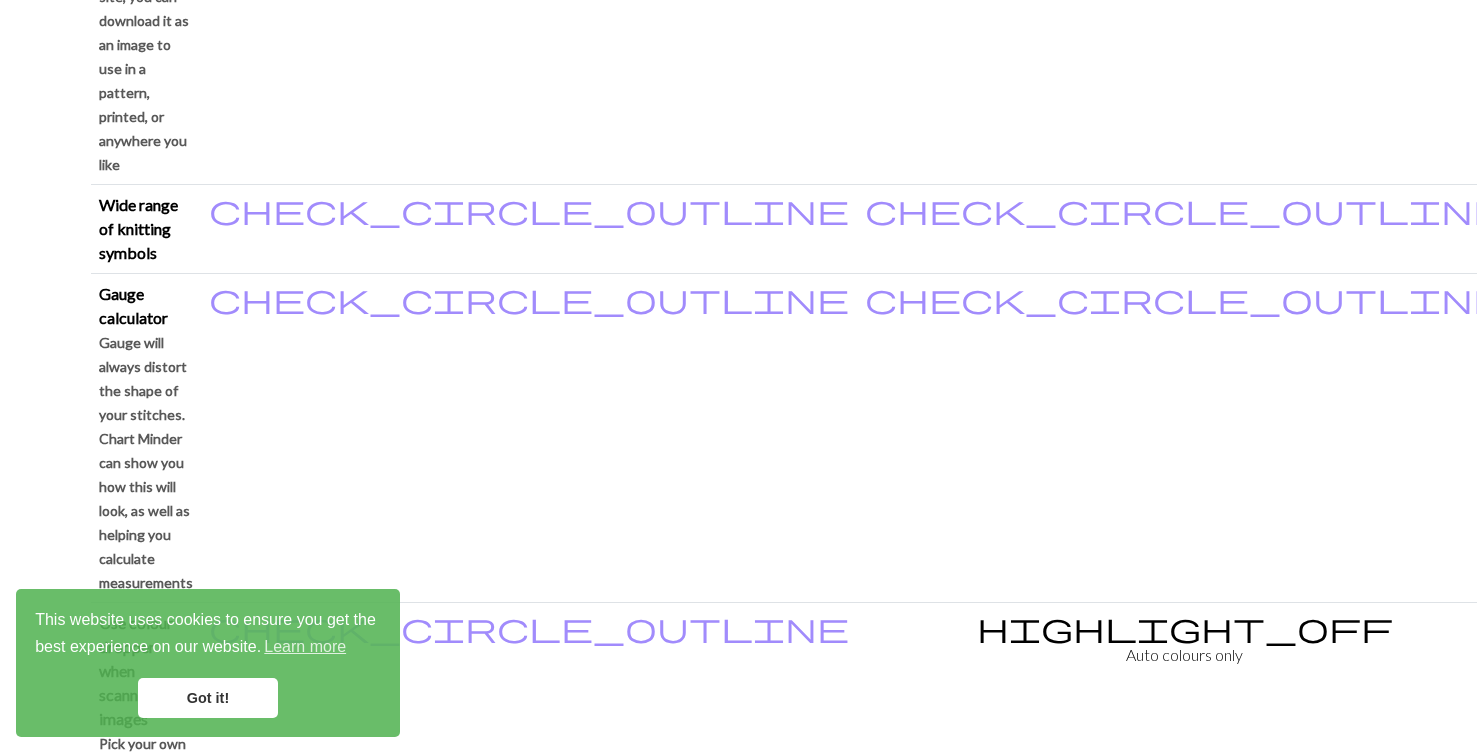 scroll, scrollTop: 1930, scrollLeft: 0, axis: vertical 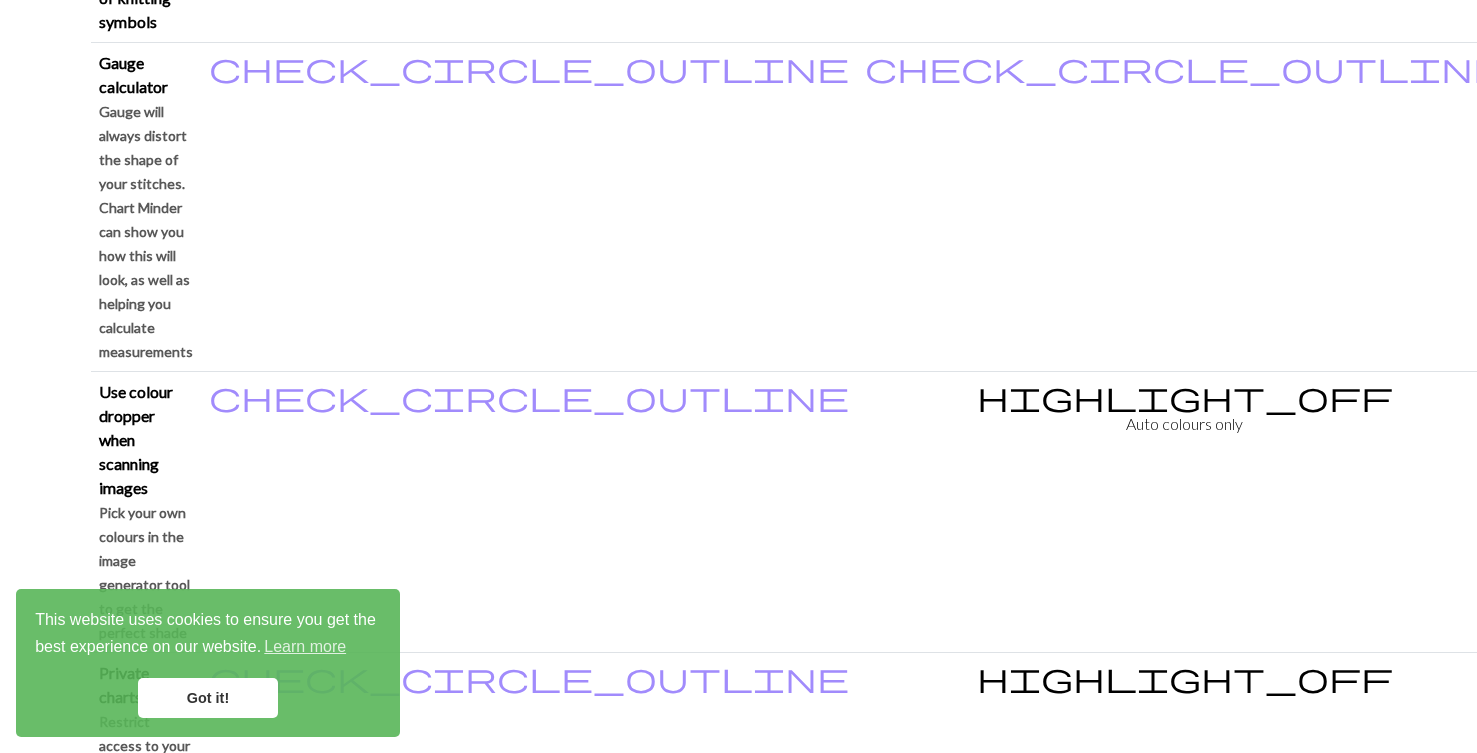click on "Continue to free version" at bounding box center [1179, 3540] 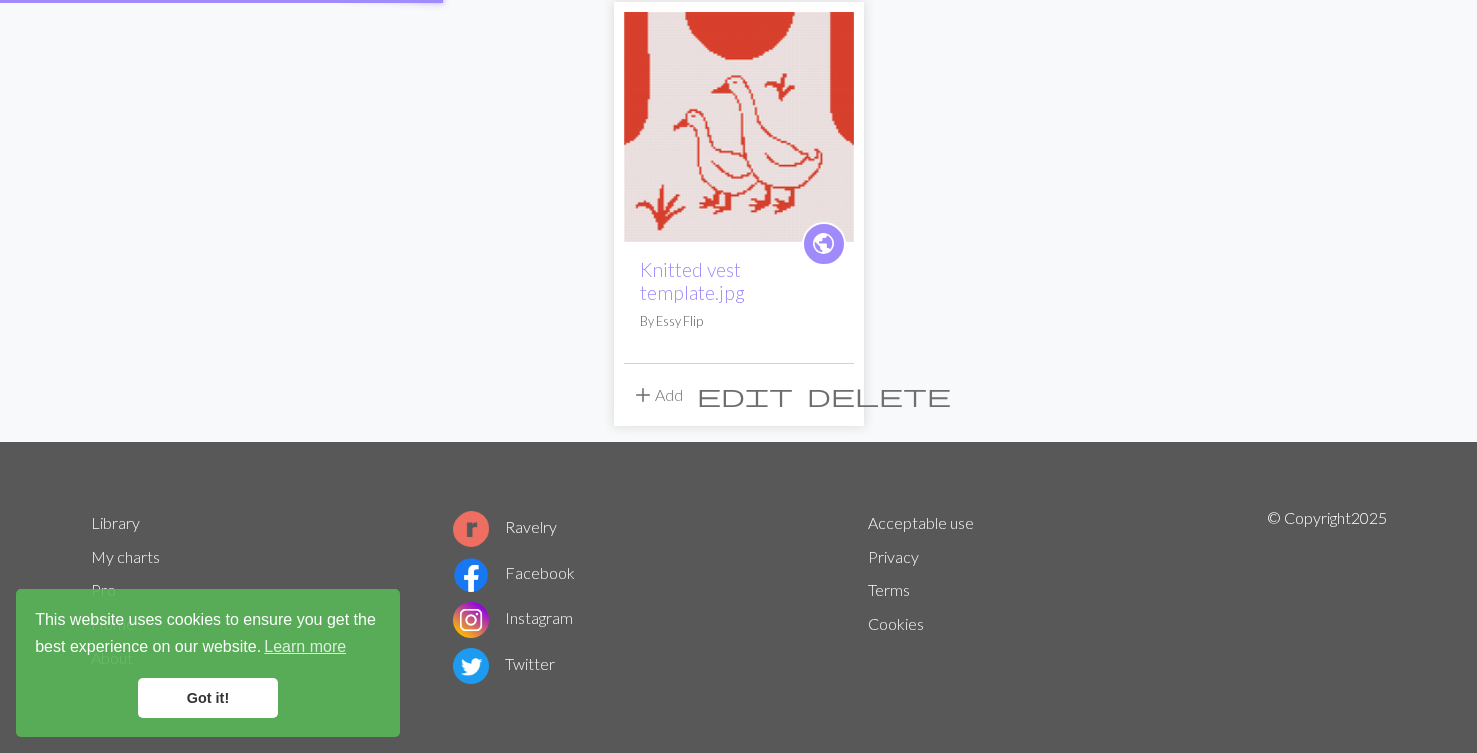 scroll, scrollTop: 0, scrollLeft: 0, axis: both 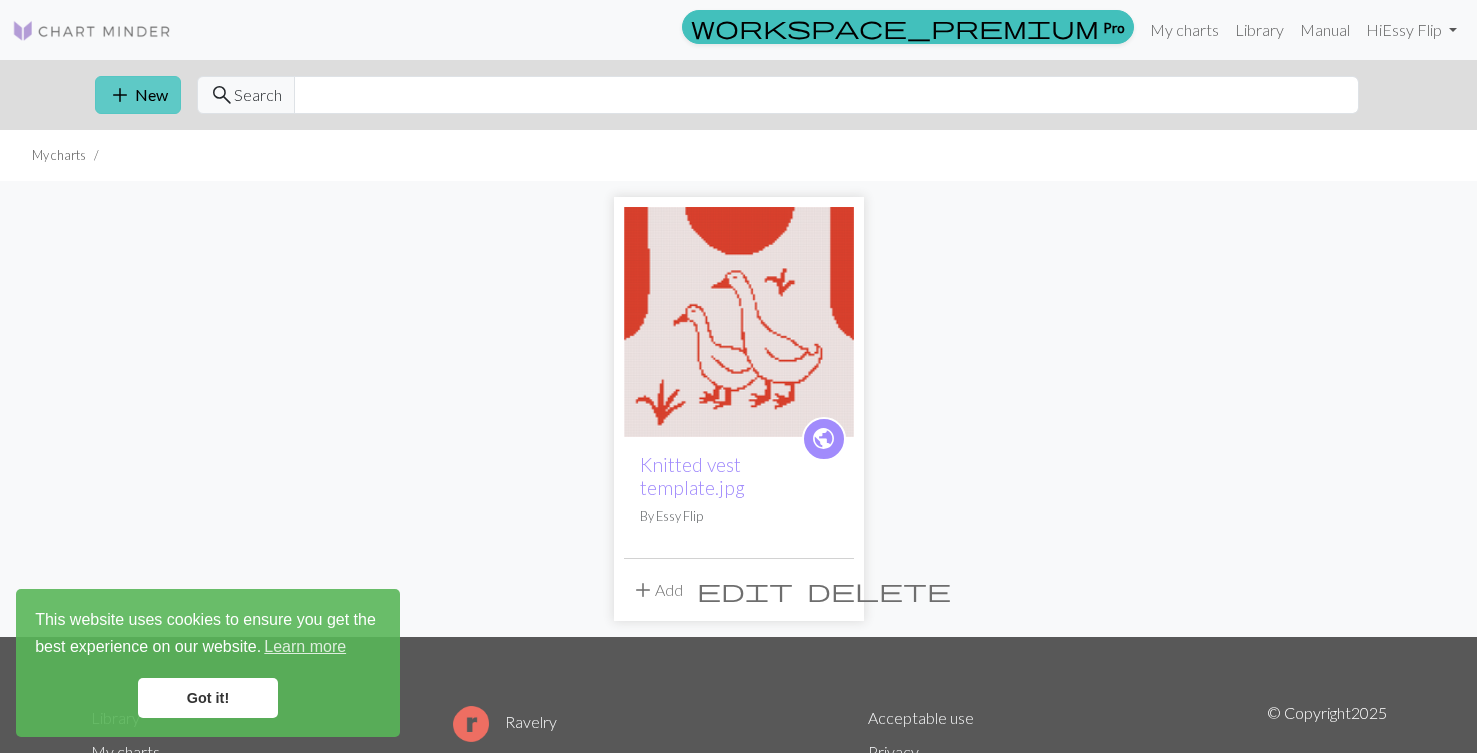 click on "add   New" at bounding box center (138, 95) 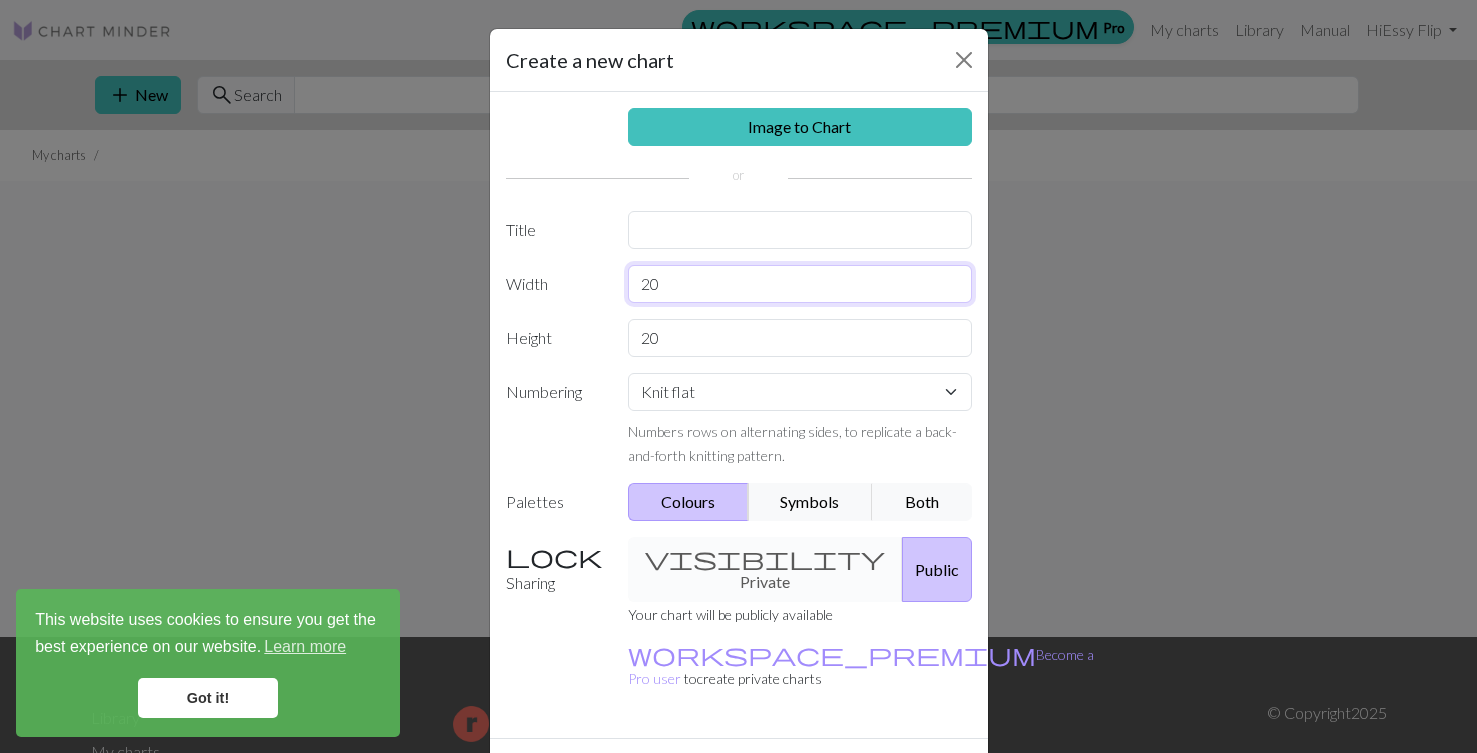 click on "20" at bounding box center [800, 284] 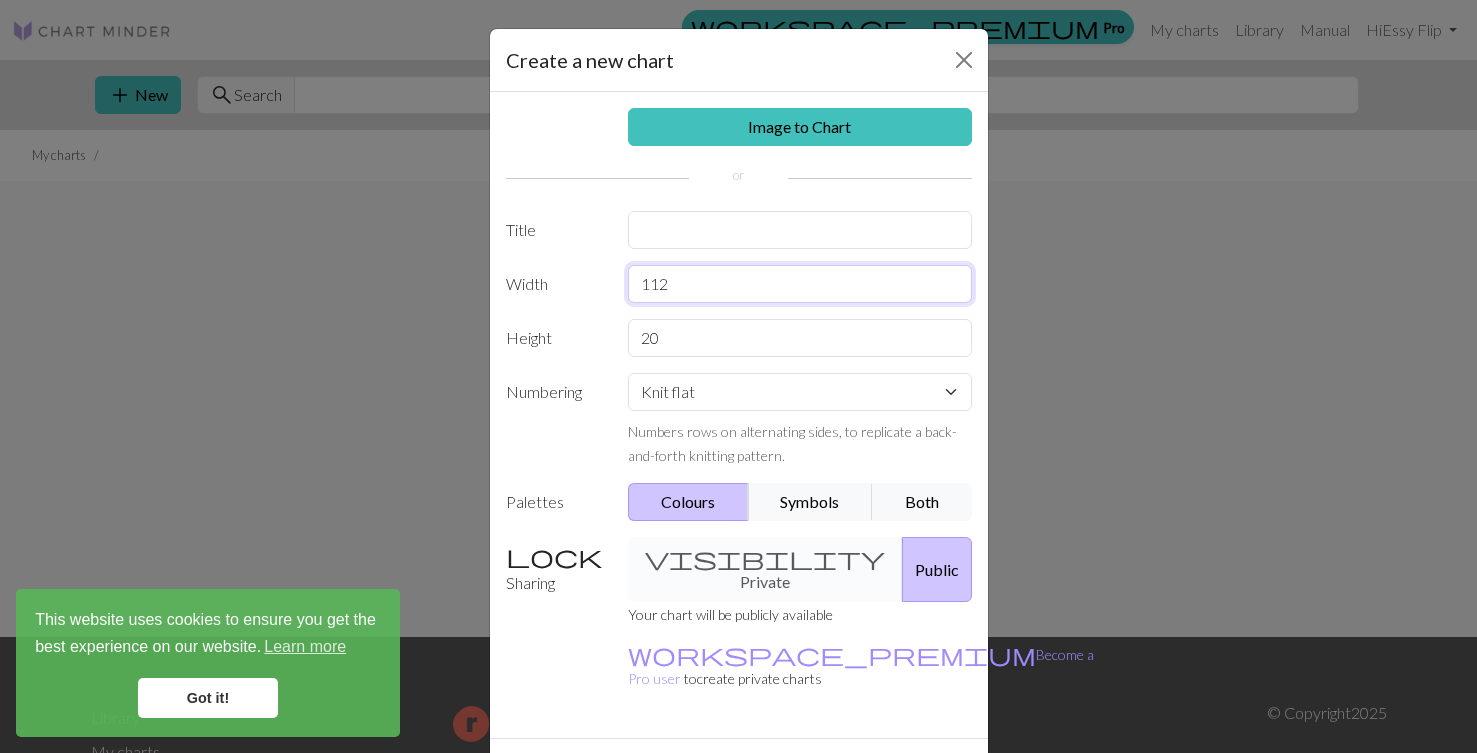 type on "112" 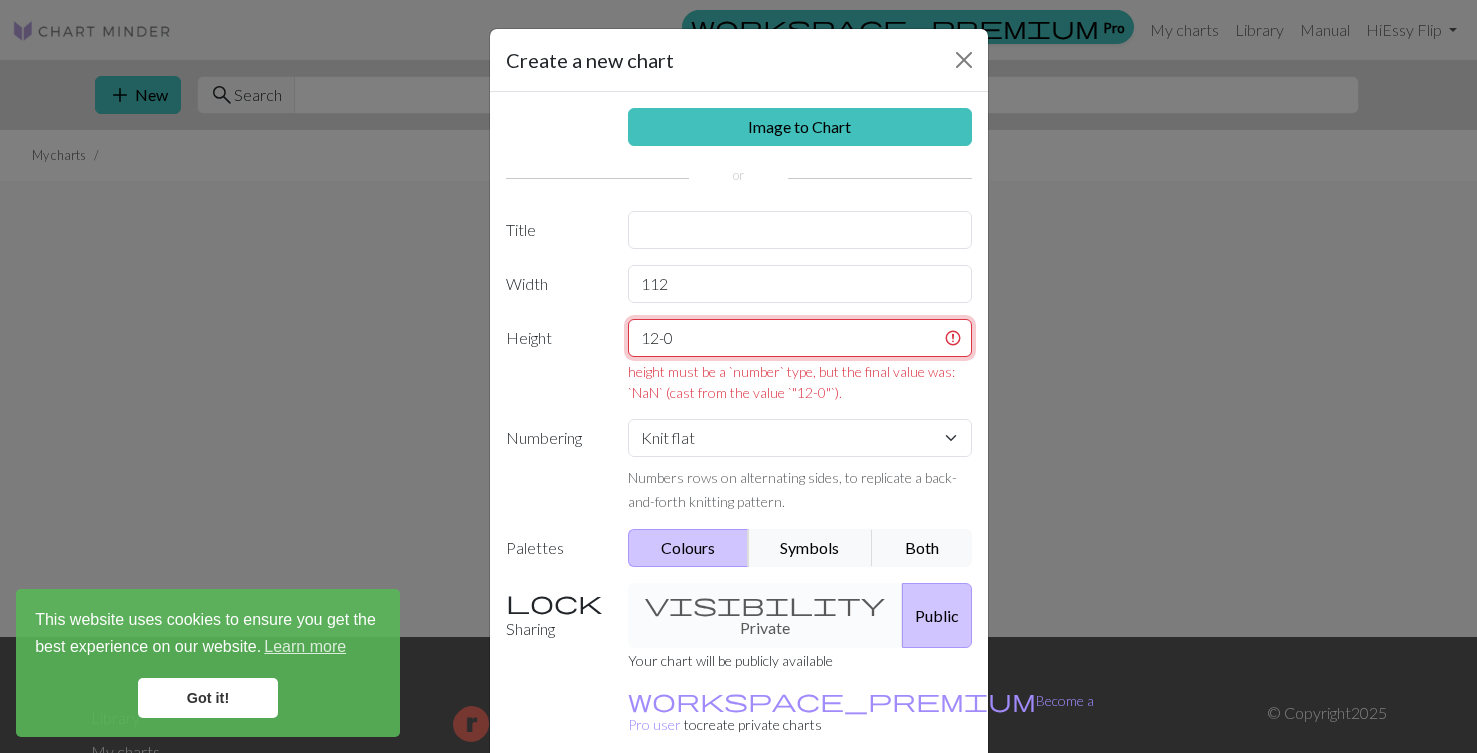 click on "12-0" at bounding box center (800, 338) 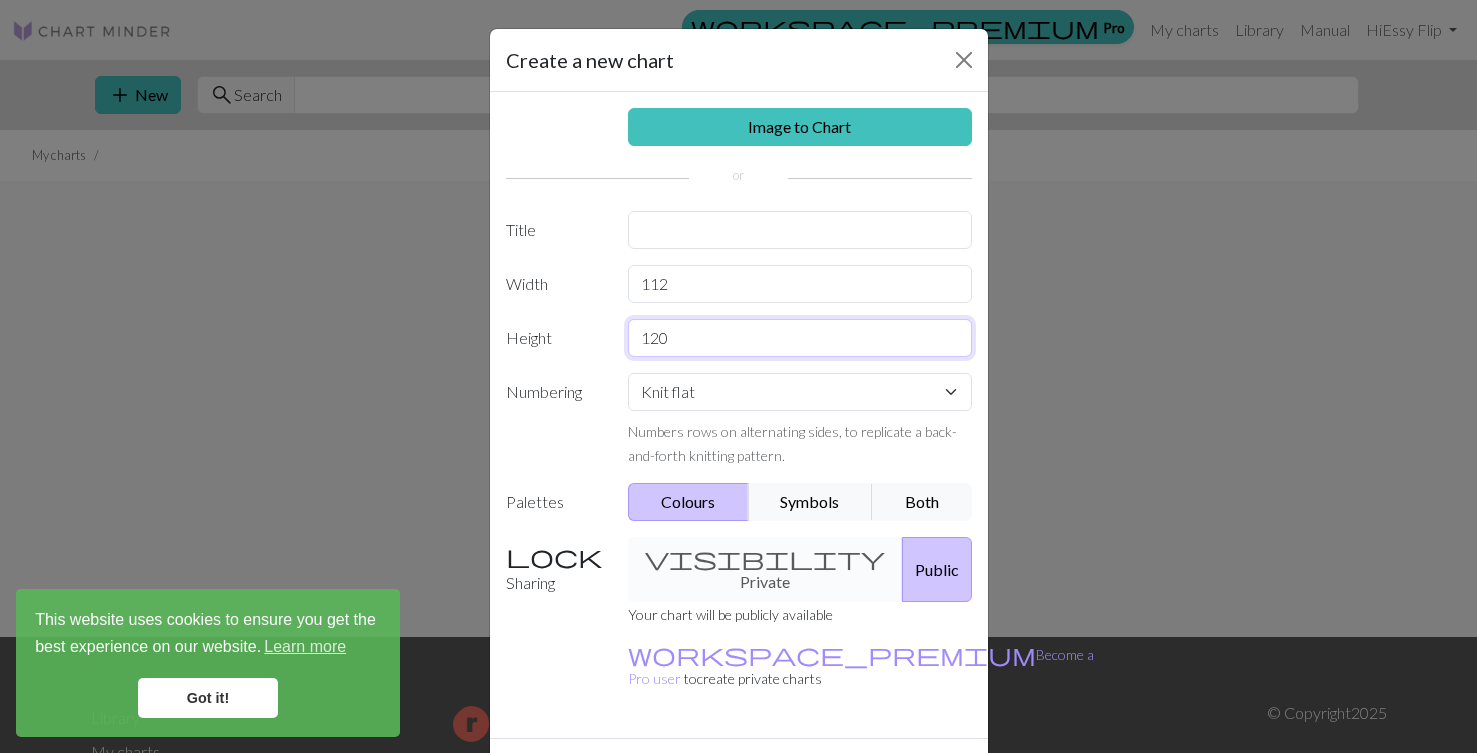 type on "120" 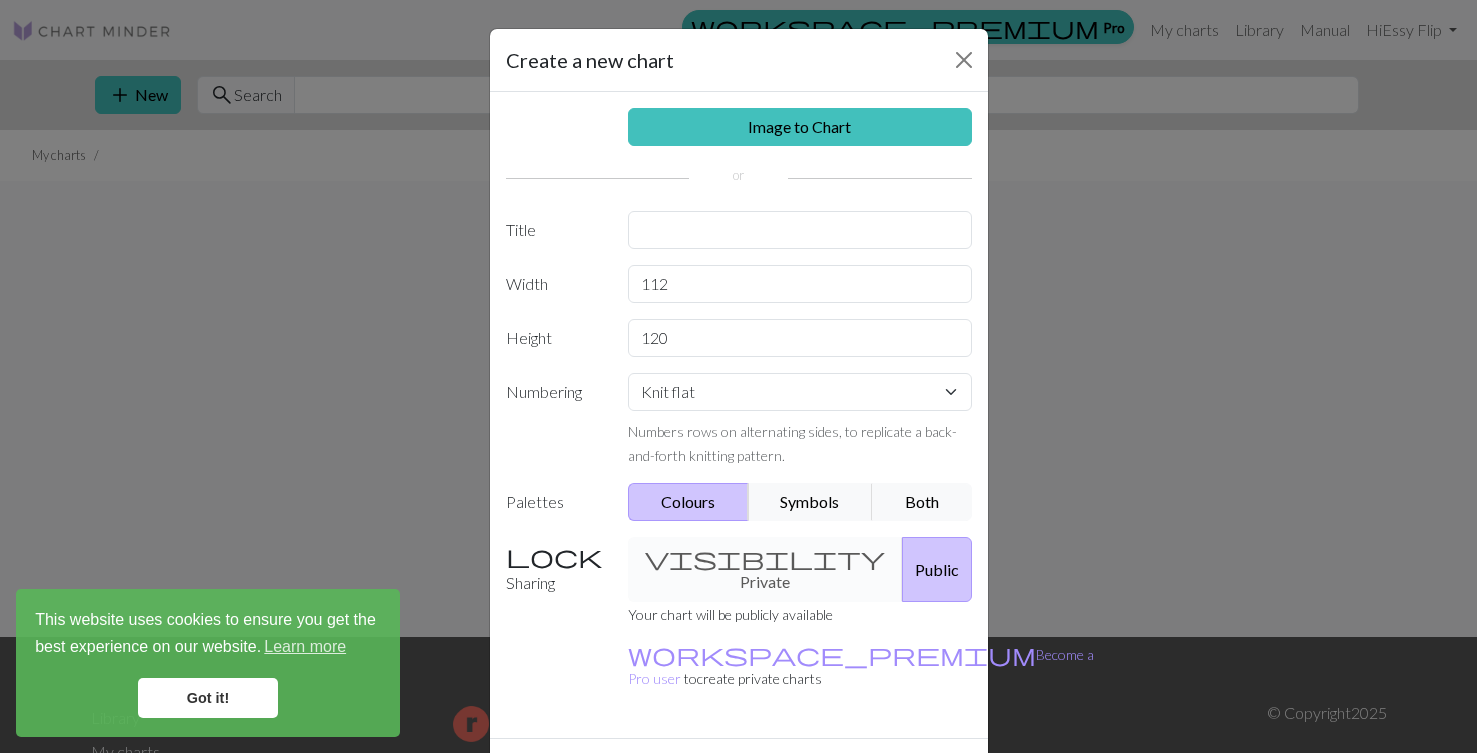 click on "Create" at bounding box center [854, 774] 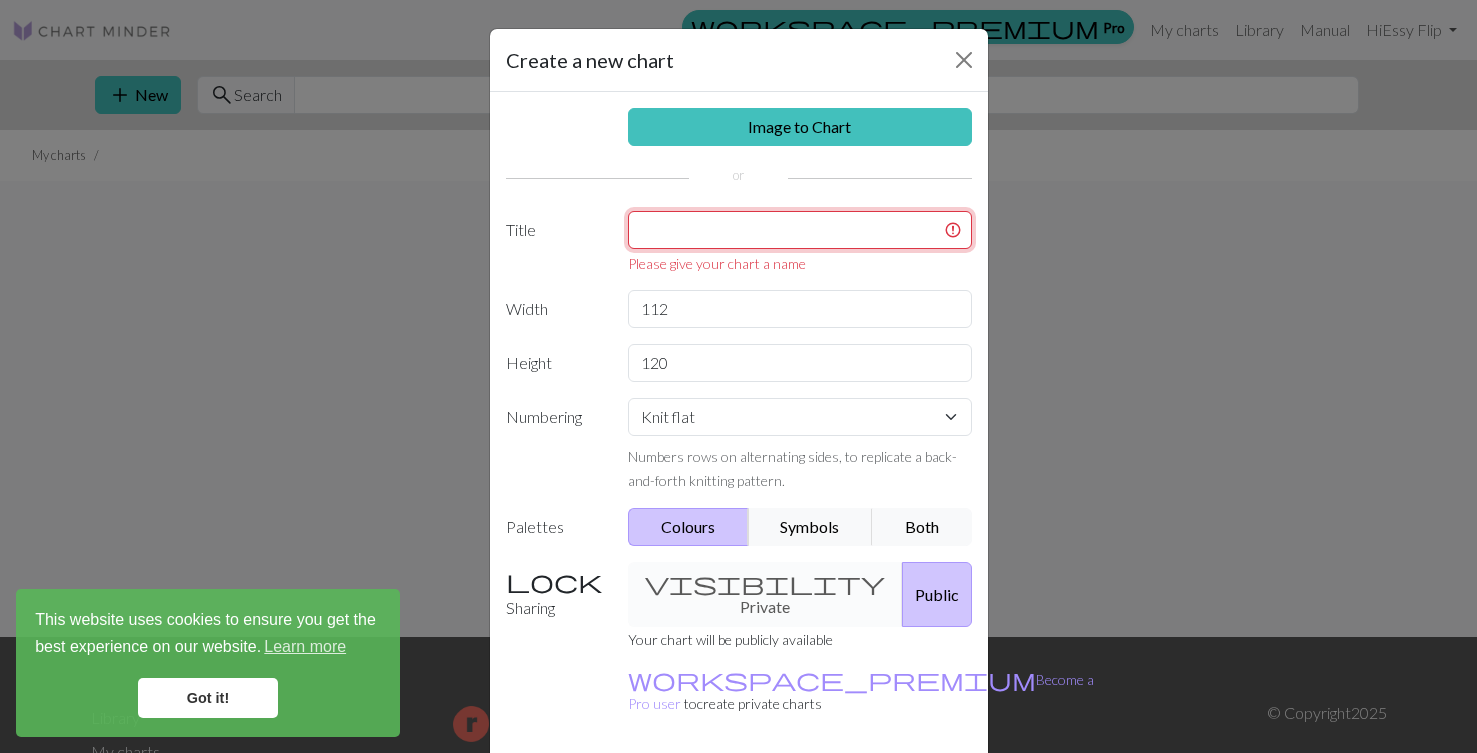 click at bounding box center [800, 230] 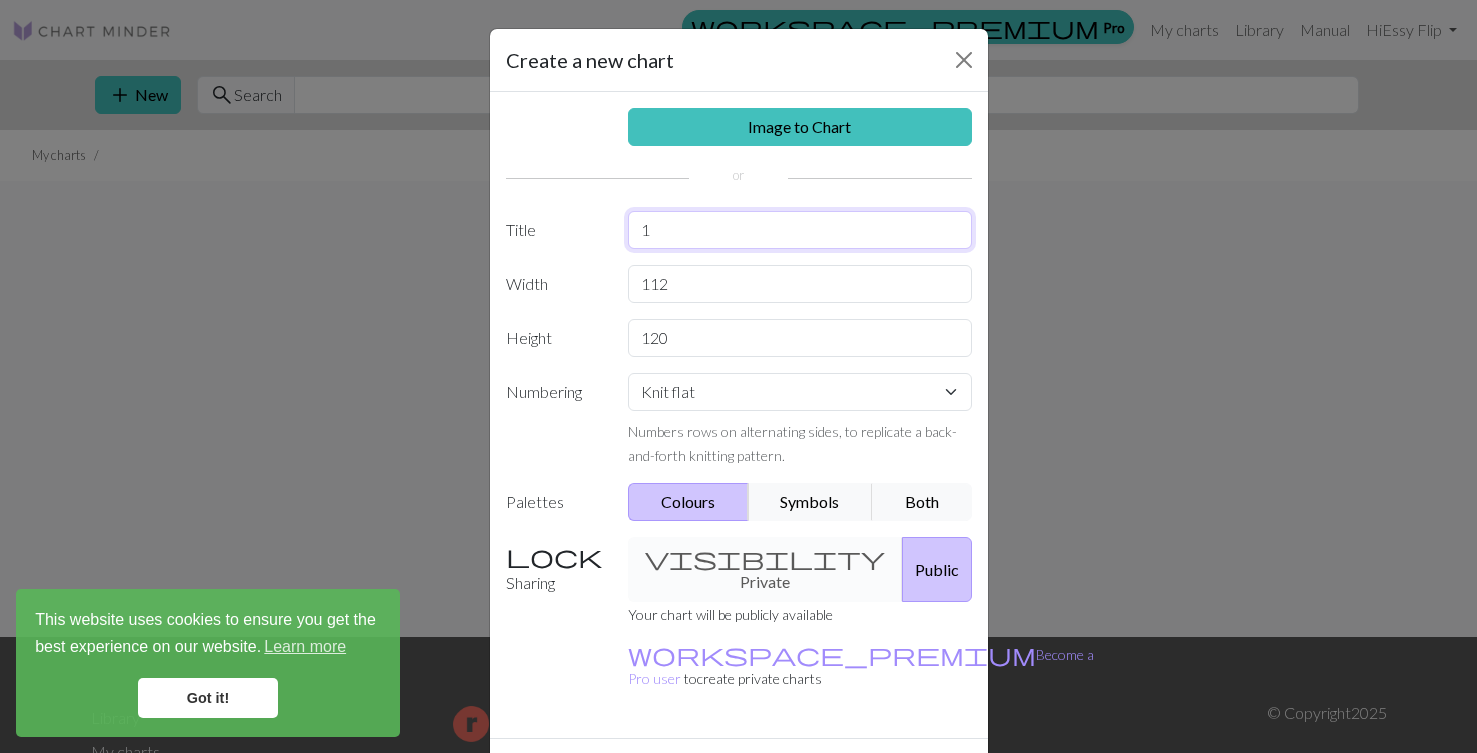 type on "1" 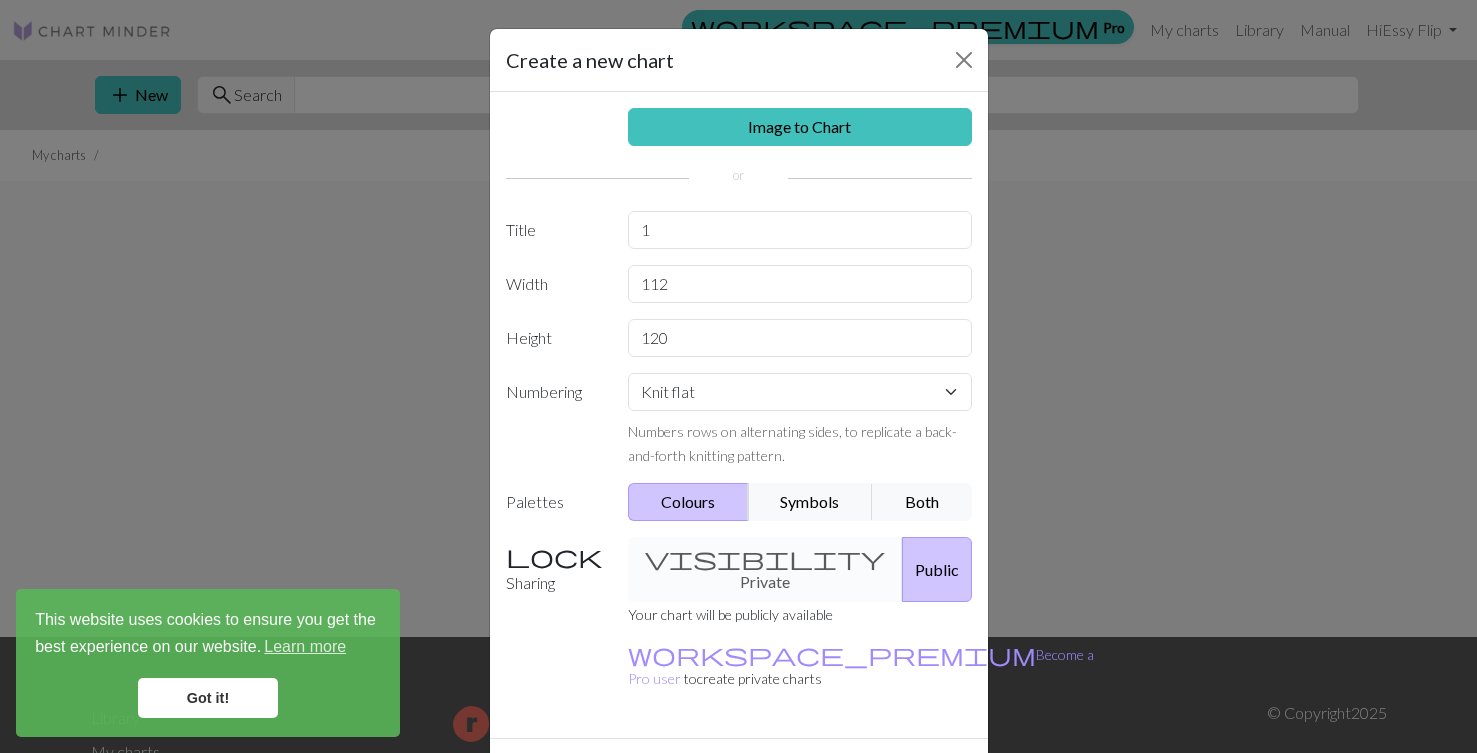 click on "Create" at bounding box center (854, 774) 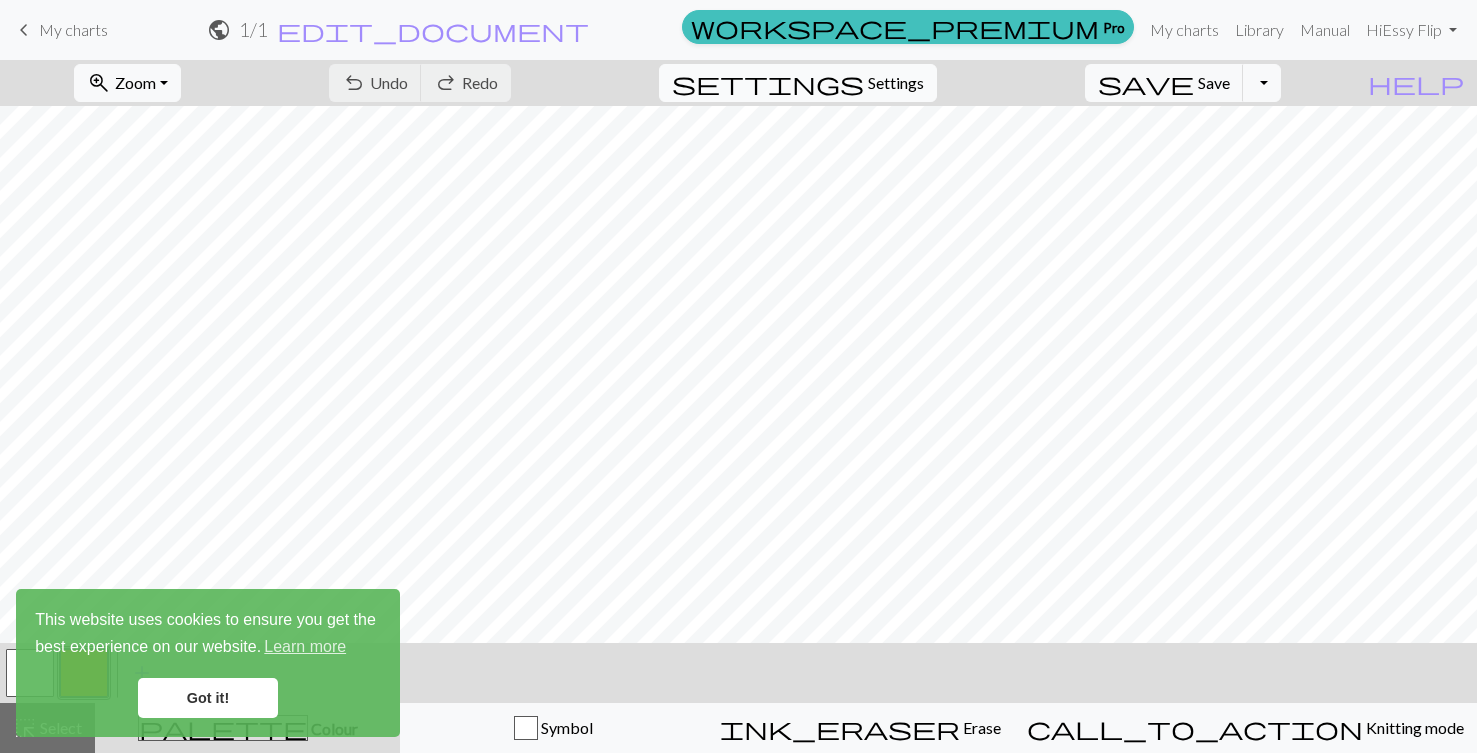 click on "Settings" at bounding box center [896, 83] 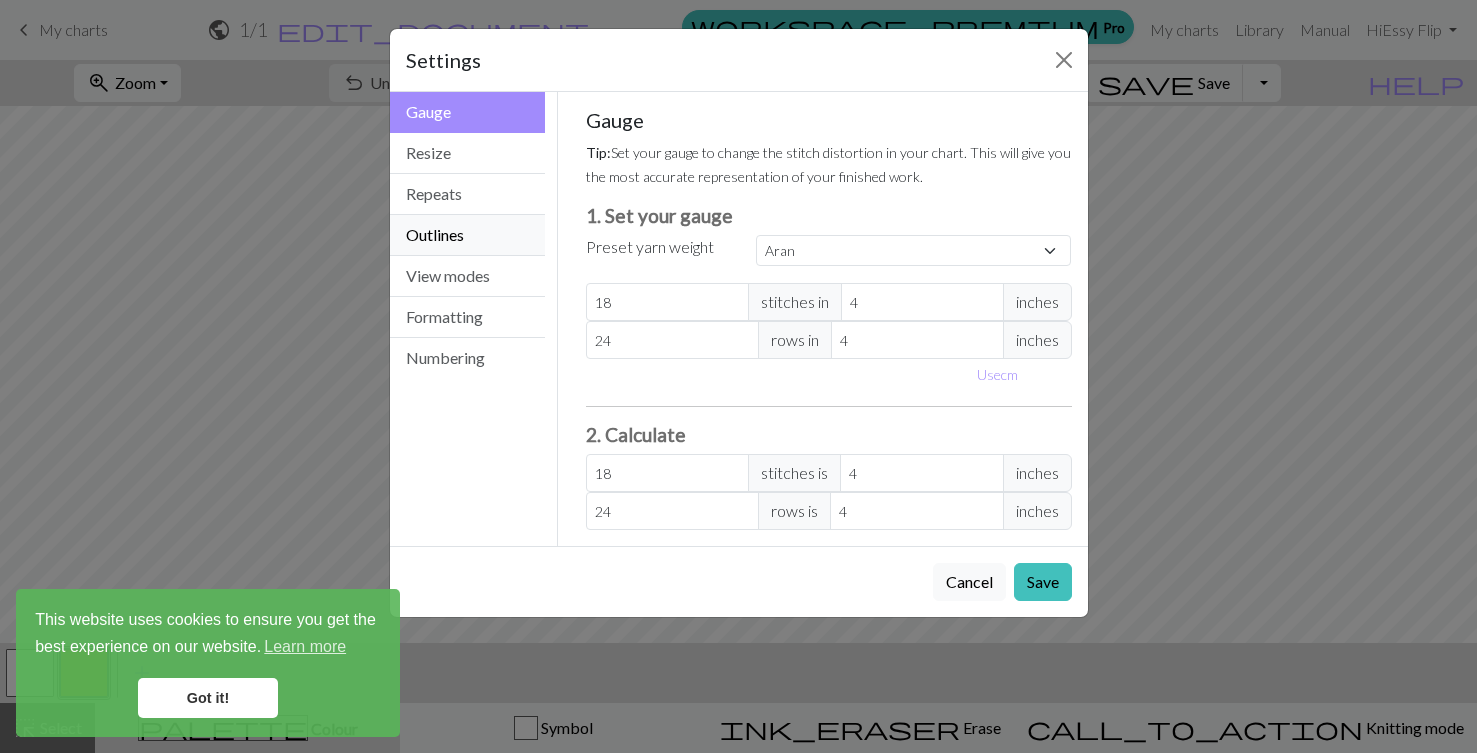 click on "Outlines" at bounding box center [468, 235] 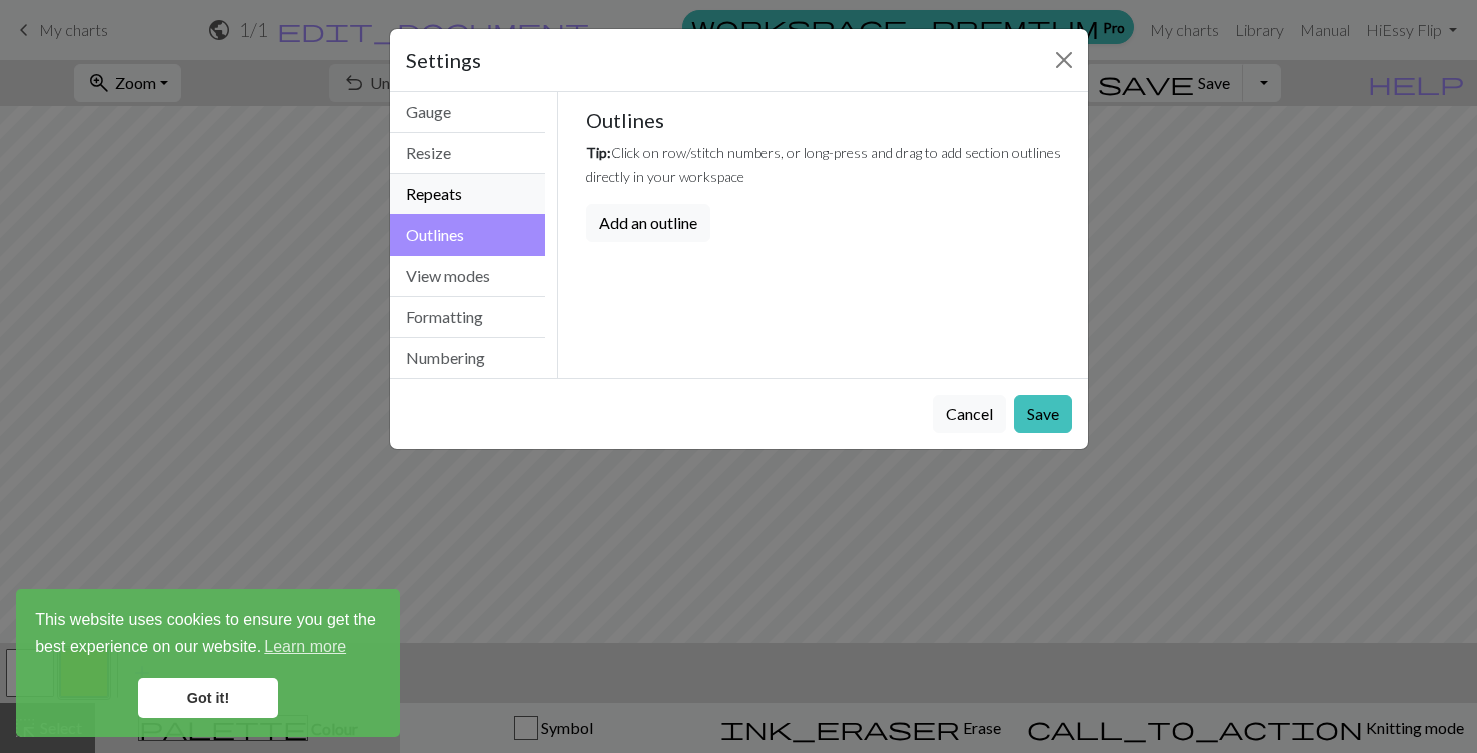 click on "Repeats" at bounding box center [468, 194] 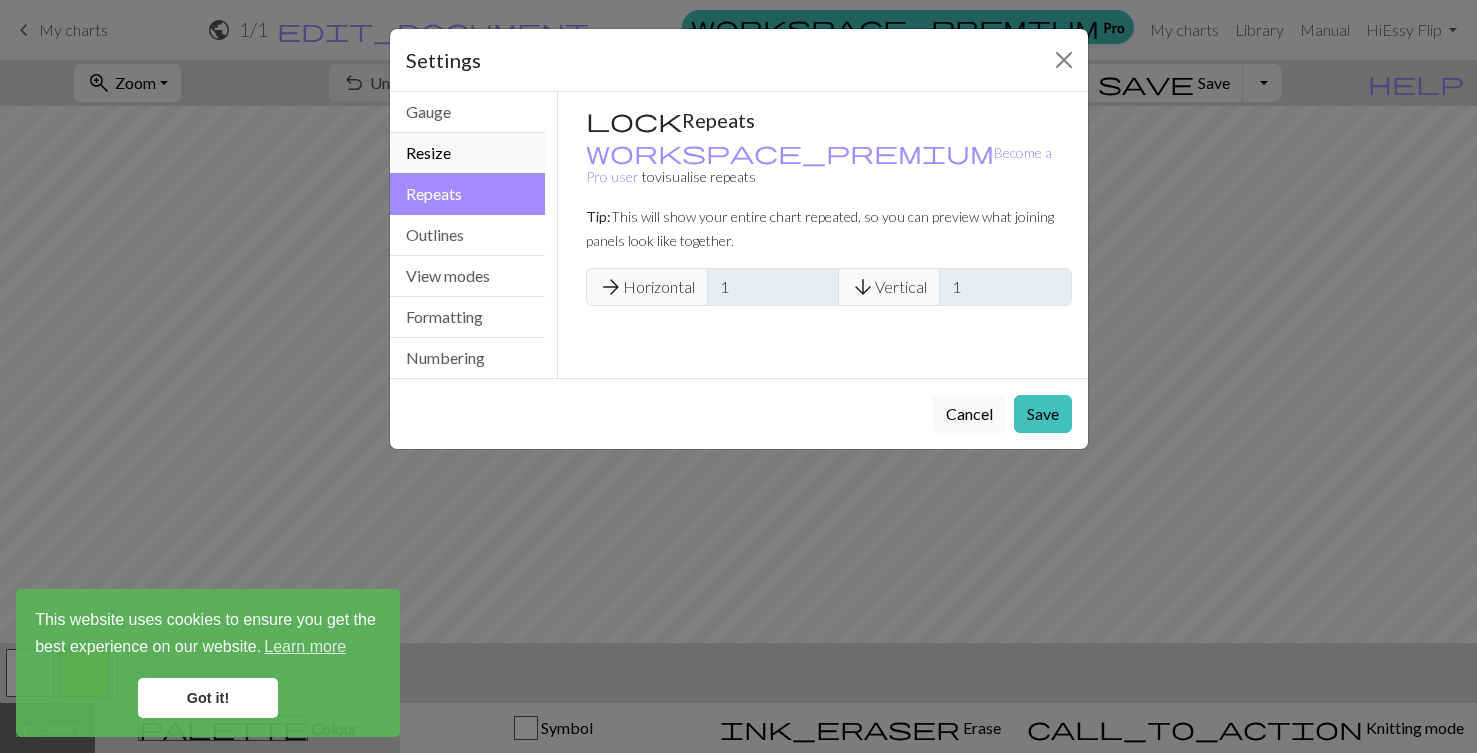 click on "Resize" at bounding box center [468, 153] 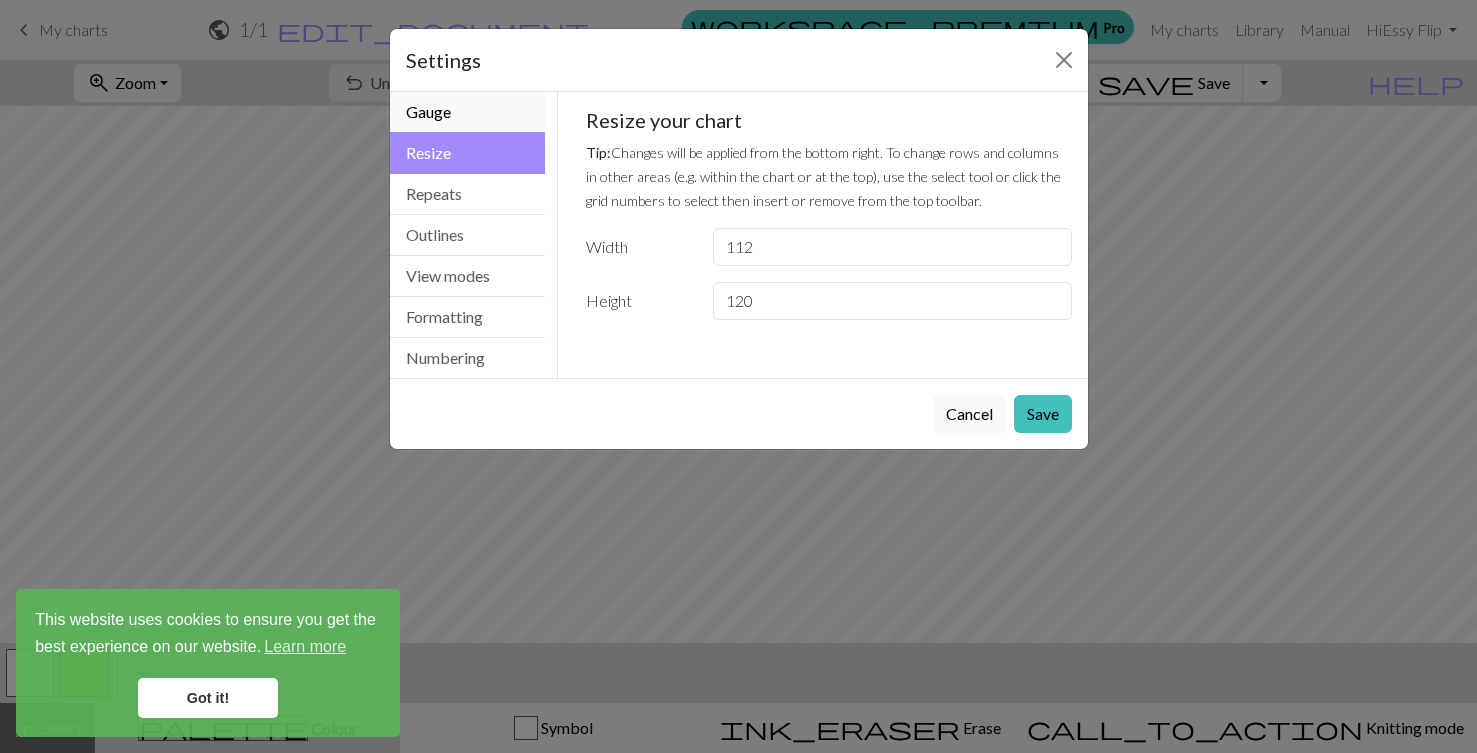 click on "Gauge" at bounding box center [468, 112] 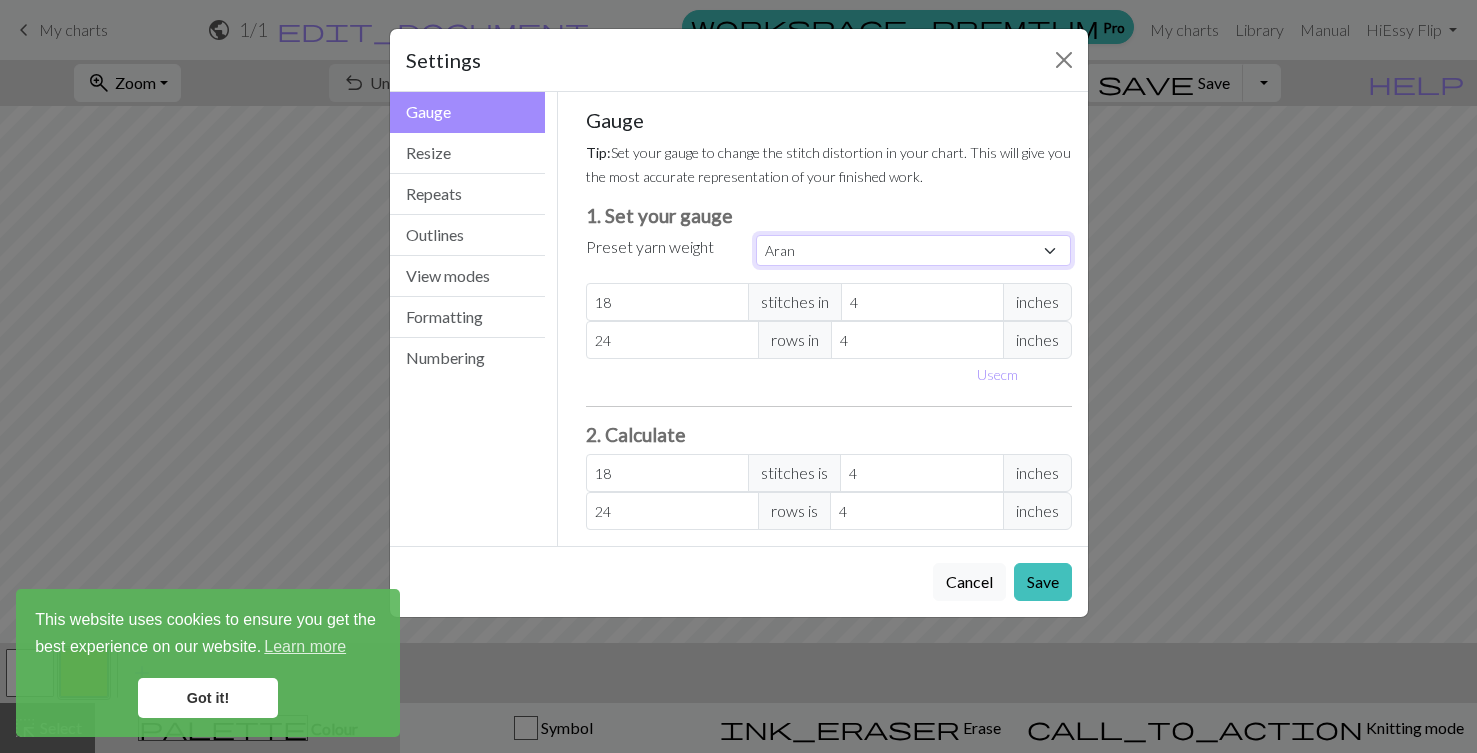 click on "Custom Square Lace Light Fingering Fingering Sport Double knit Worsted Aran Bulky Super Bulky" at bounding box center (914, 250) 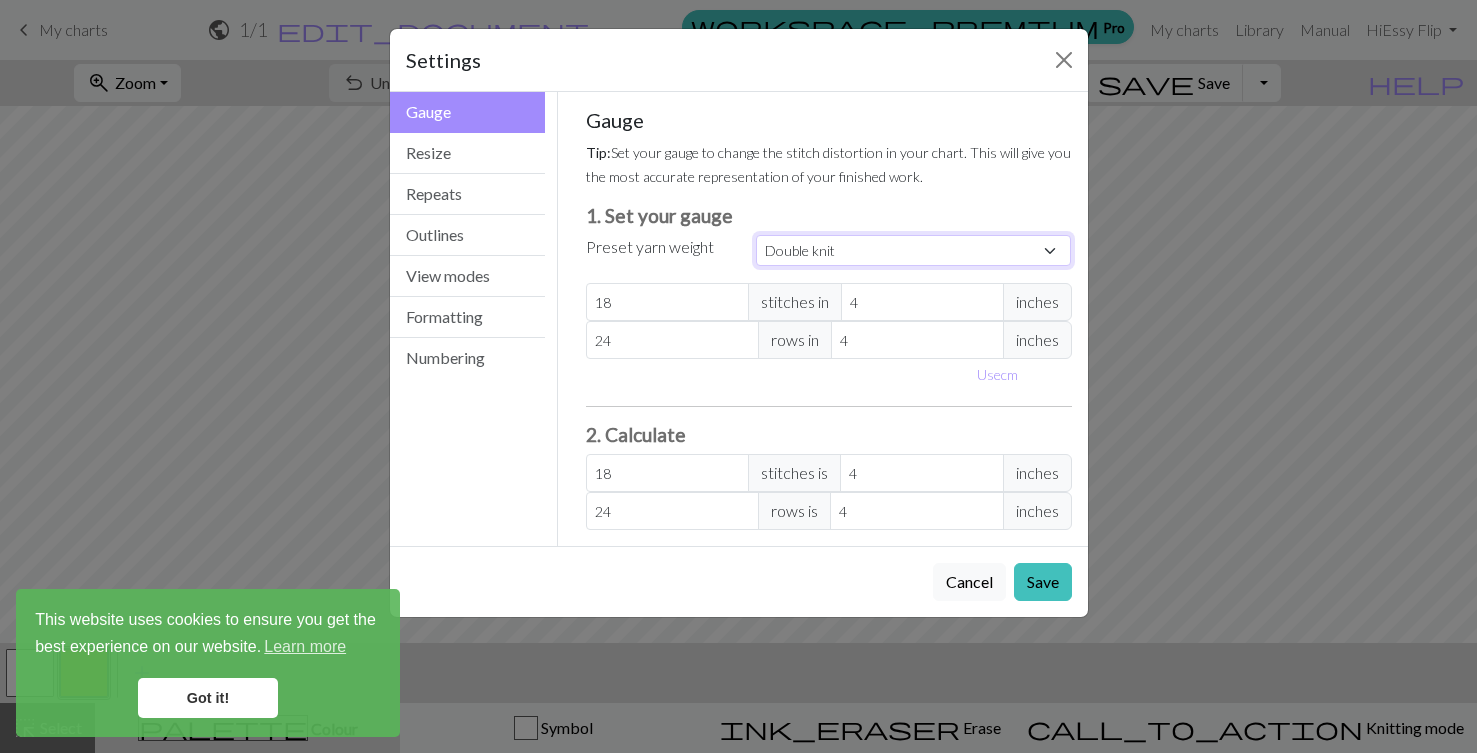 type on "22" 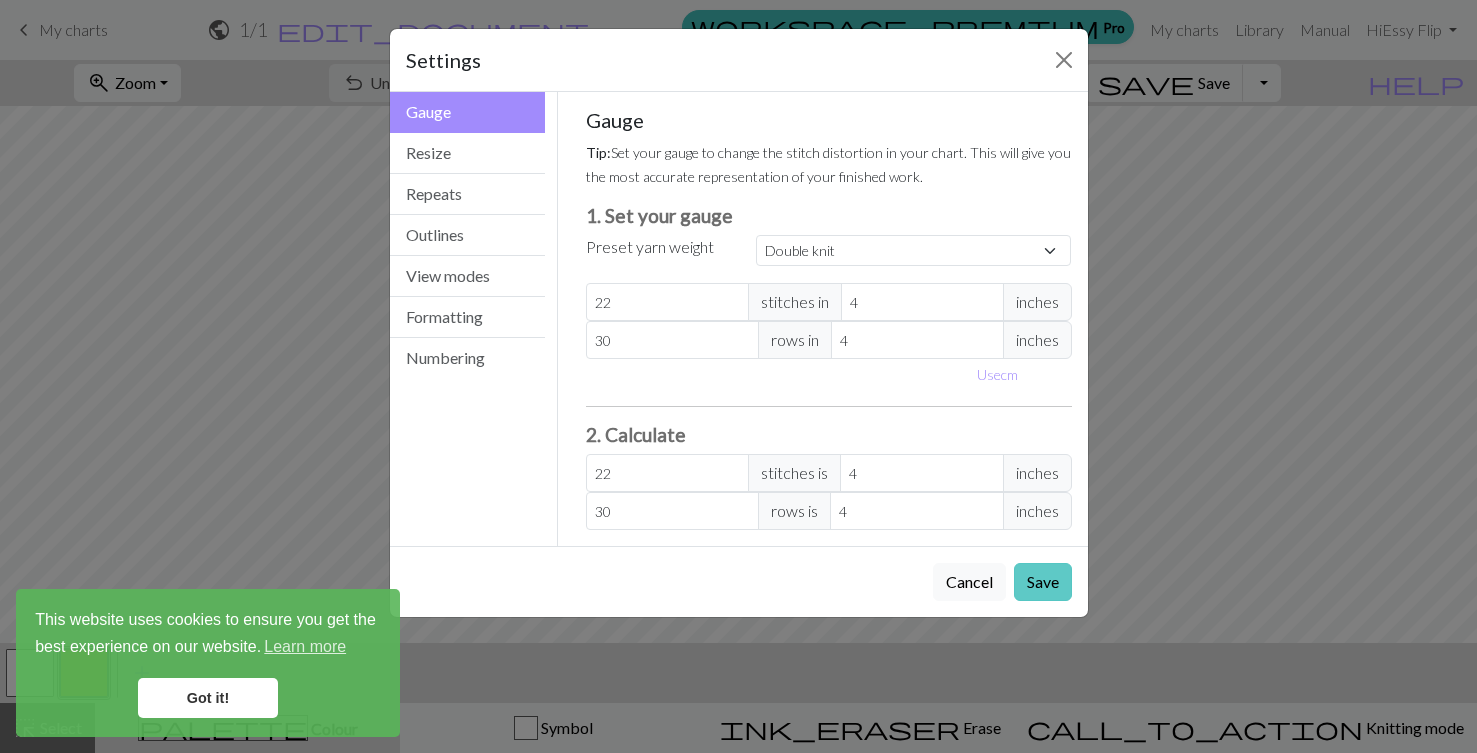 click on "Save" at bounding box center [1043, 582] 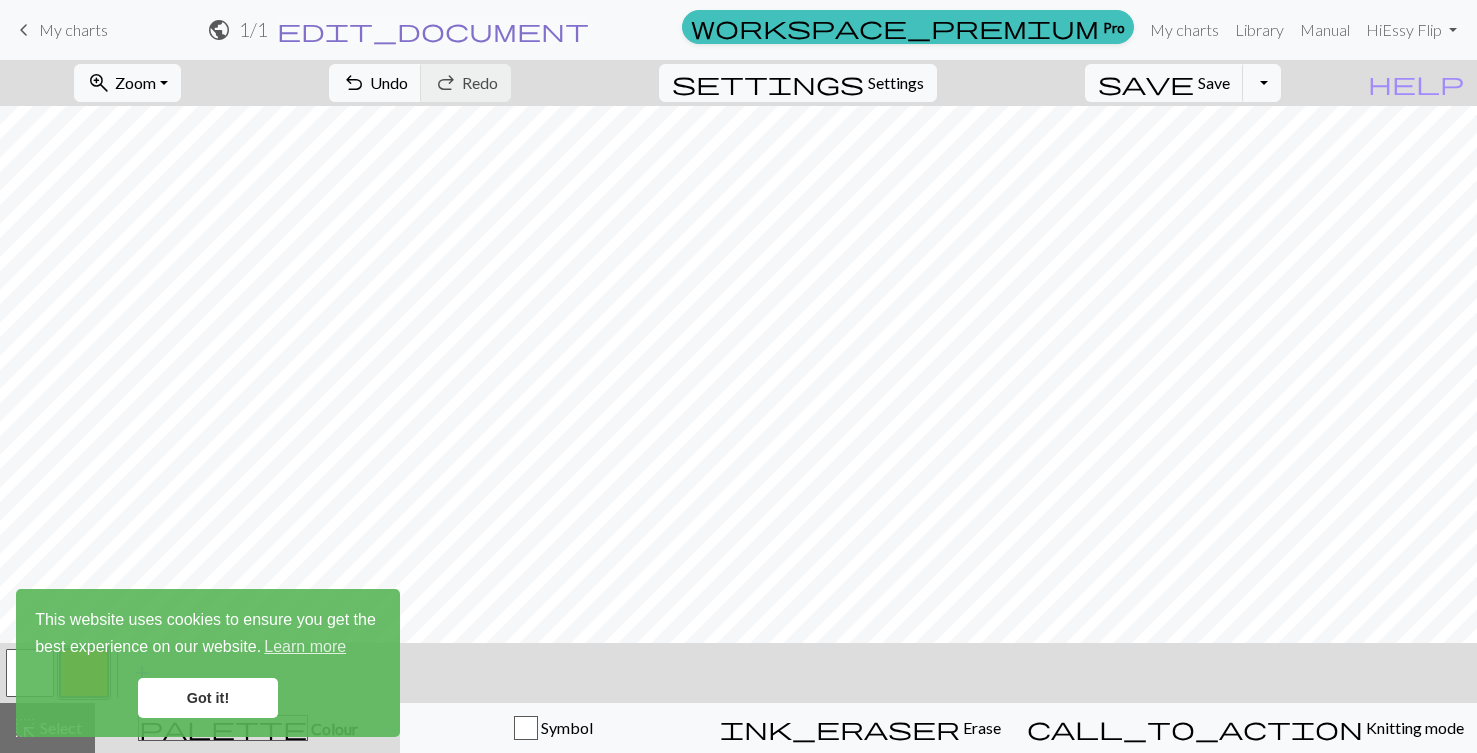 click on "edit_document" at bounding box center (433, 30) 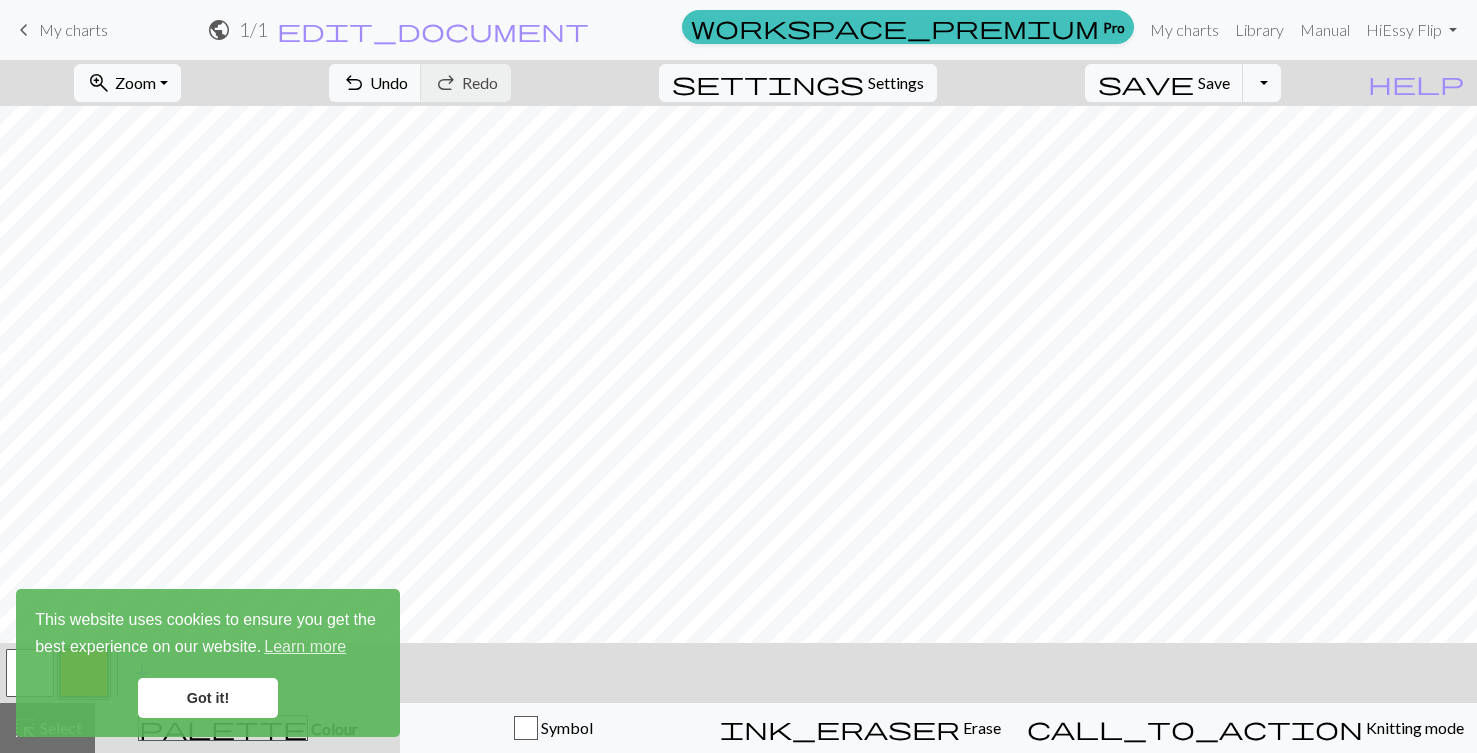type 